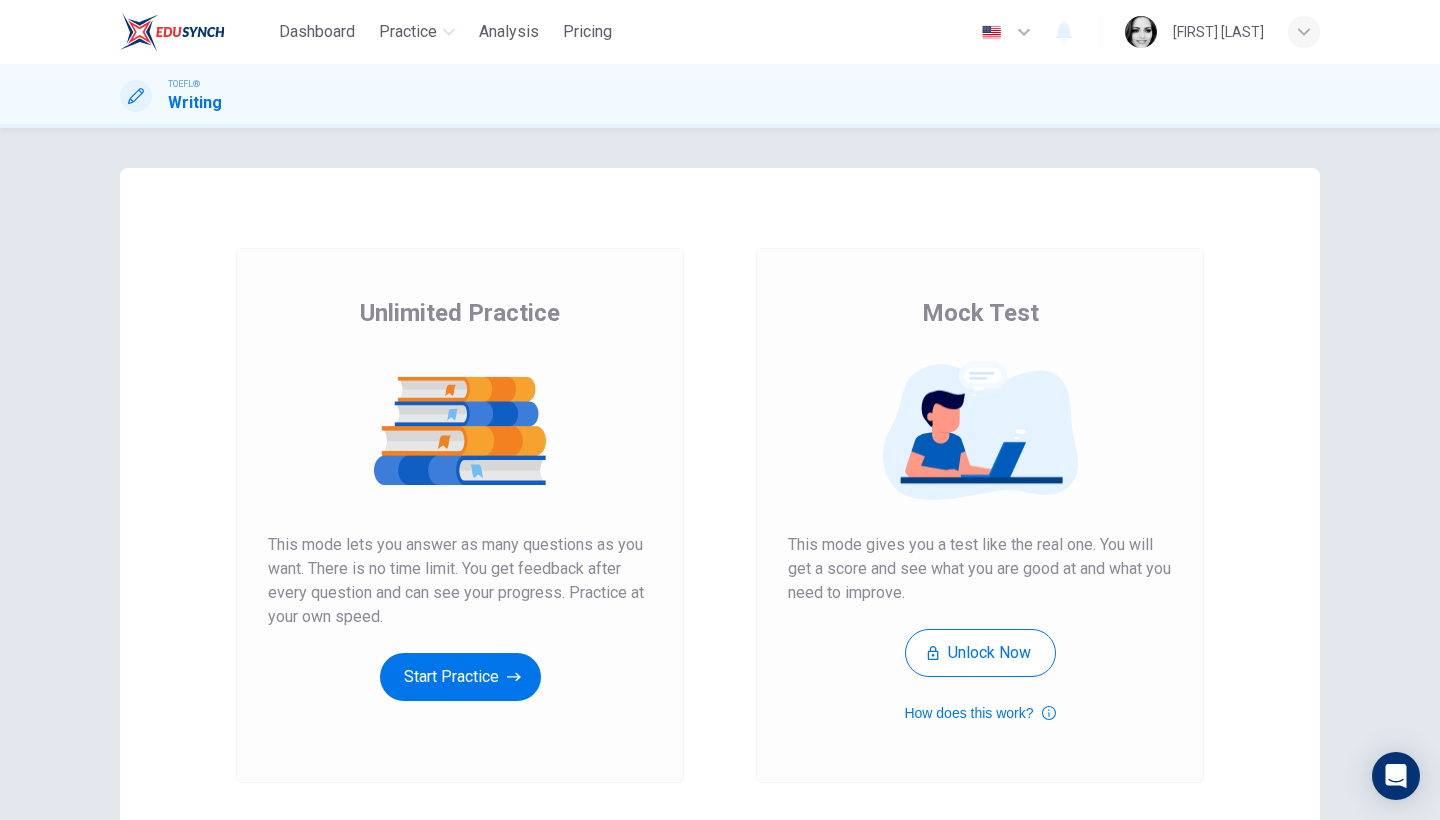 scroll, scrollTop: 0, scrollLeft: 0, axis: both 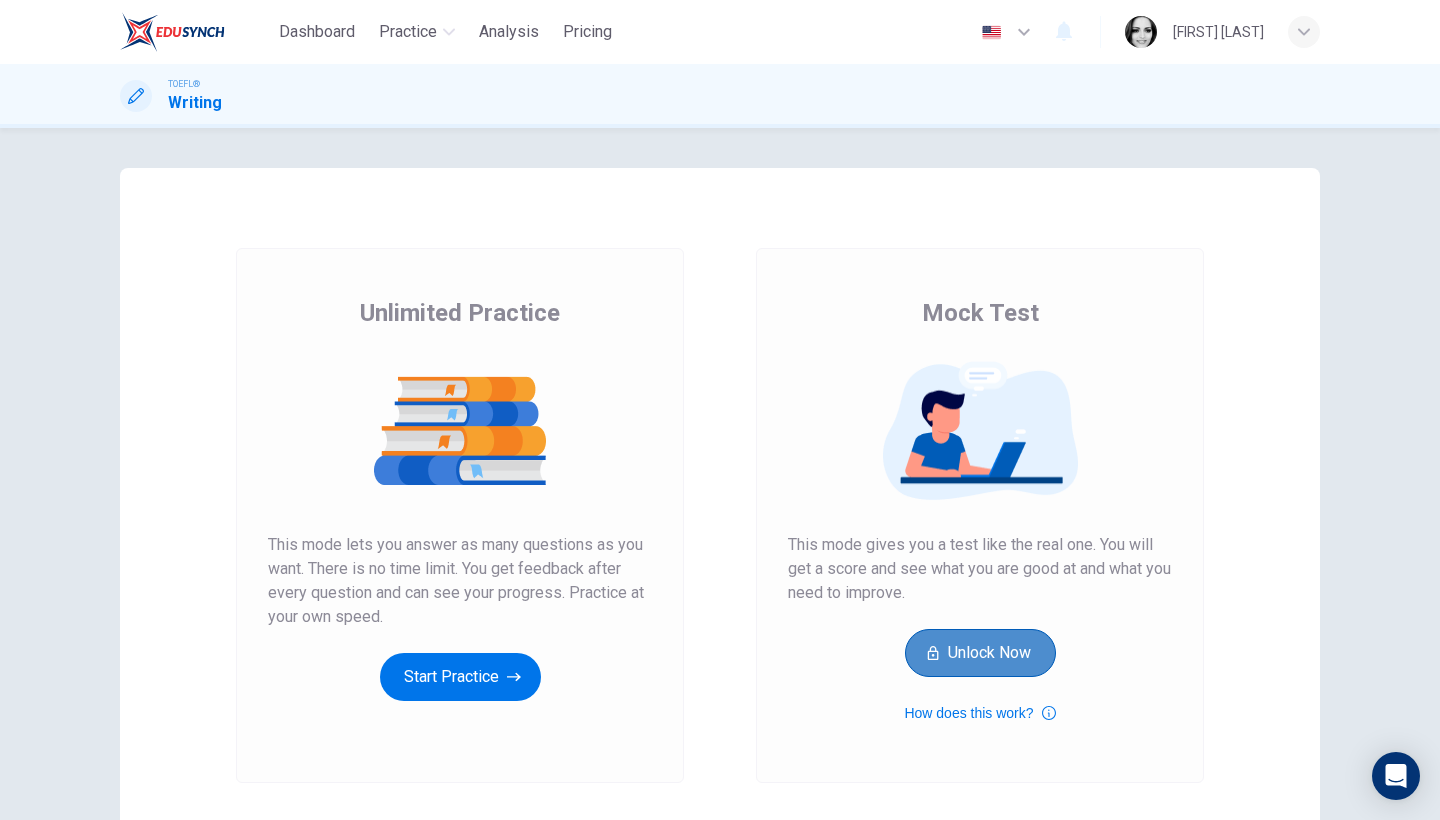 click on "Unlock Now" at bounding box center (980, 653) 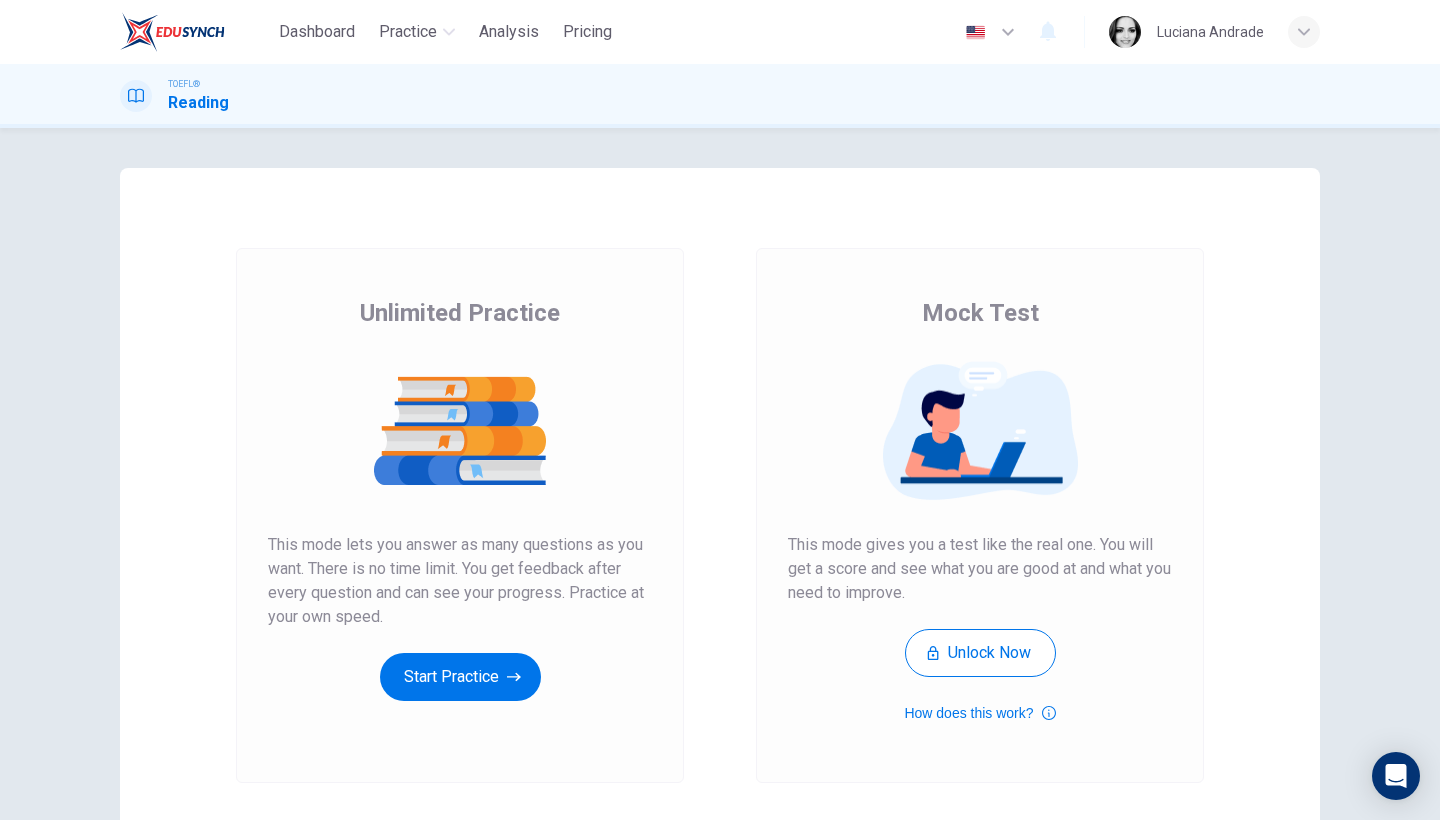 scroll, scrollTop: 0, scrollLeft: 0, axis: both 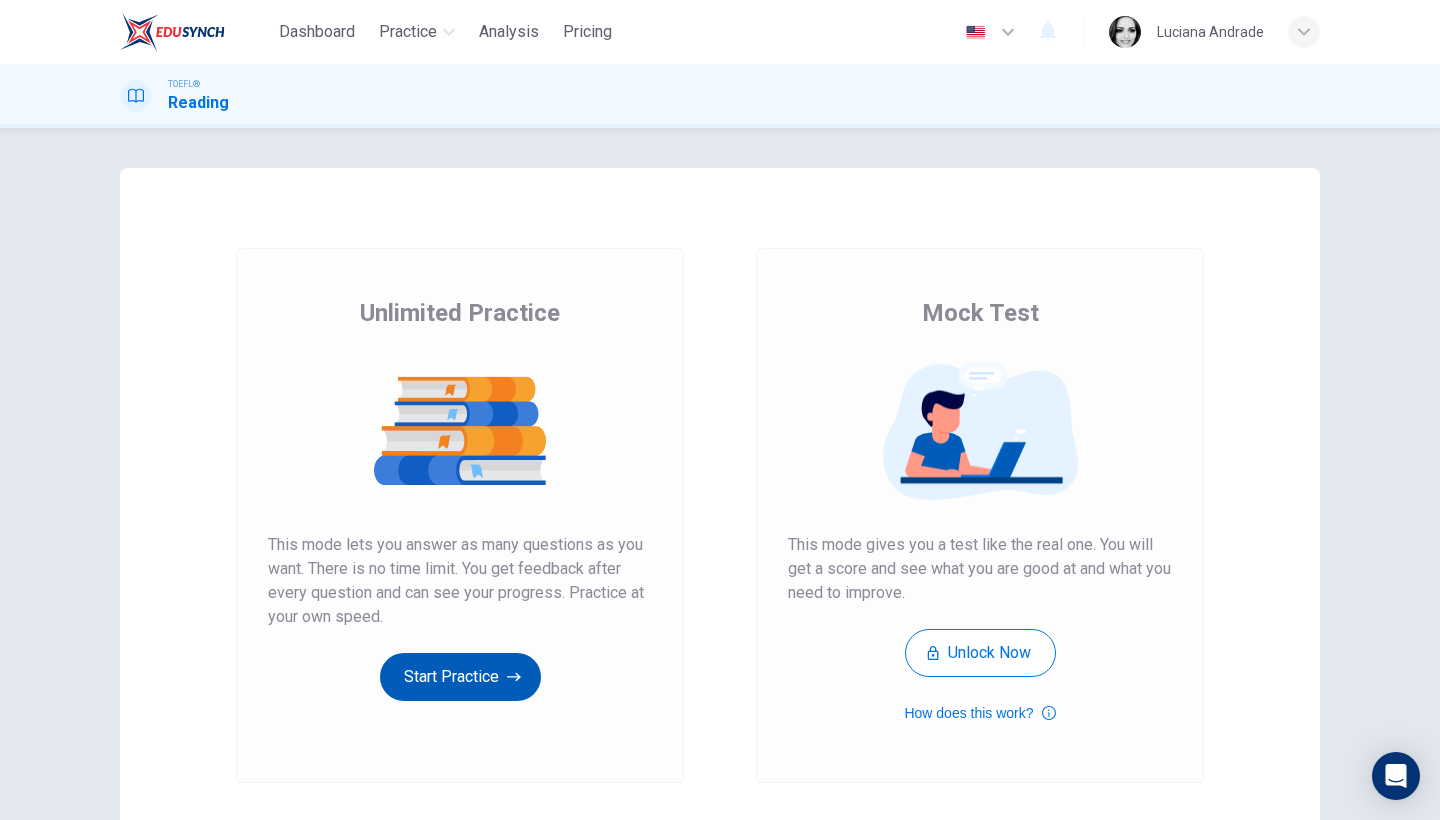 click on "Start Practice" at bounding box center (460, 677) 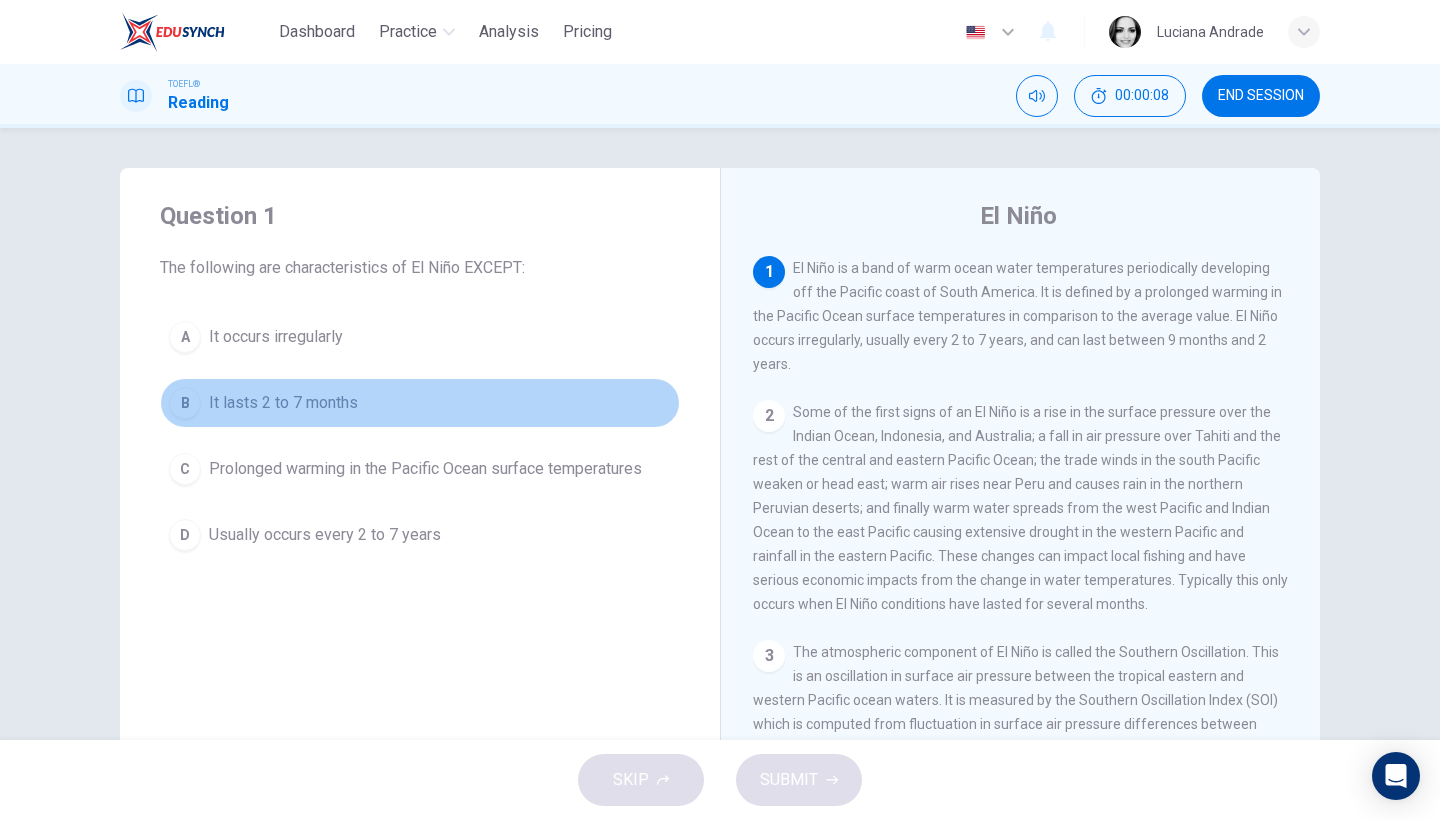 click on "It lasts 2 to 7 months" at bounding box center [283, 403] 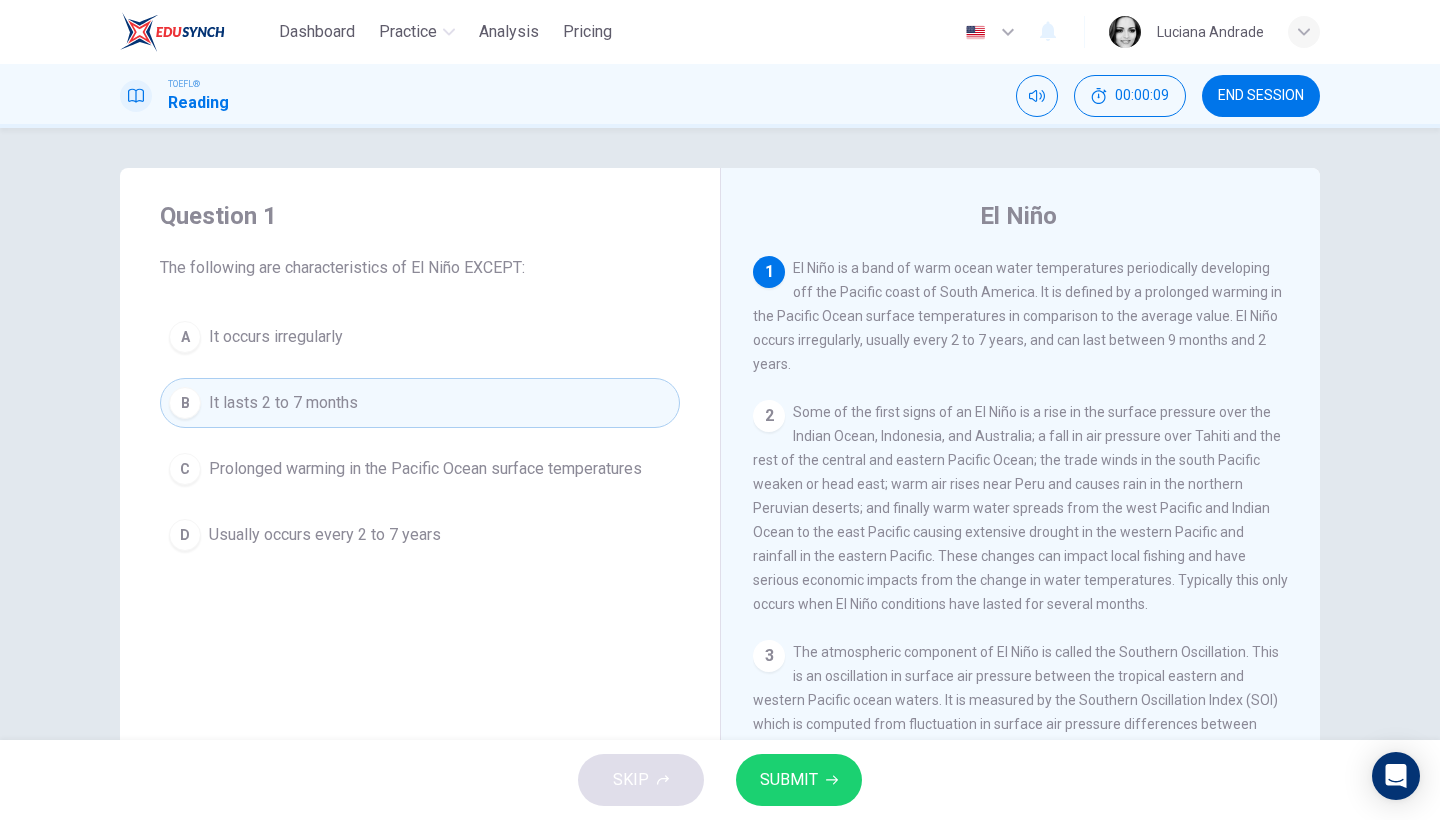 click 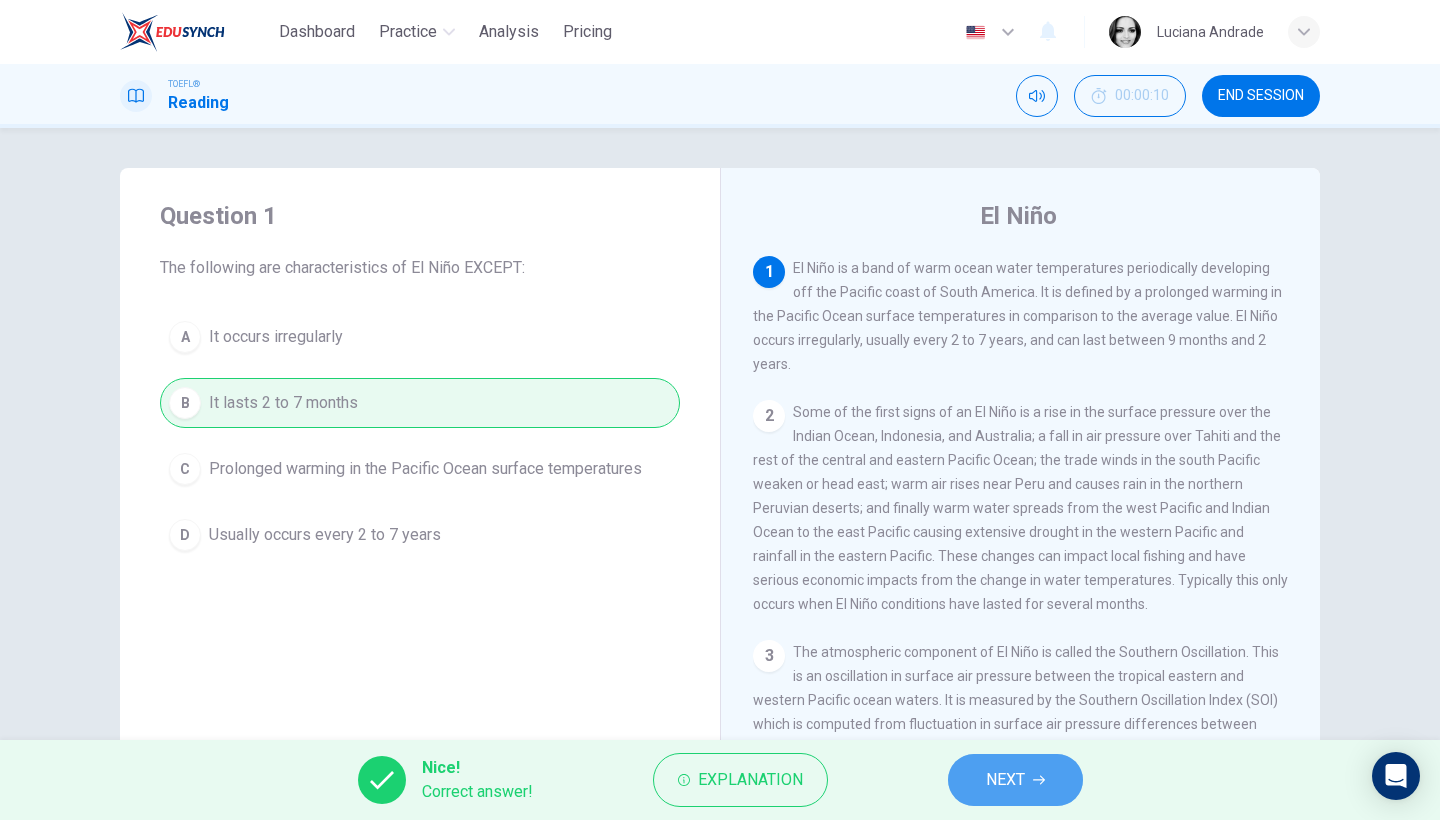 click on "NEXT" at bounding box center [1015, 780] 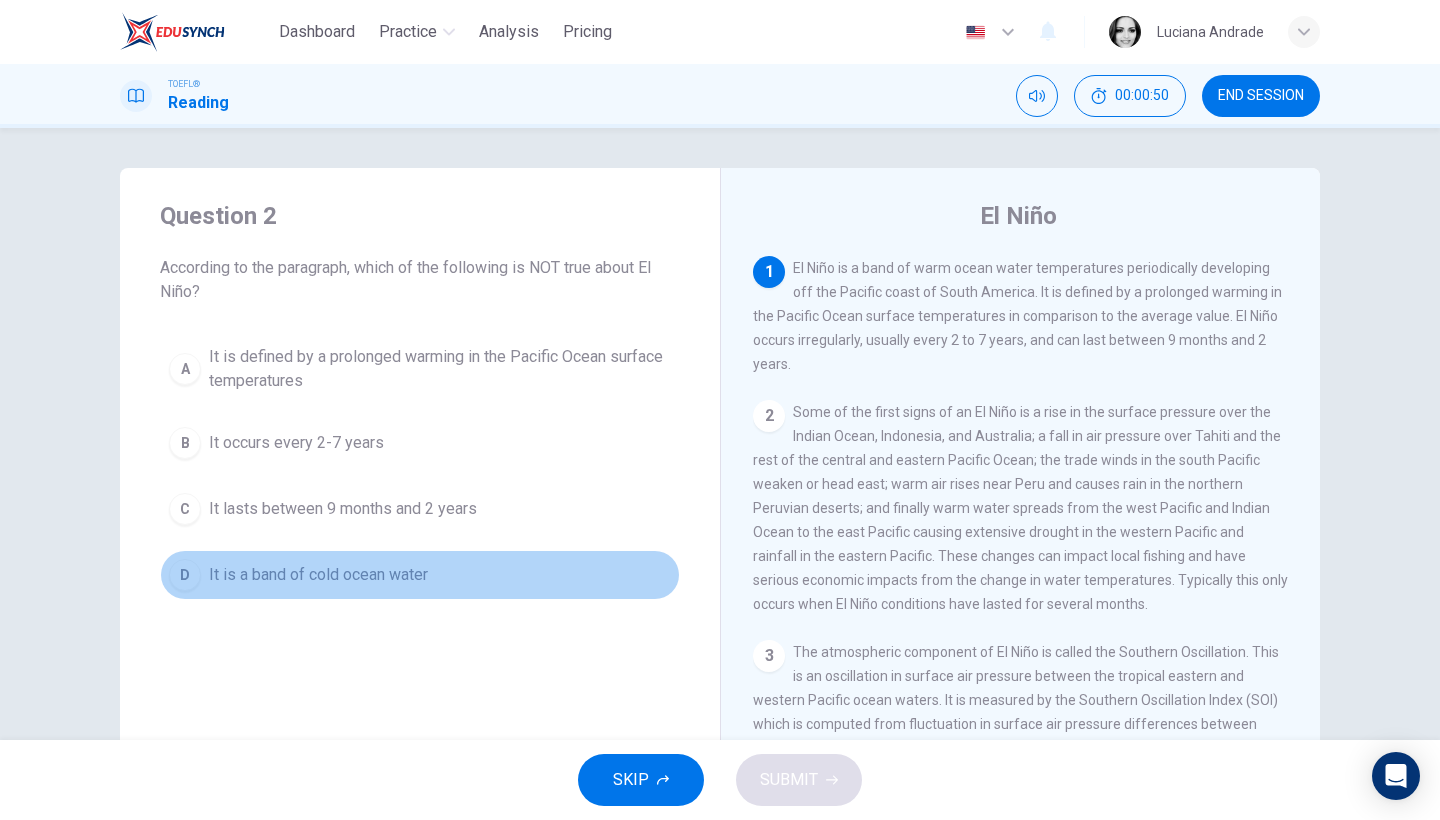 click on "It is a band of cold ocean water" at bounding box center (318, 575) 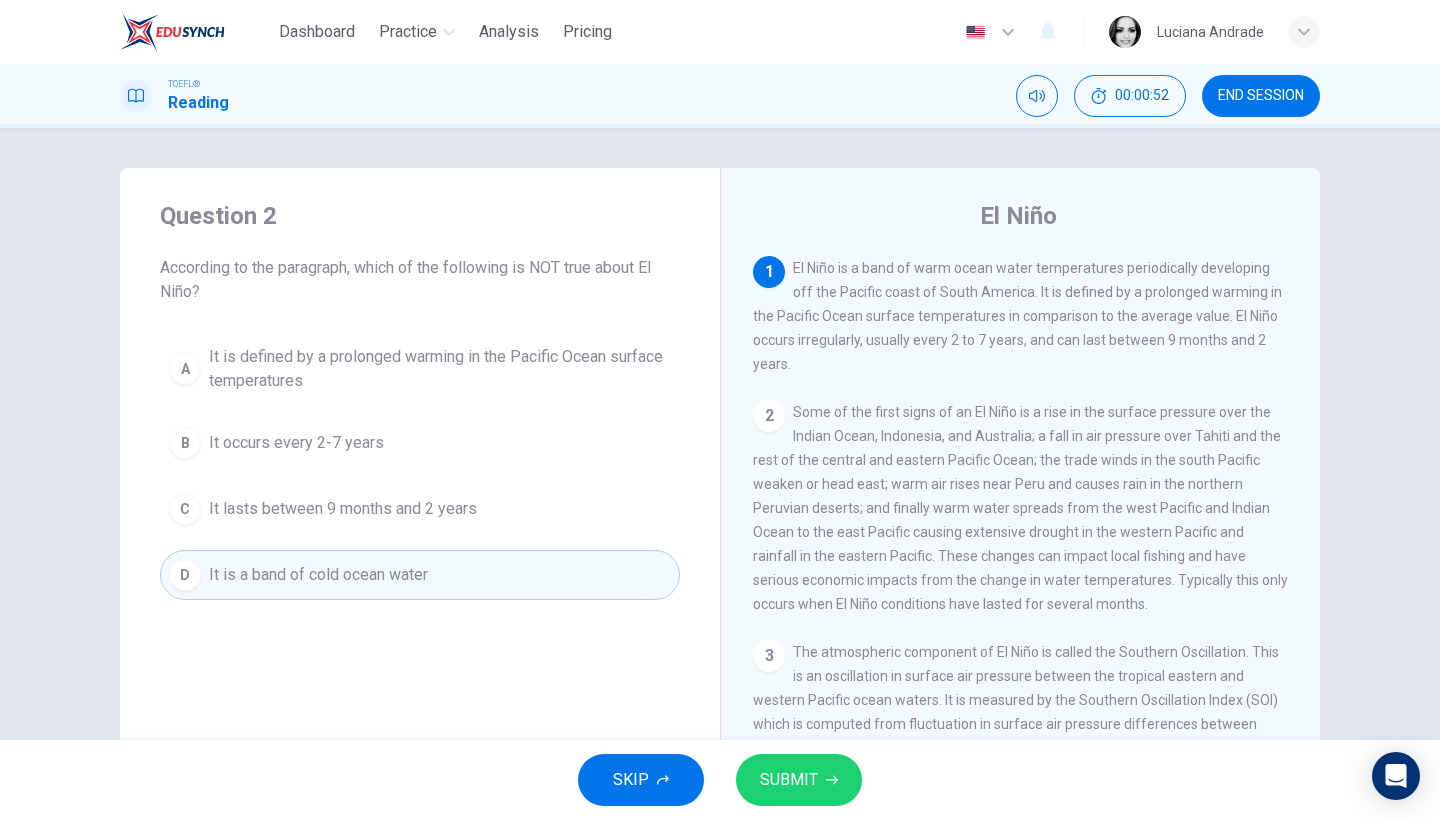 click on "SUBMIT" at bounding box center [789, 780] 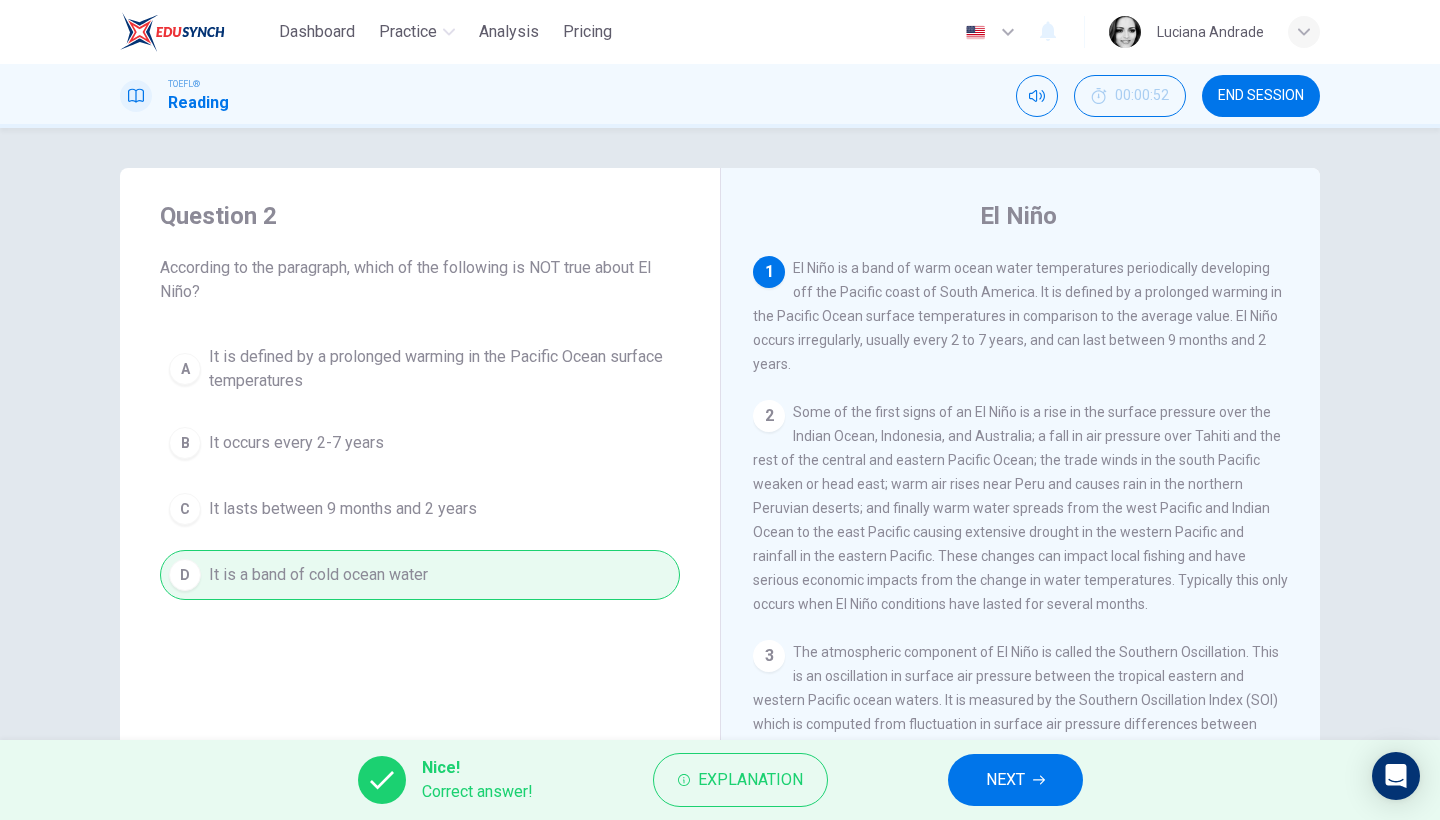click on "NEXT" at bounding box center (1005, 780) 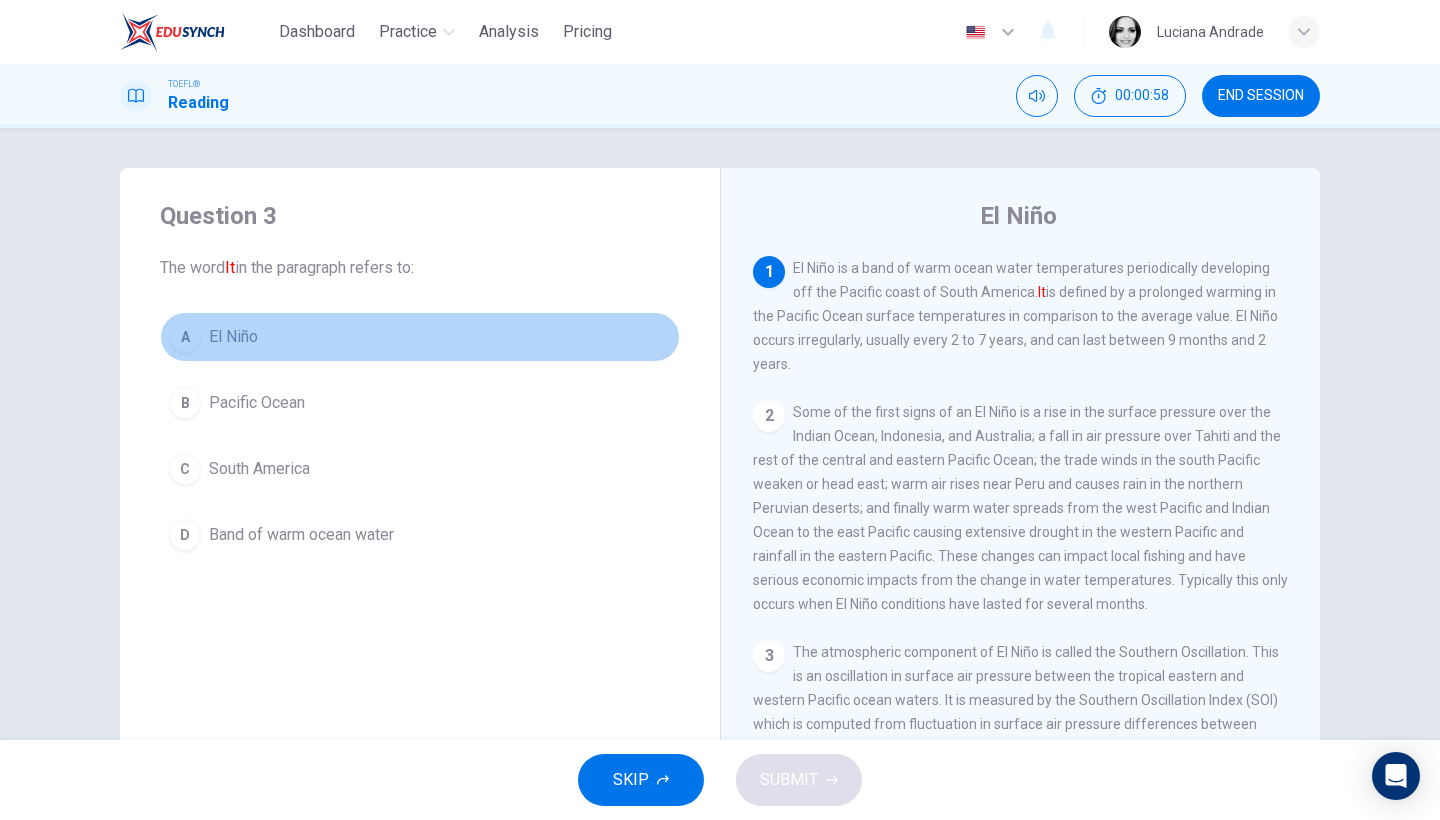 click on "A El Niño" at bounding box center [420, 337] 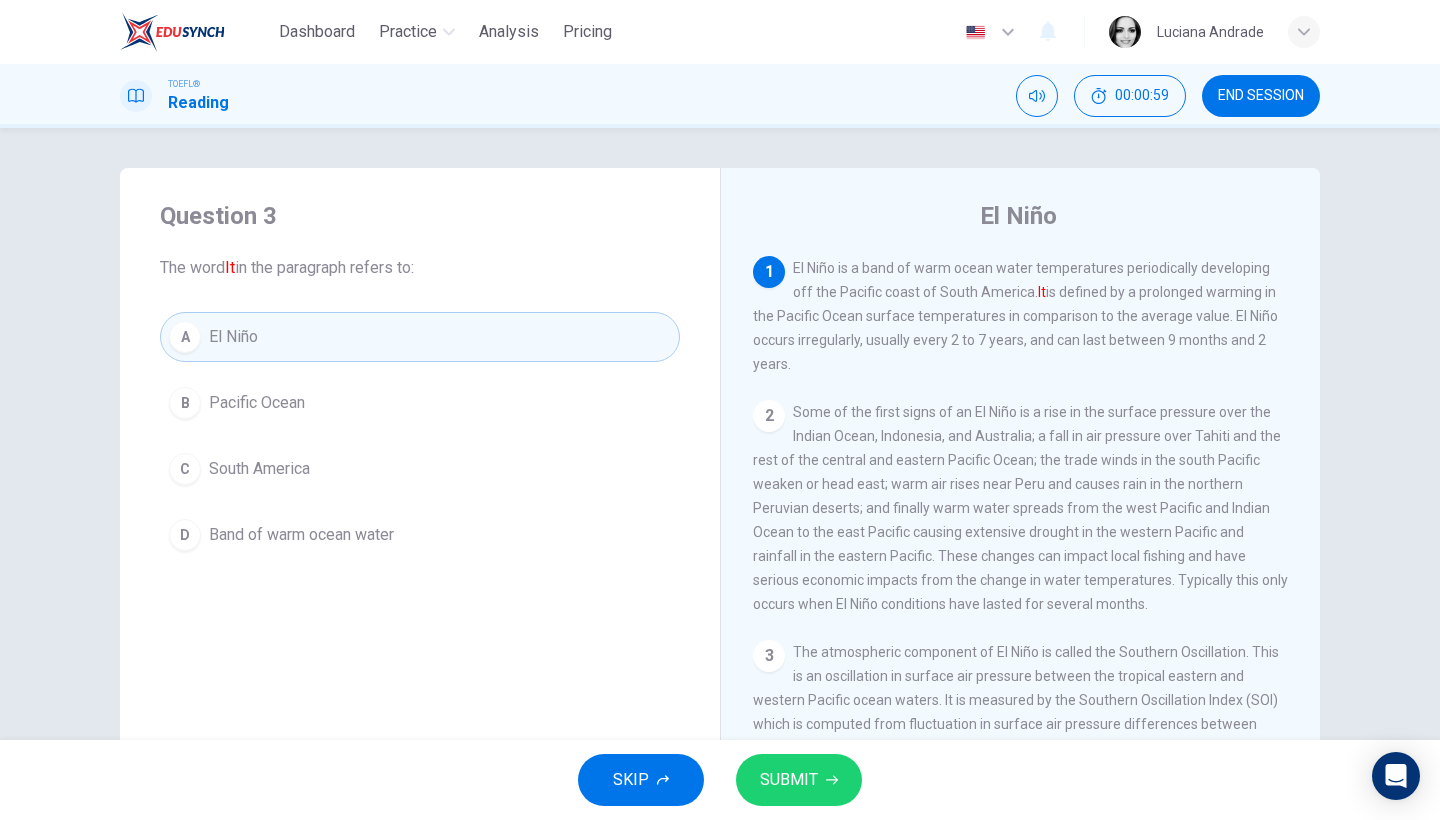 click on "SUBMIT" at bounding box center (789, 780) 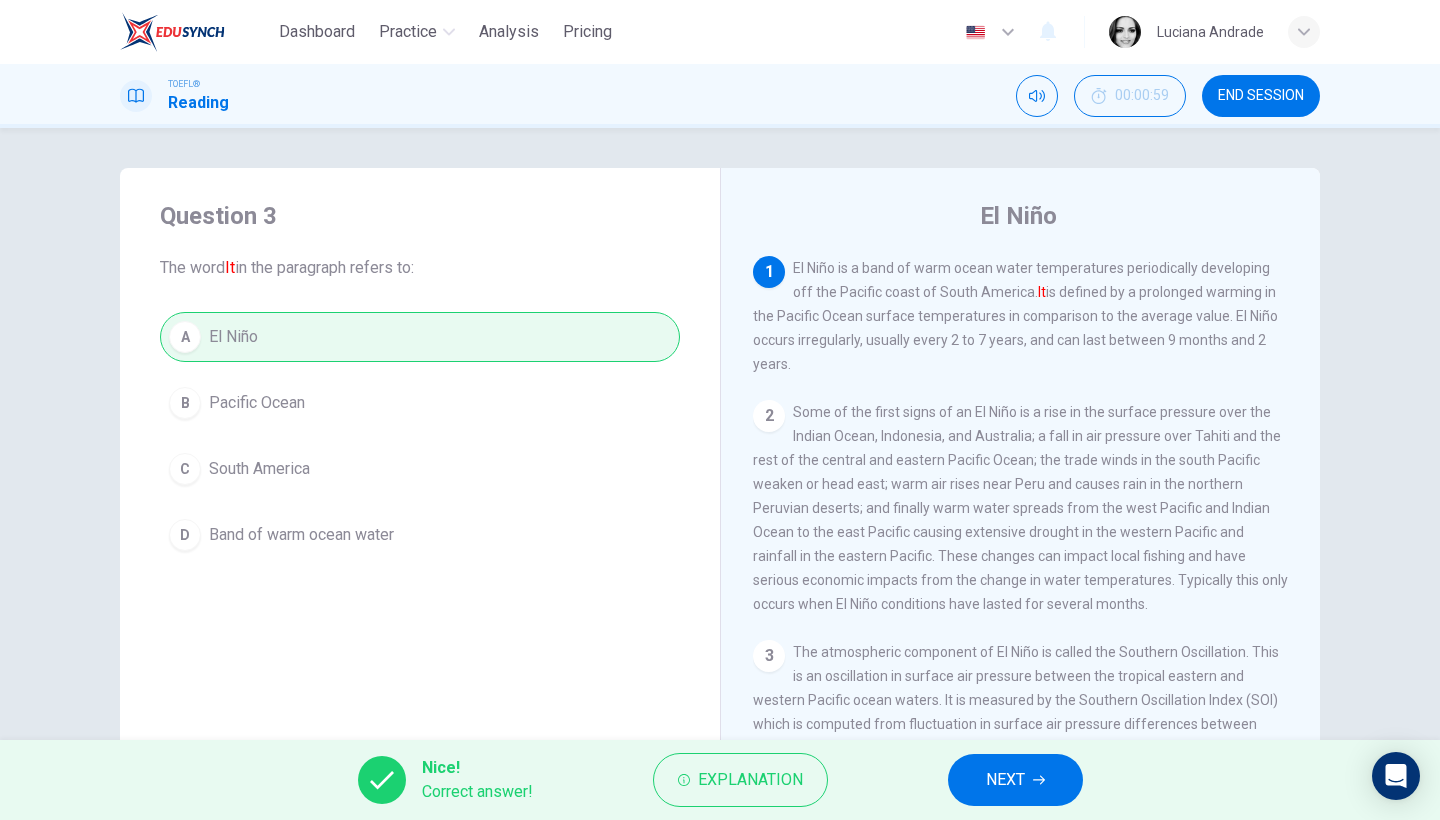 click on "NEXT" at bounding box center [1015, 780] 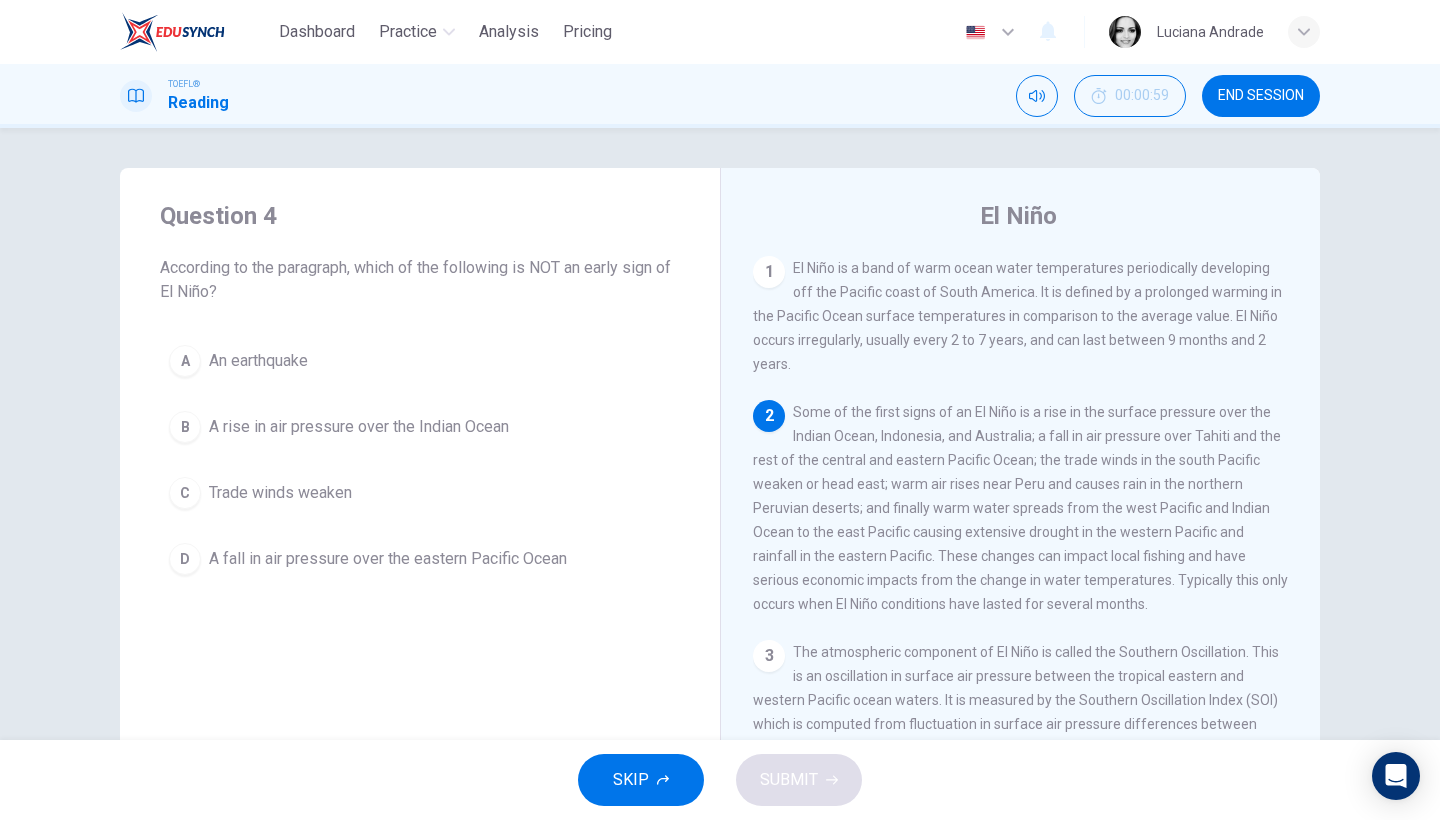 scroll, scrollTop: 144, scrollLeft: 0, axis: vertical 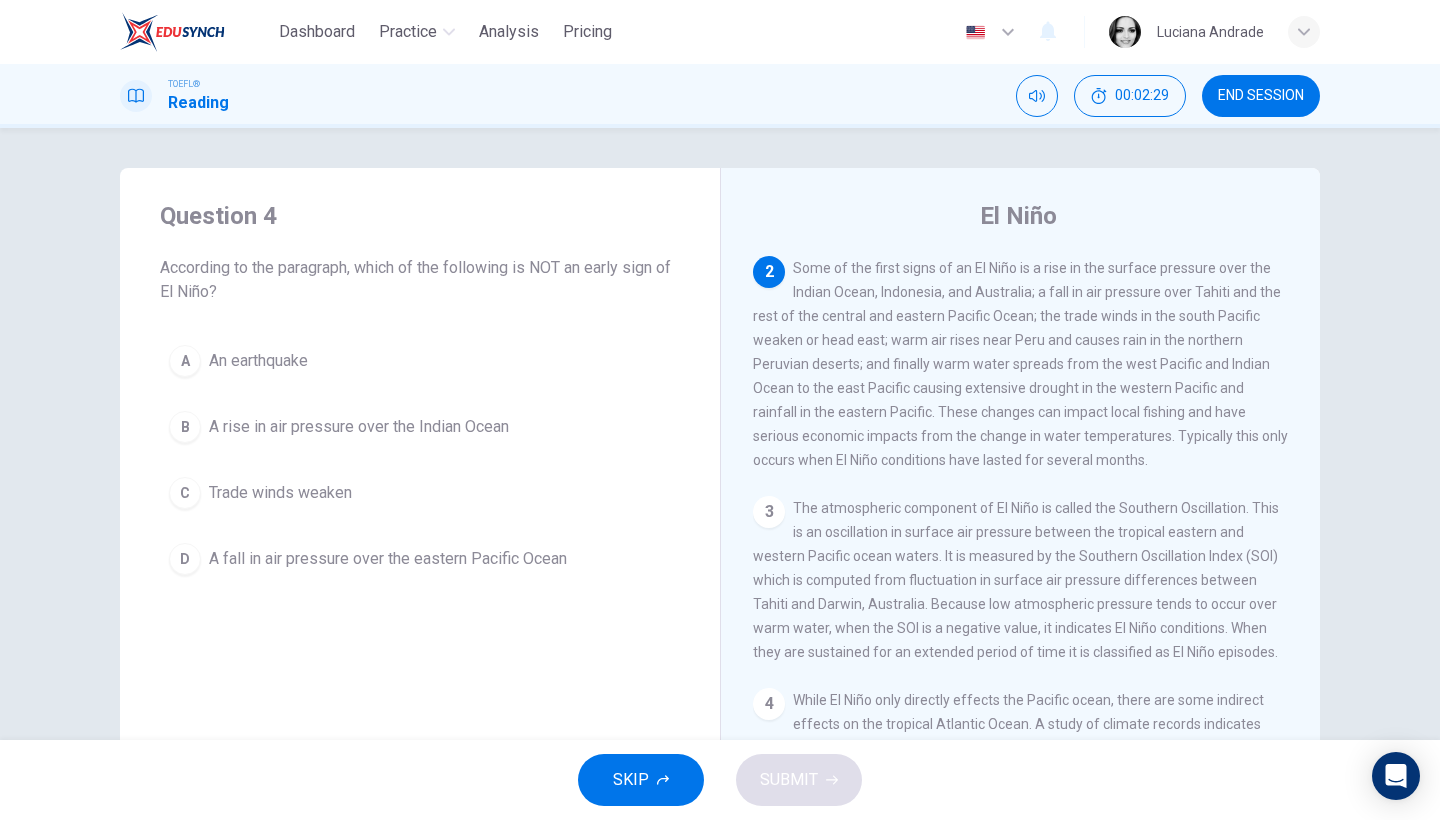 click on "A rise in air pressure over the Indian Ocean" at bounding box center [359, 427] 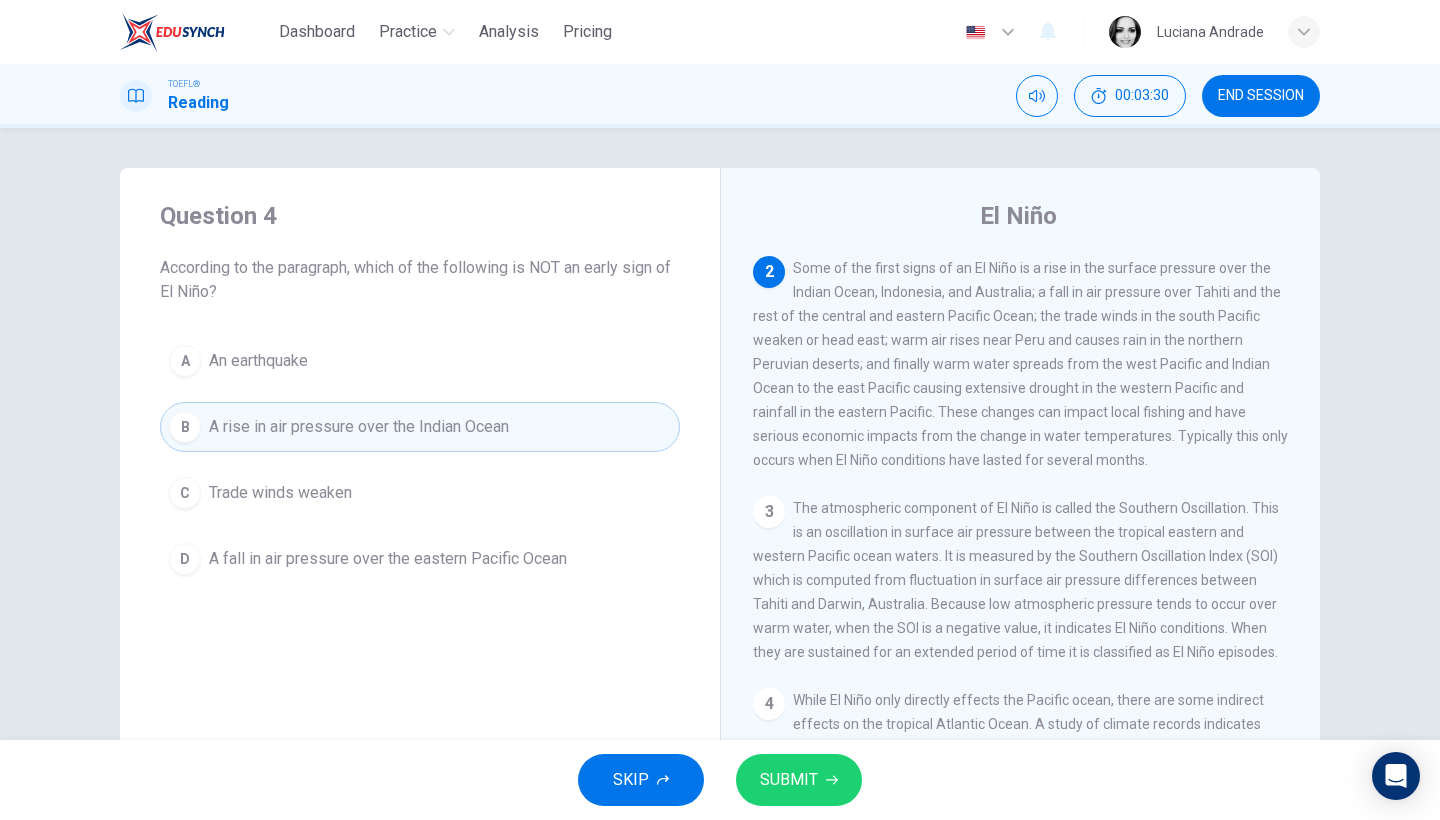 click on "Question 4 According to the paragraph, which of the following is NOT an early sign of El Niño? A An earthquake B A rise in air pressure over the Indian Ocean C Trade winds weaken D A fall in air pressure over the eastern Pacific Ocean" at bounding box center (420, 392) 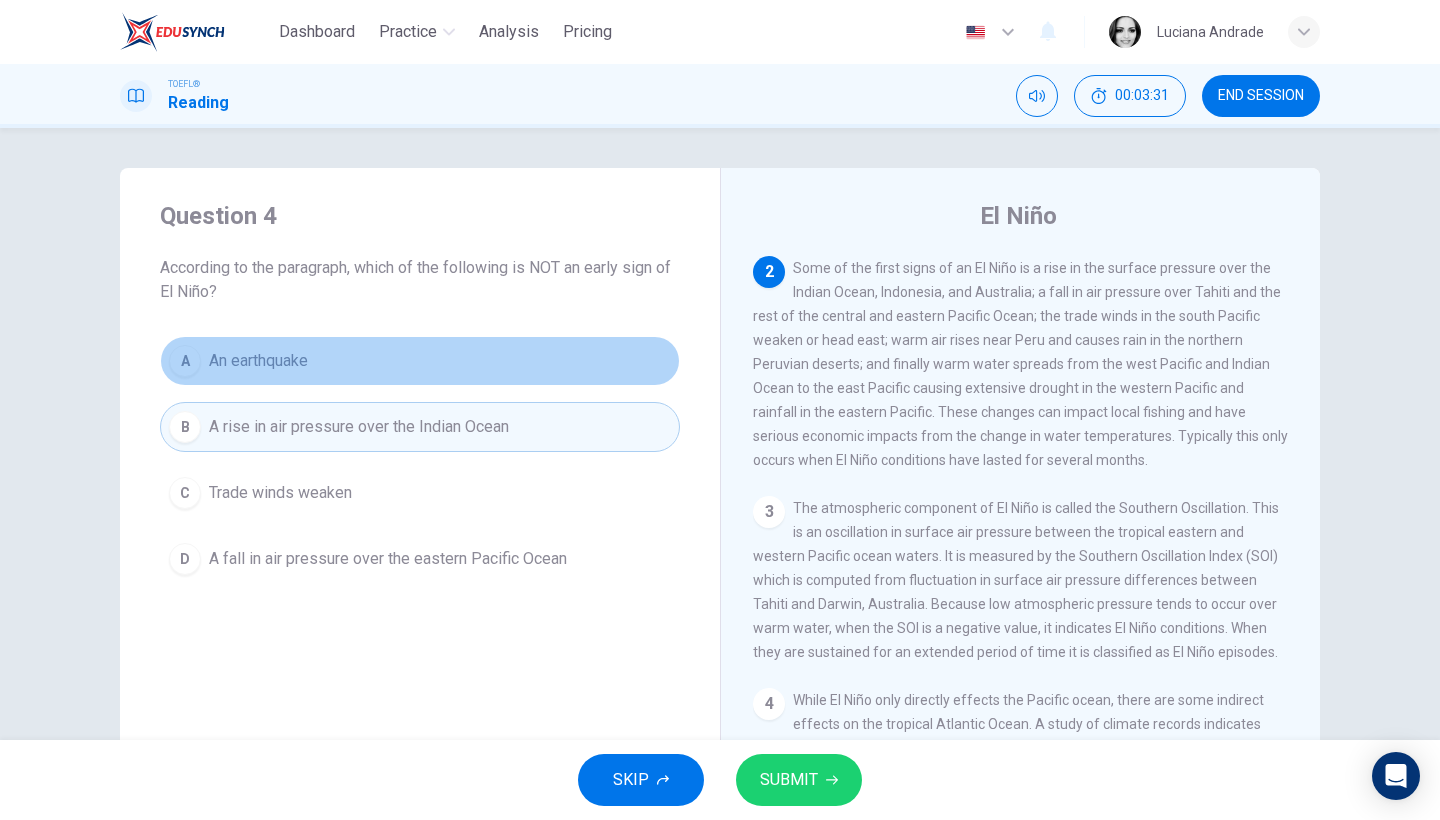 click on "An earthquake" at bounding box center (258, 361) 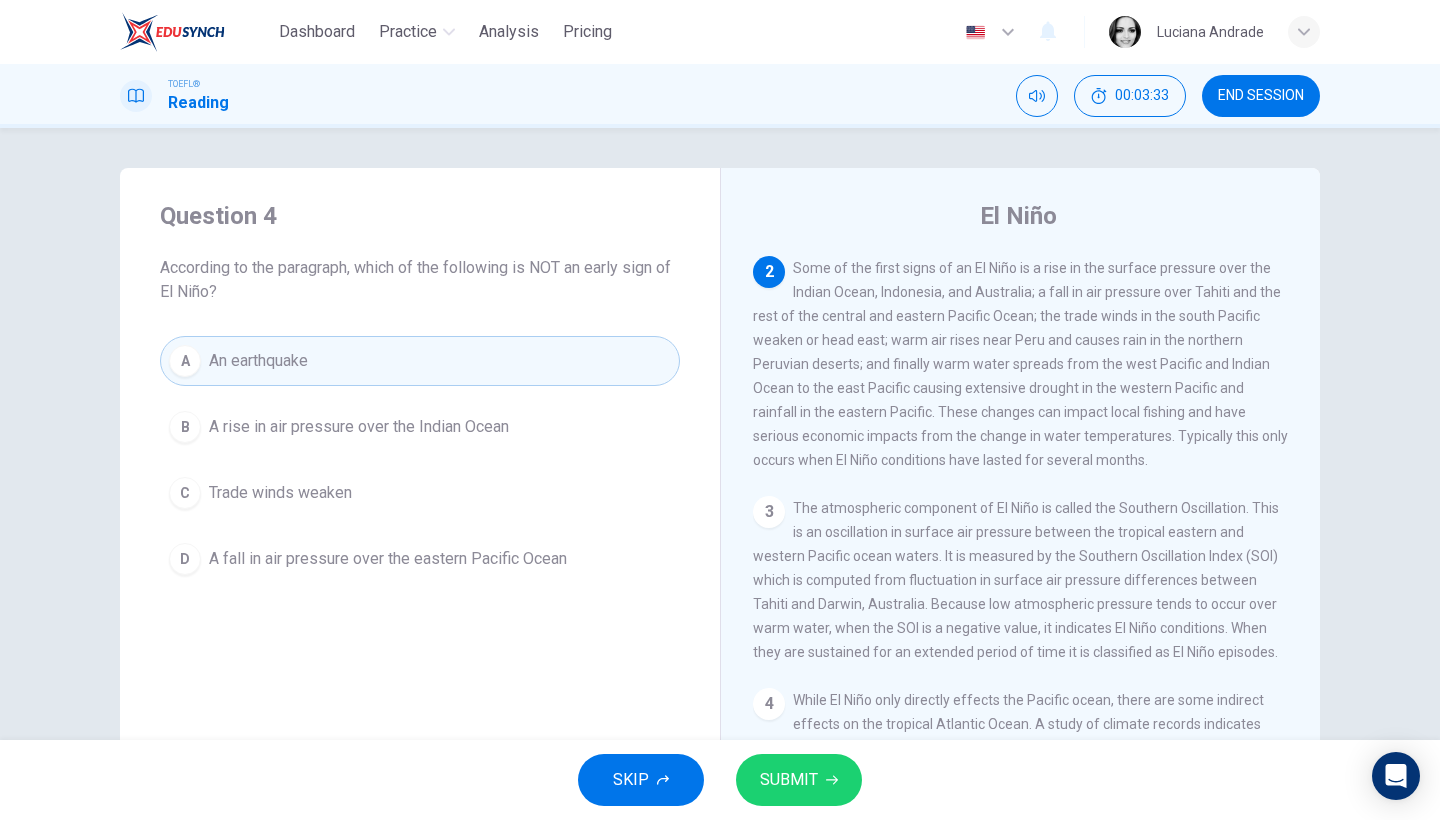 click on "SUBMIT" at bounding box center (789, 780) 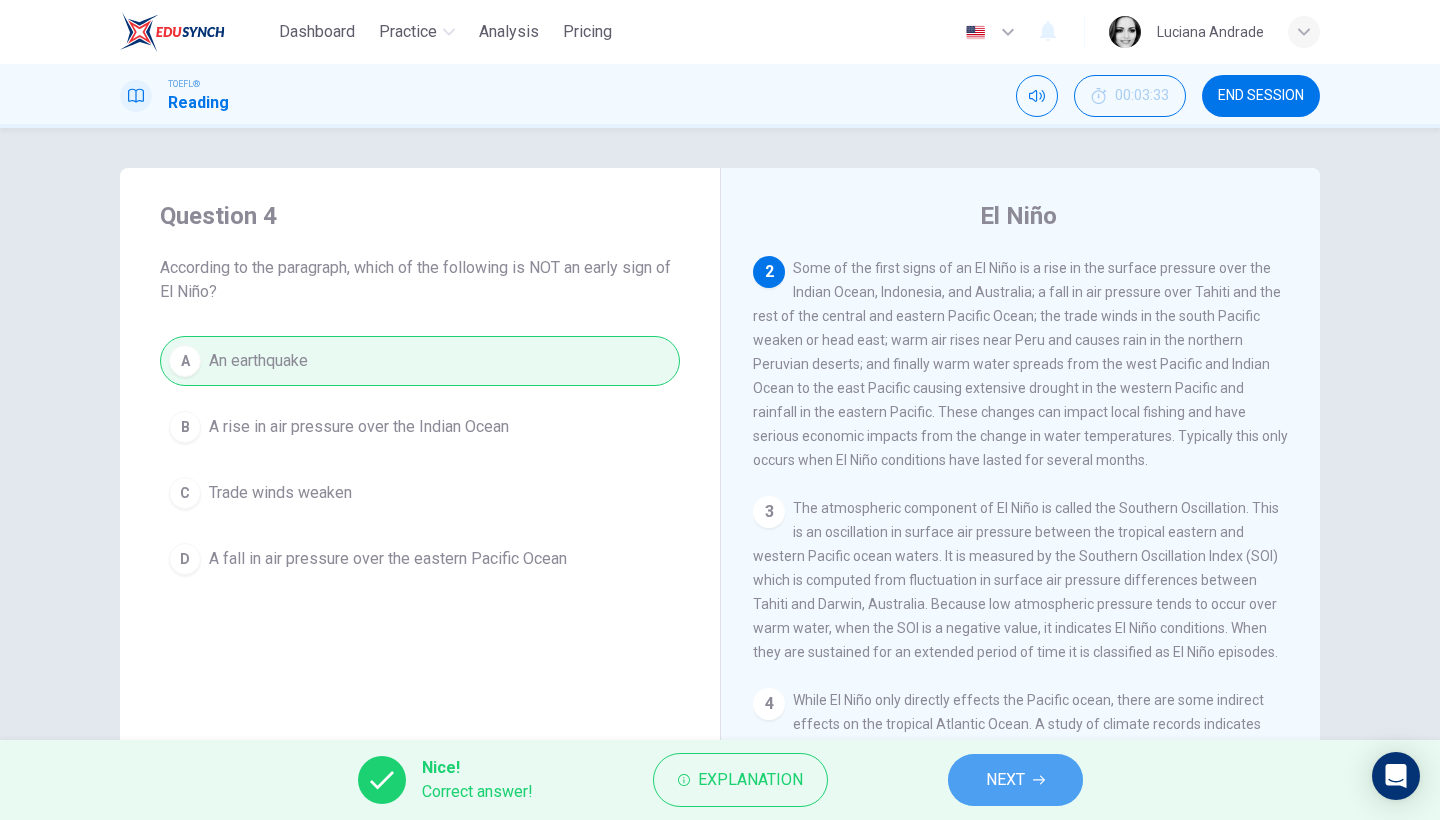 click on "NEXT" at bounding box center [1015, 780] 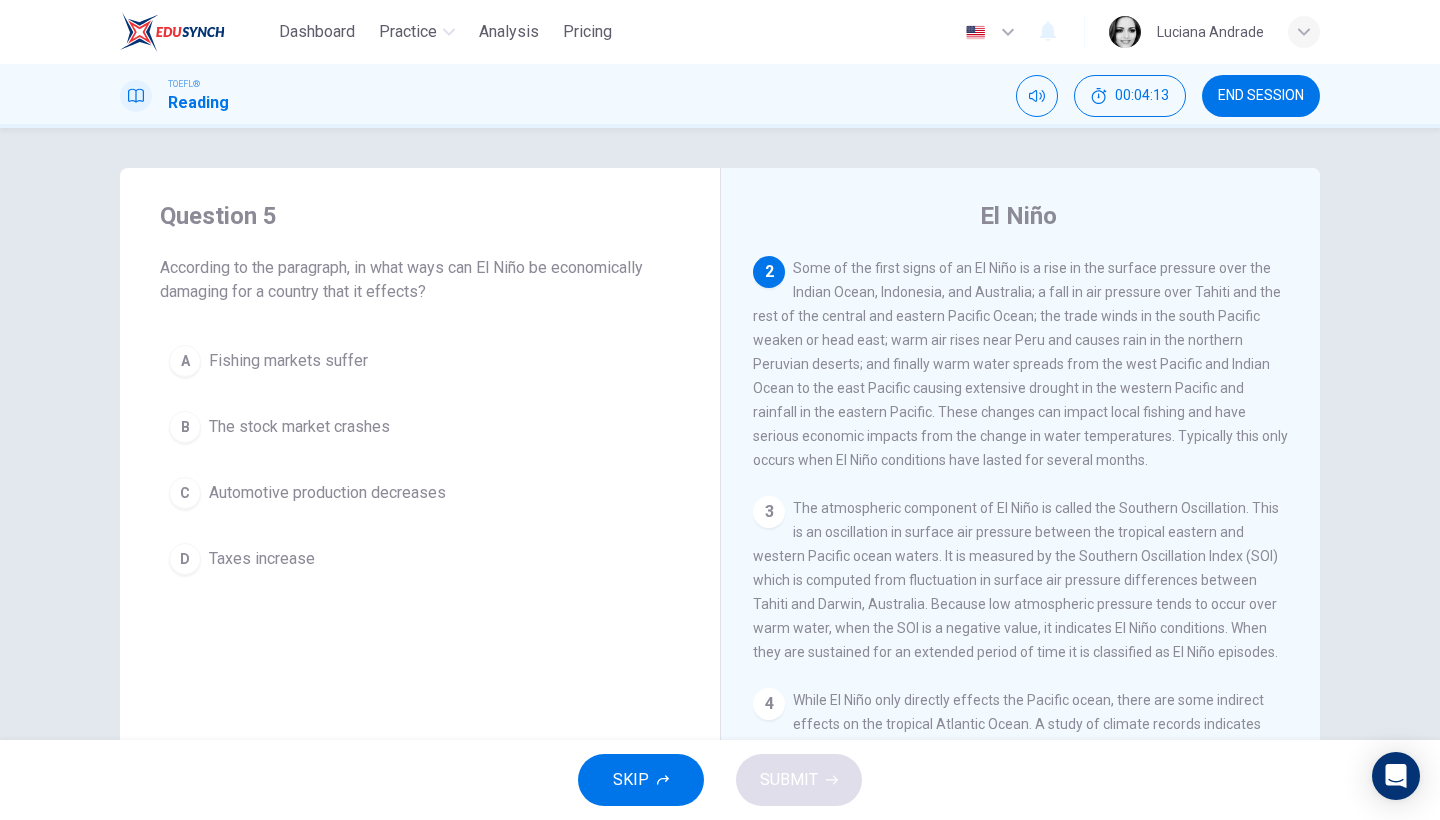 click on "A Fishing markets suffer" at bounding box center (420, 361) 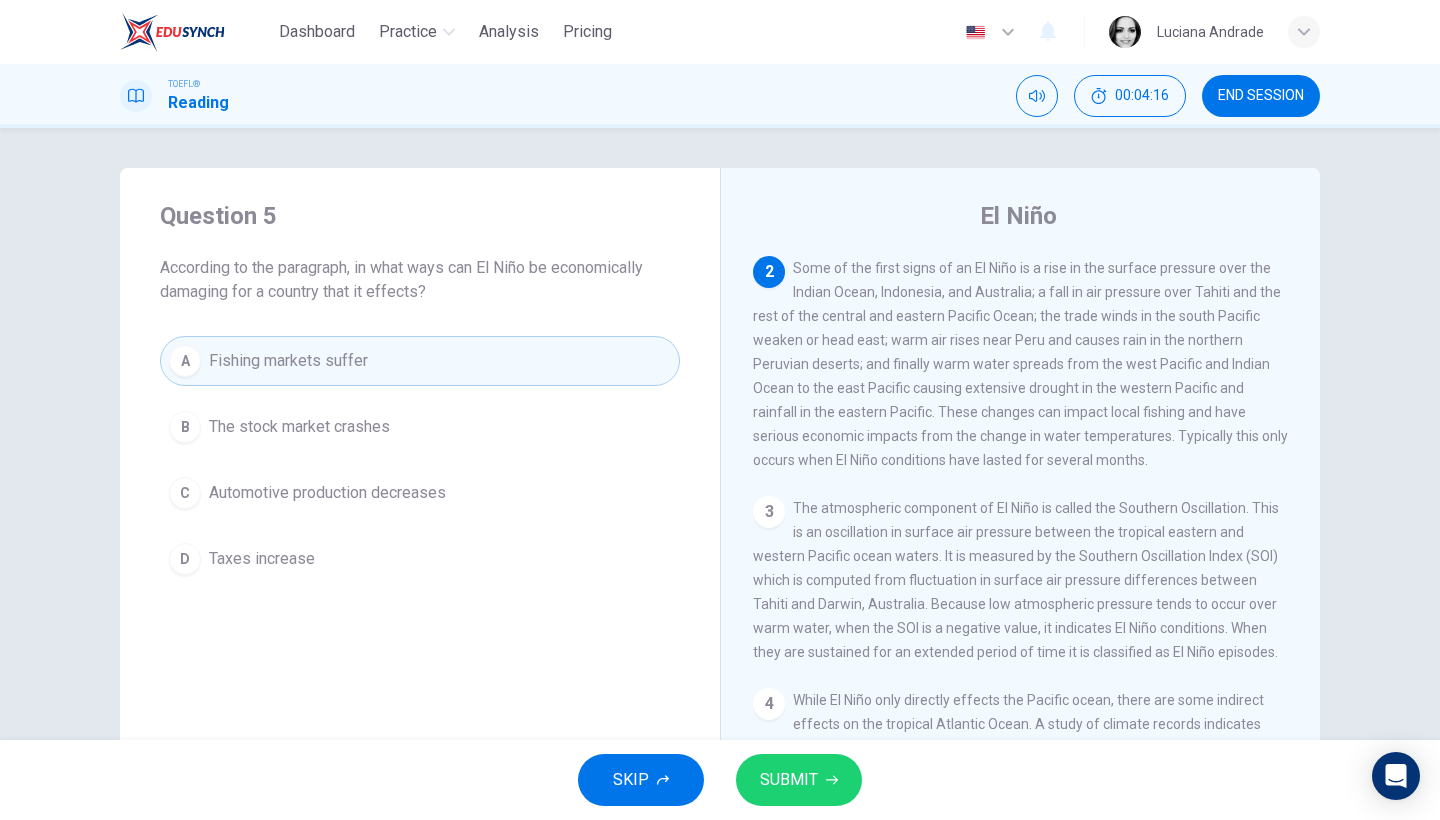 click on "SUBMIT" at bounding box center (789, 780) 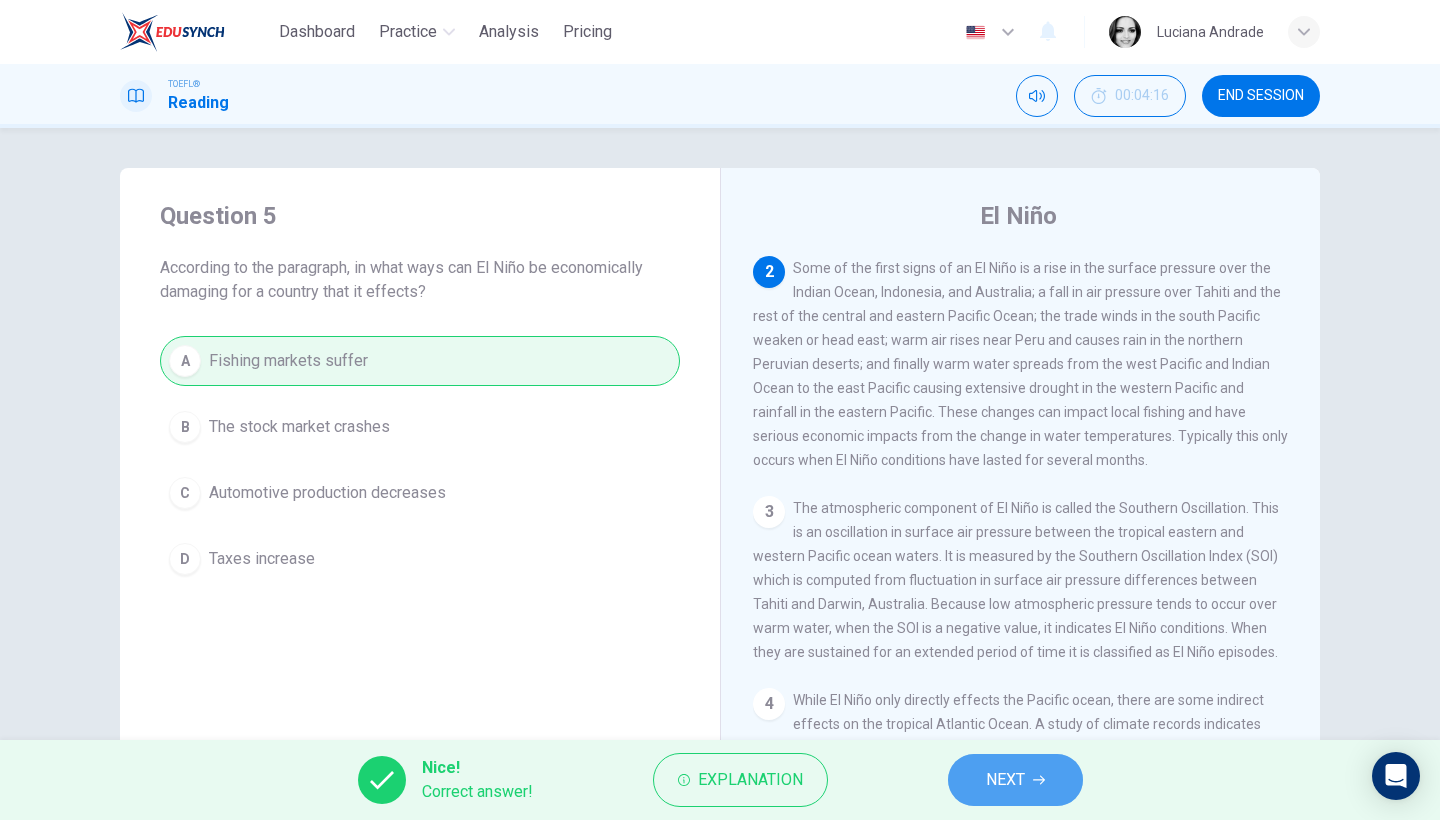 click on "NEXT" at bounding box center [1015, 780] 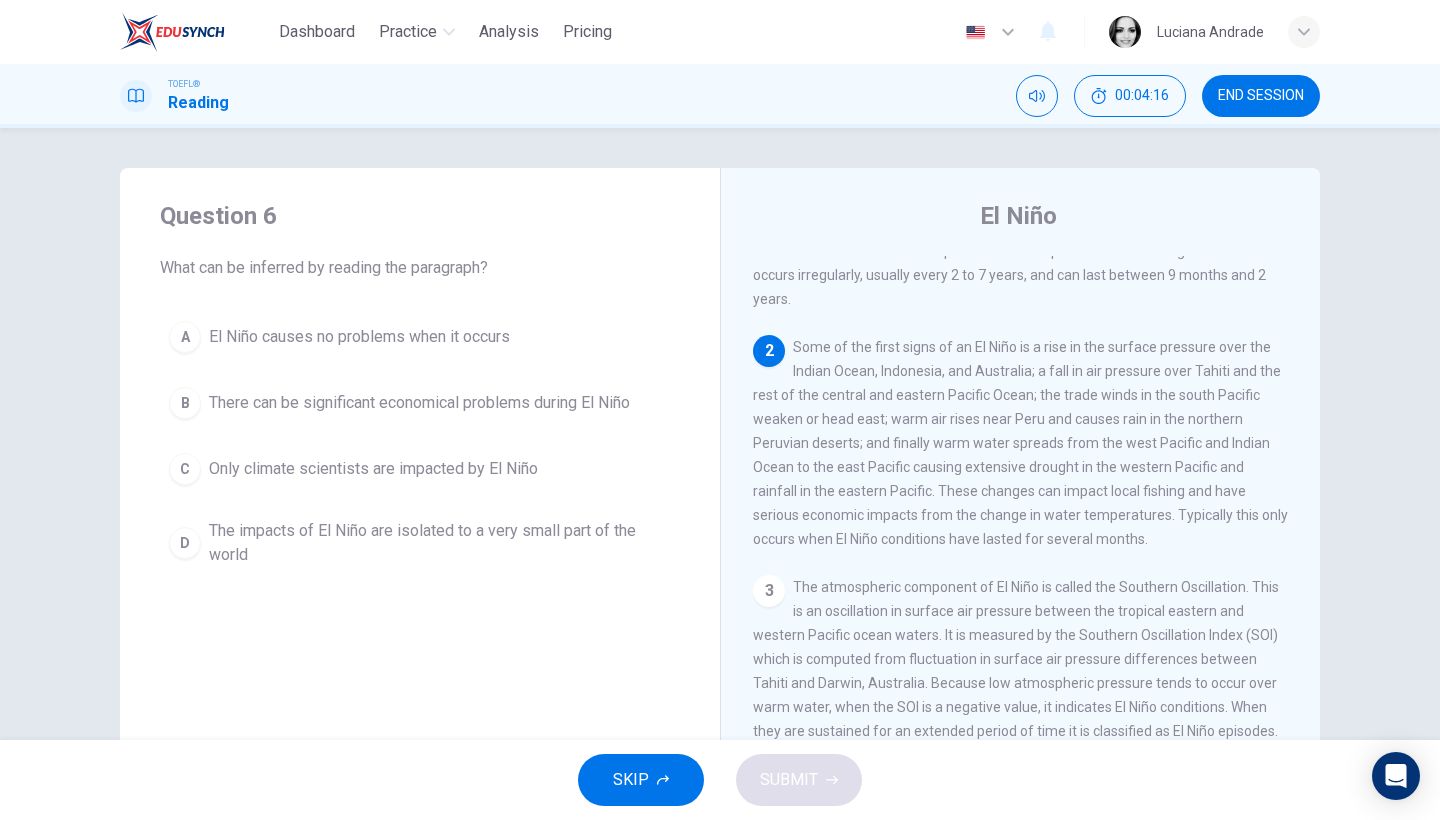 scroll, scrollTop: 0, scrollLeft: 0, axis: both 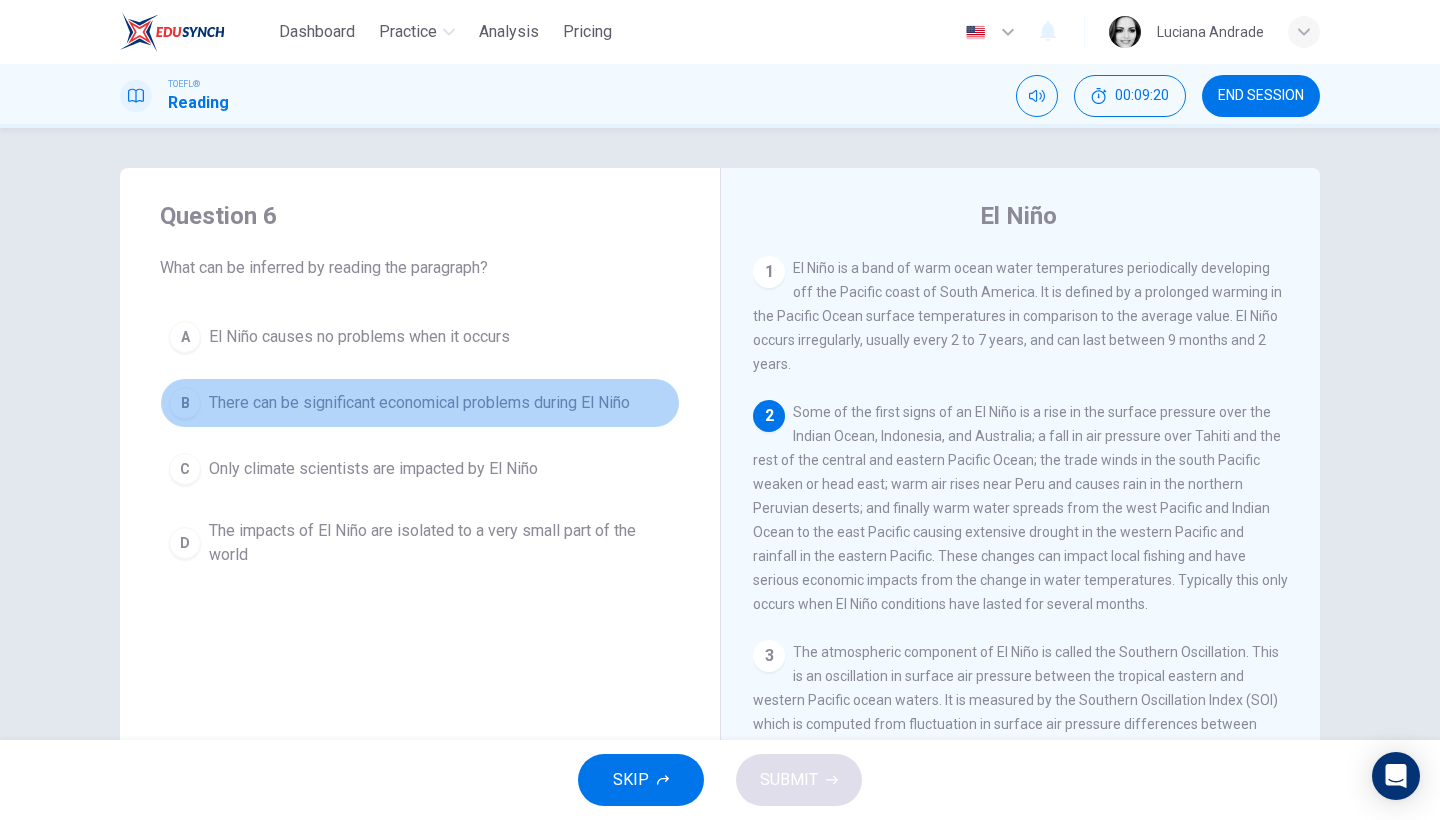 click on "There can be significant economical problems during El Niño" at bounding box center [419, 403] 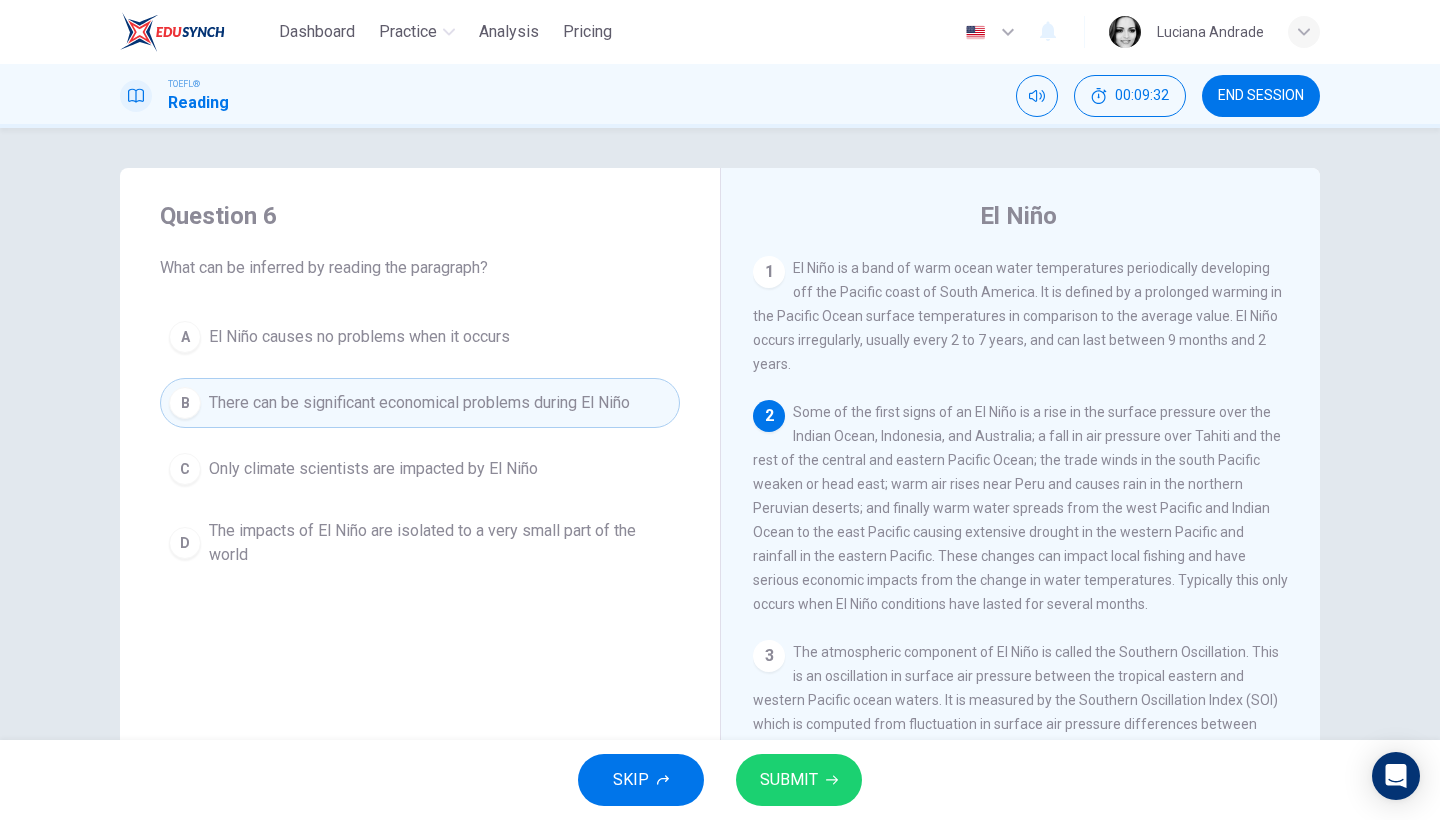click on "SUBMIT" at bounding box center [789, 780] 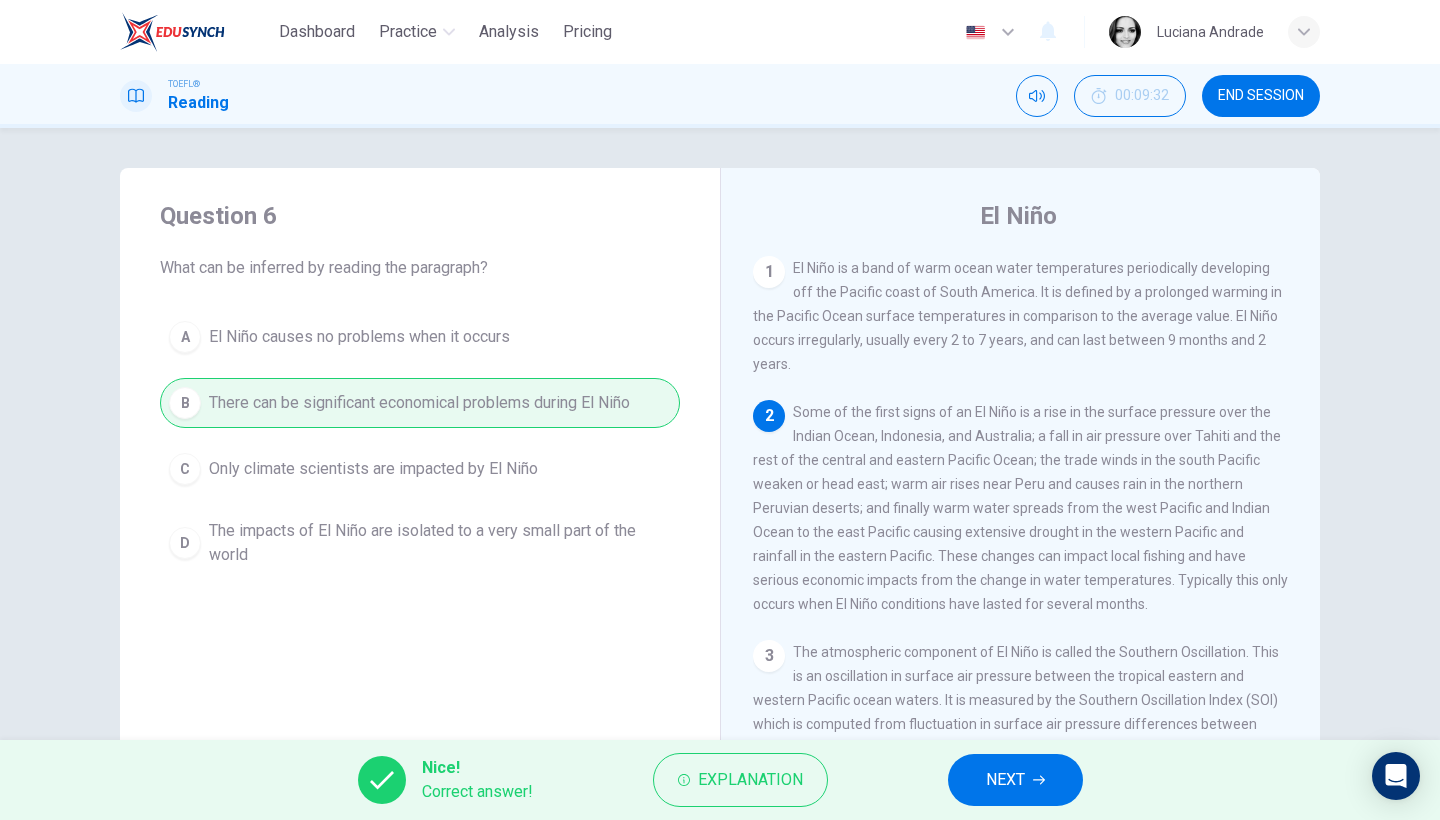 click on "NEXT" at bounding box center (1005, 780) 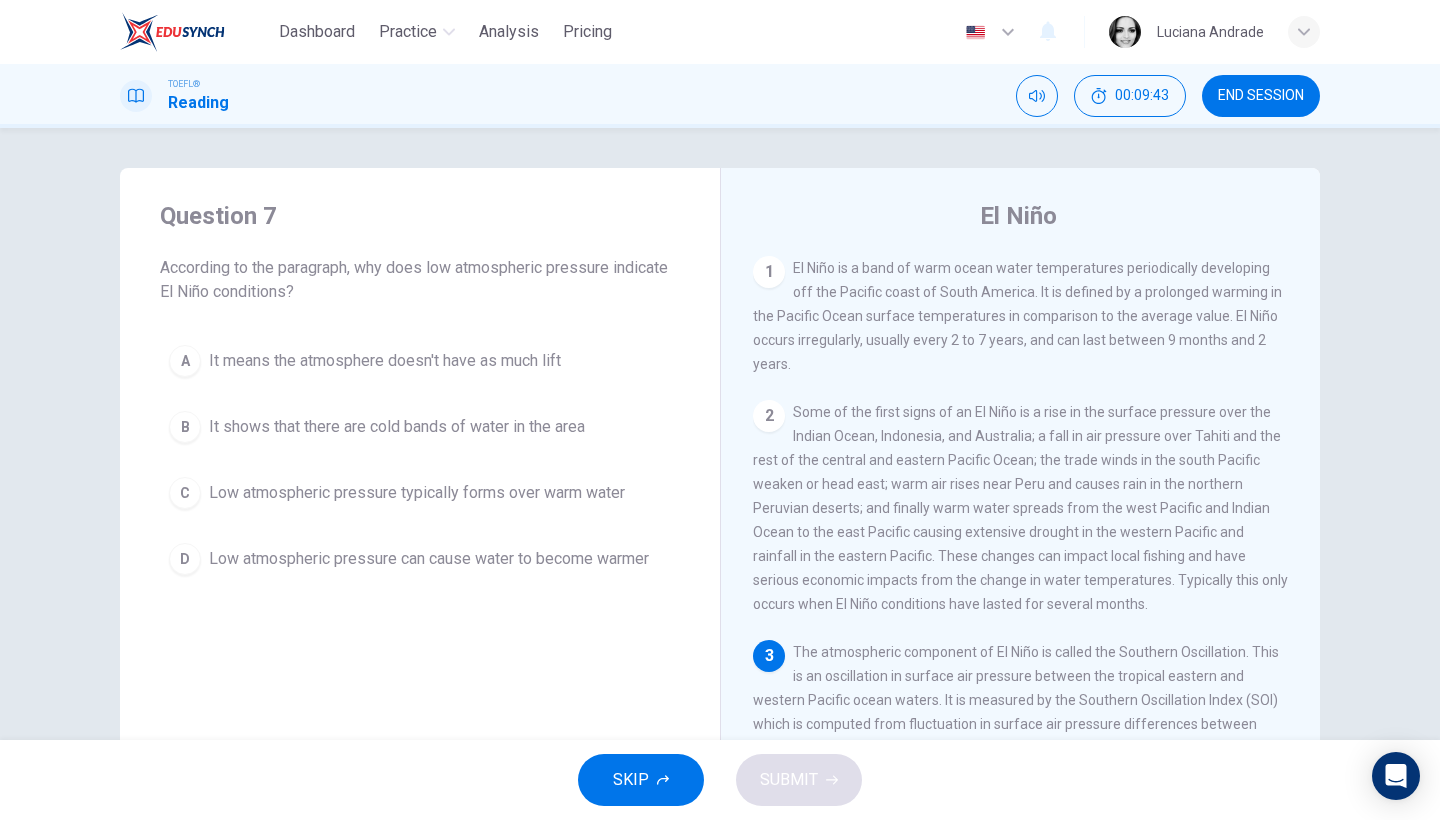 drag, startPoint x: 1312, startPoint y: 624, endPoint x: 1307, endPoint y: 692, distance: 68.18358 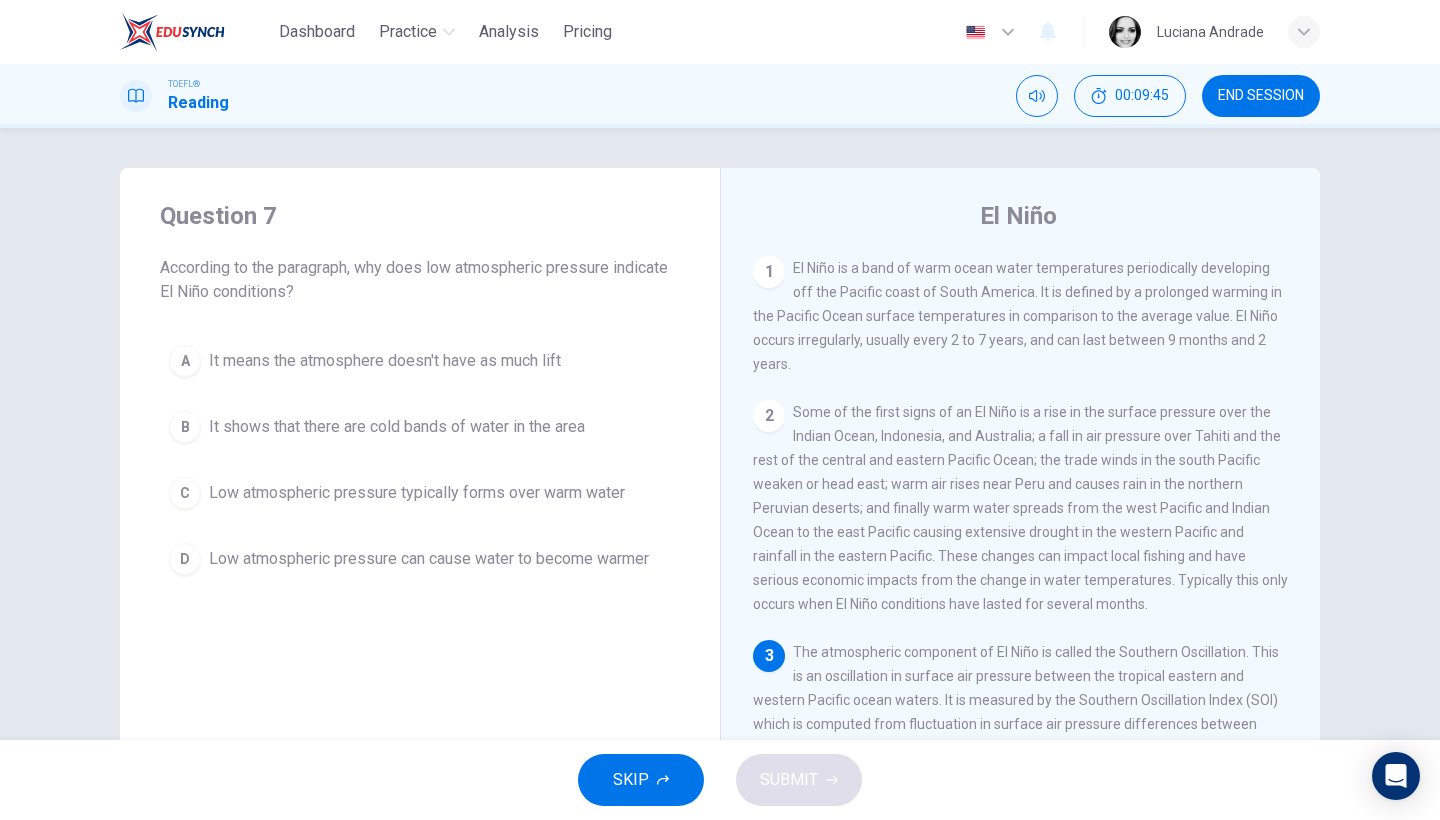 drag, startPoint x: 1312, startPoint y: 671, endPoint x: 1310, endPoint y: 688, distance: 17.117243 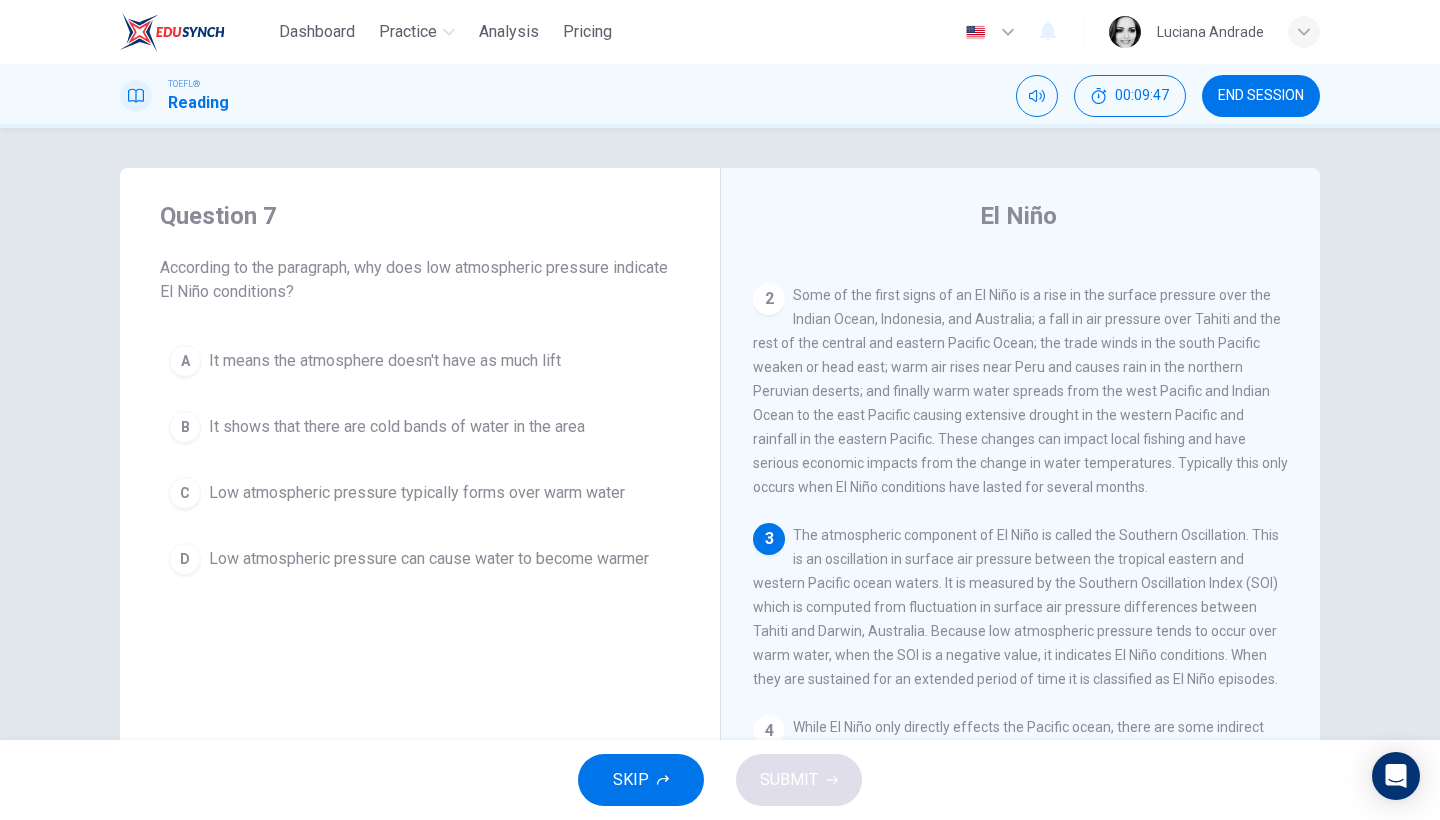 scroll, scrollTop: 198, scrollLeft: 0, axis: vertical 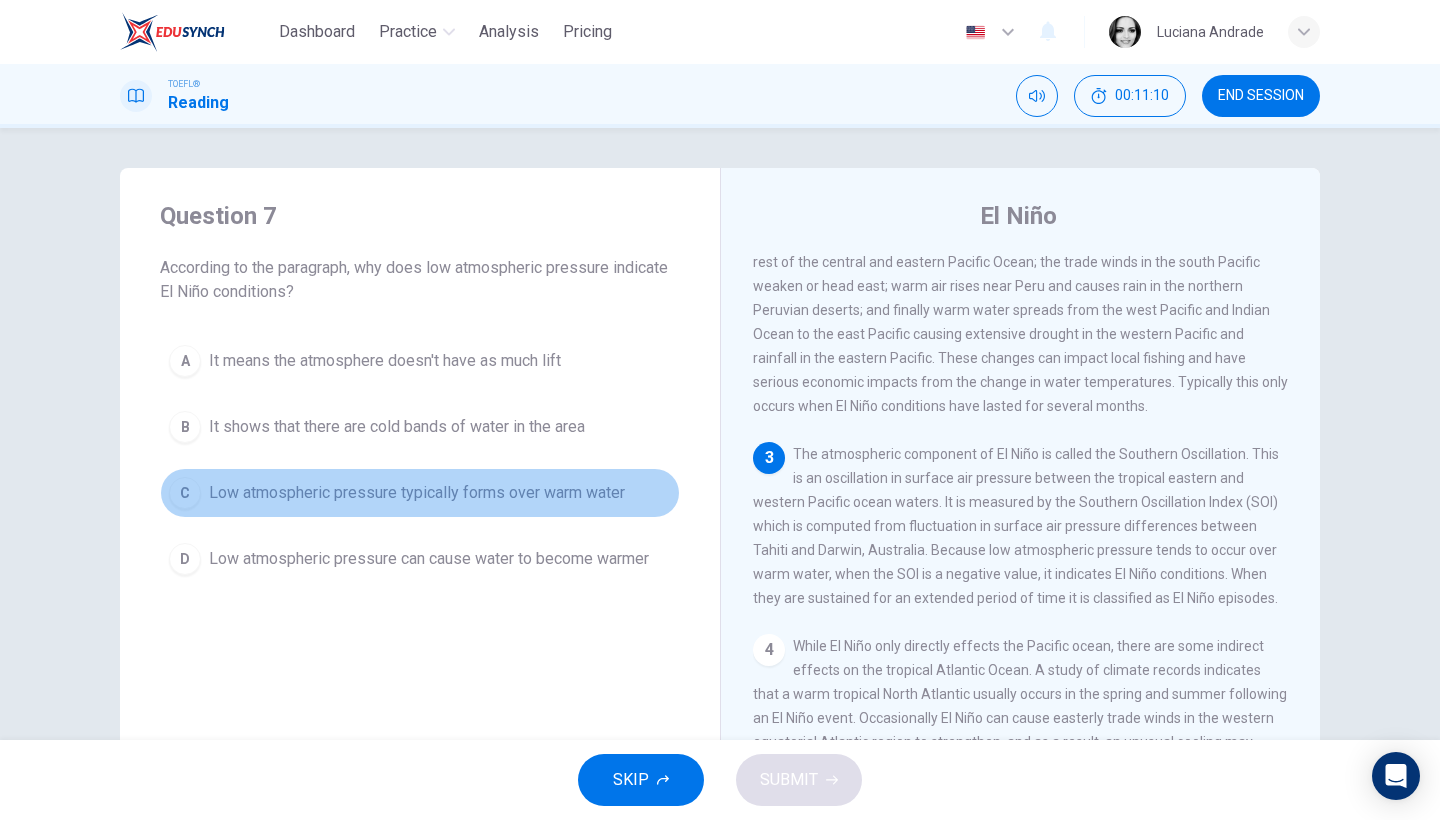 click on "Low atmospheric pressure typically forms over warm water" at bounding box center [417, 493] 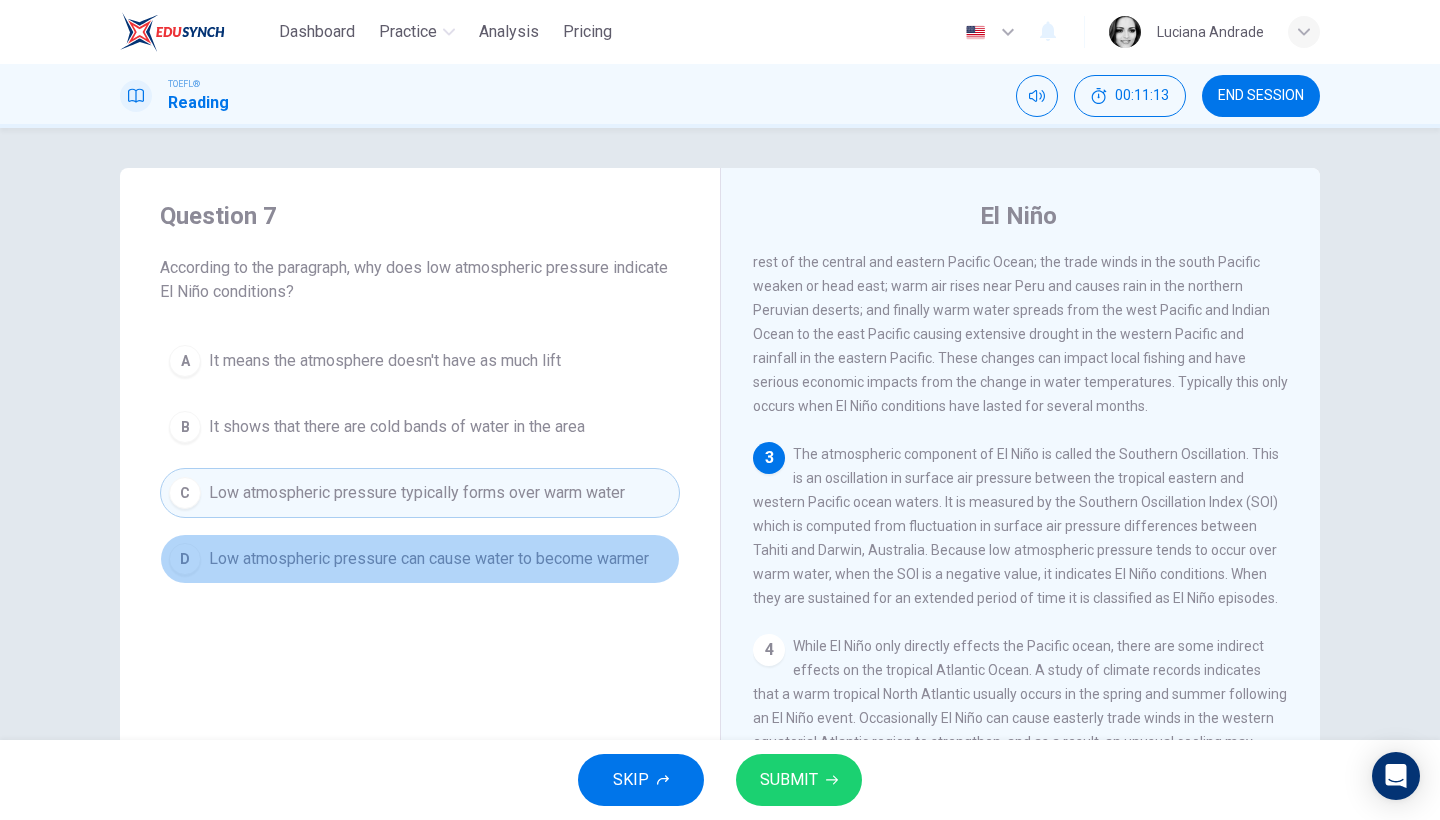 click on "Low atmospheric pressure can cause water to become warmer" at bounding box center [429, 559] 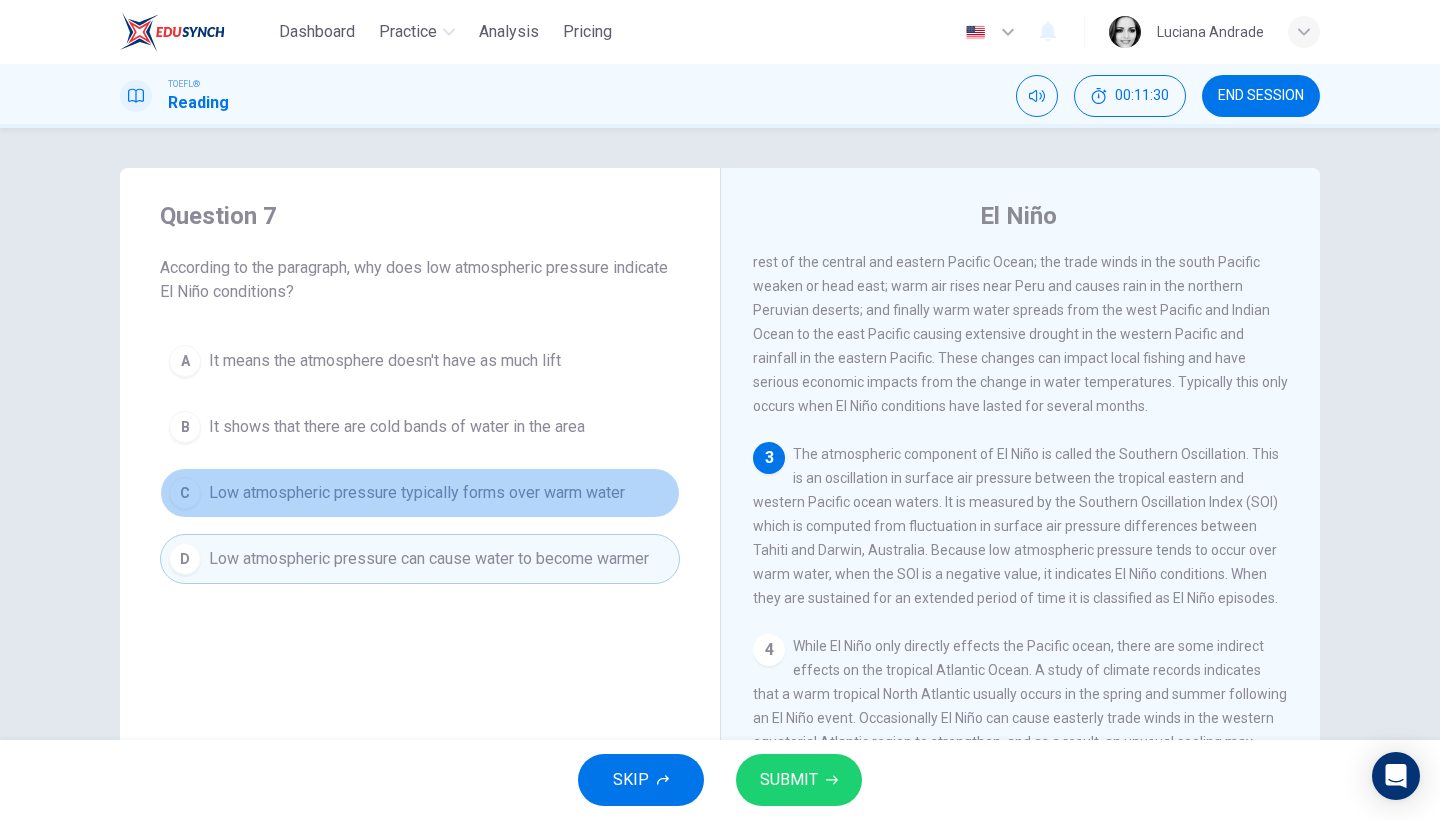 click on "Low atmospheric pressure typically forms over warm water" at bounding box center (417, 493) 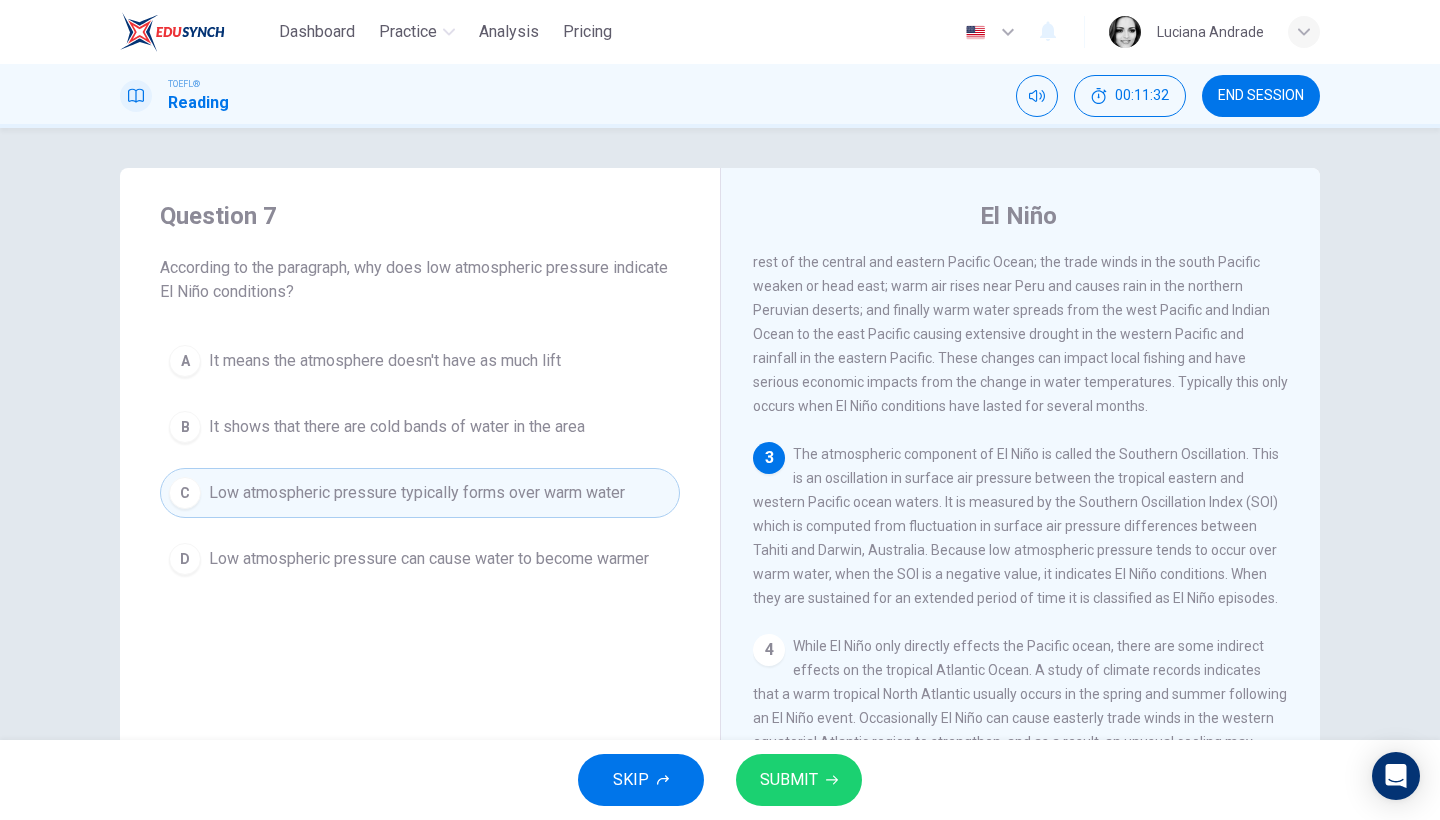 click on "SUBMIT" at bounding box center [789, 780] 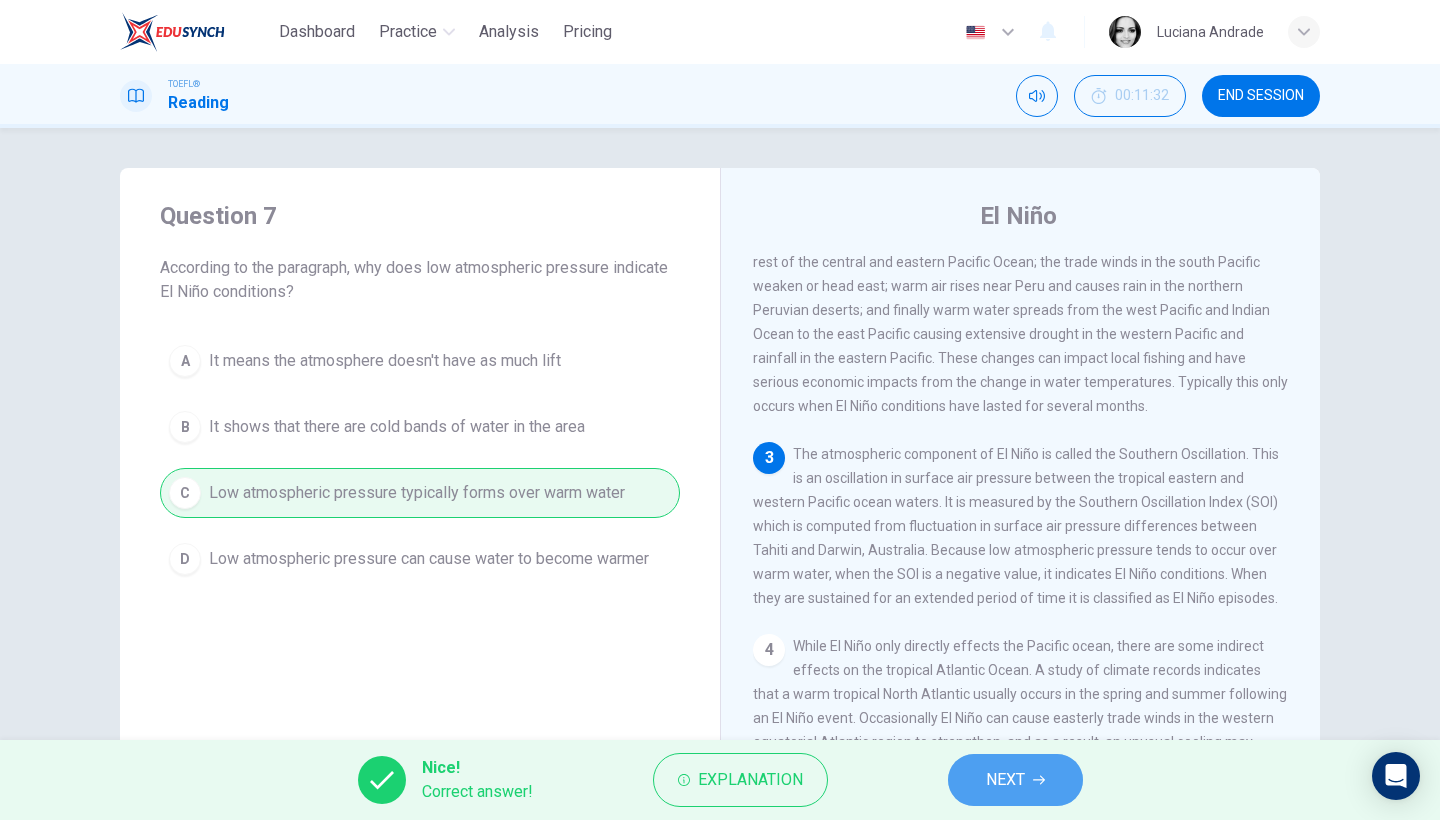 click 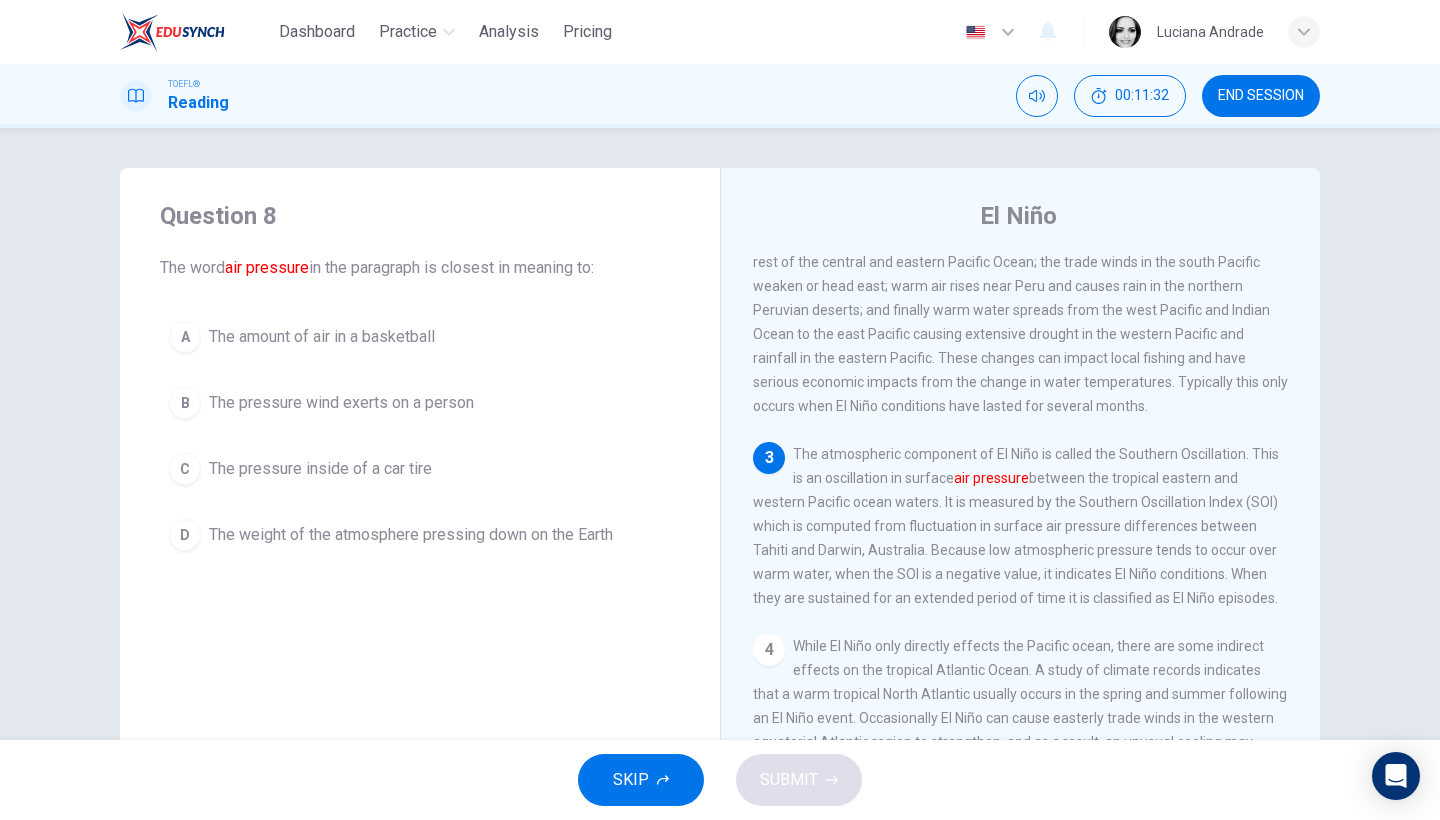 scroll, scrollTop: 217, scrollLeft: 0, axis: vertical 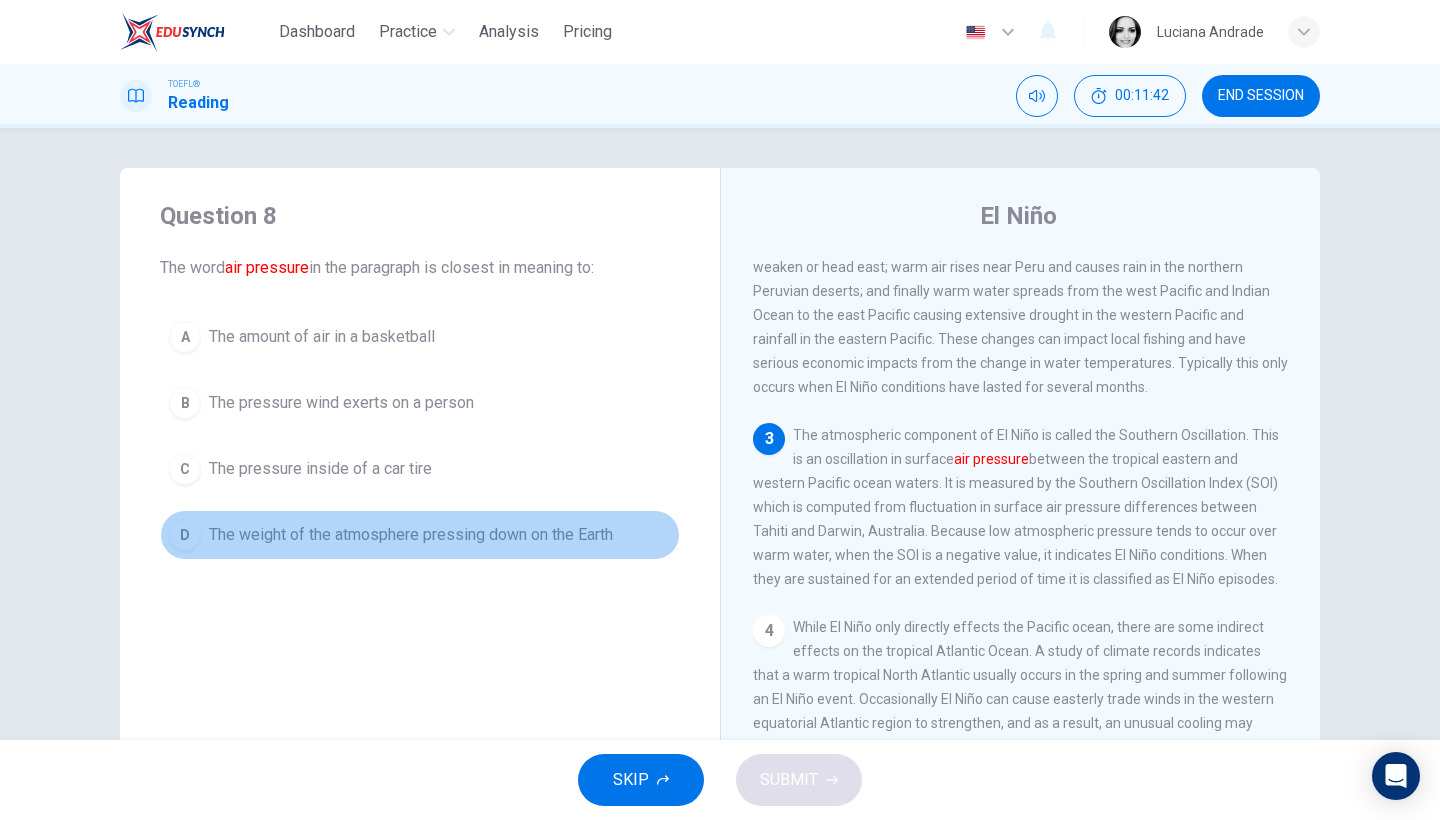 click on "The weight of the atmosphere pressing down on the Earth" at bounding box center (411, 535) 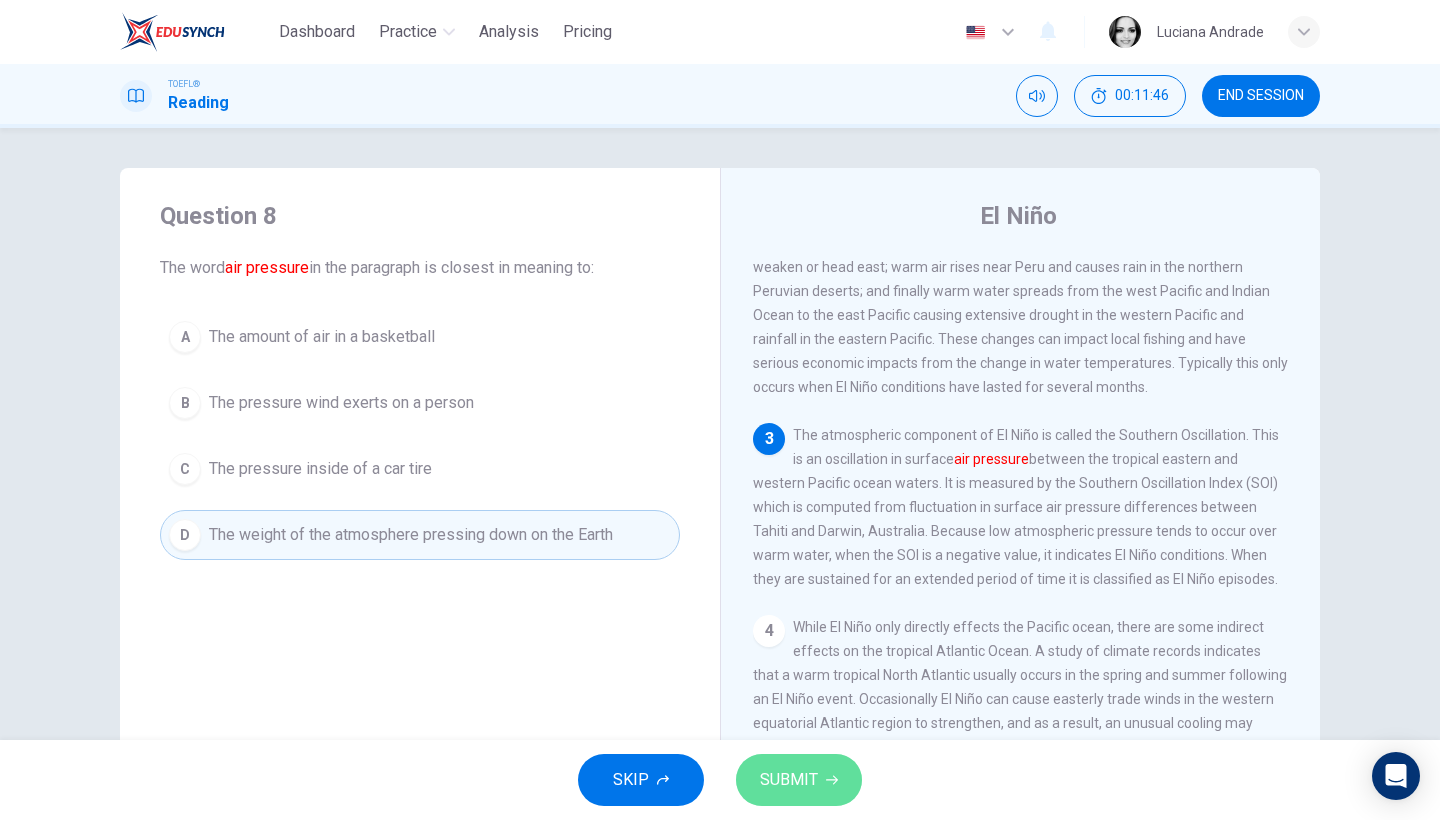 click on "SUBMIT" at bounding box center [789, 780] 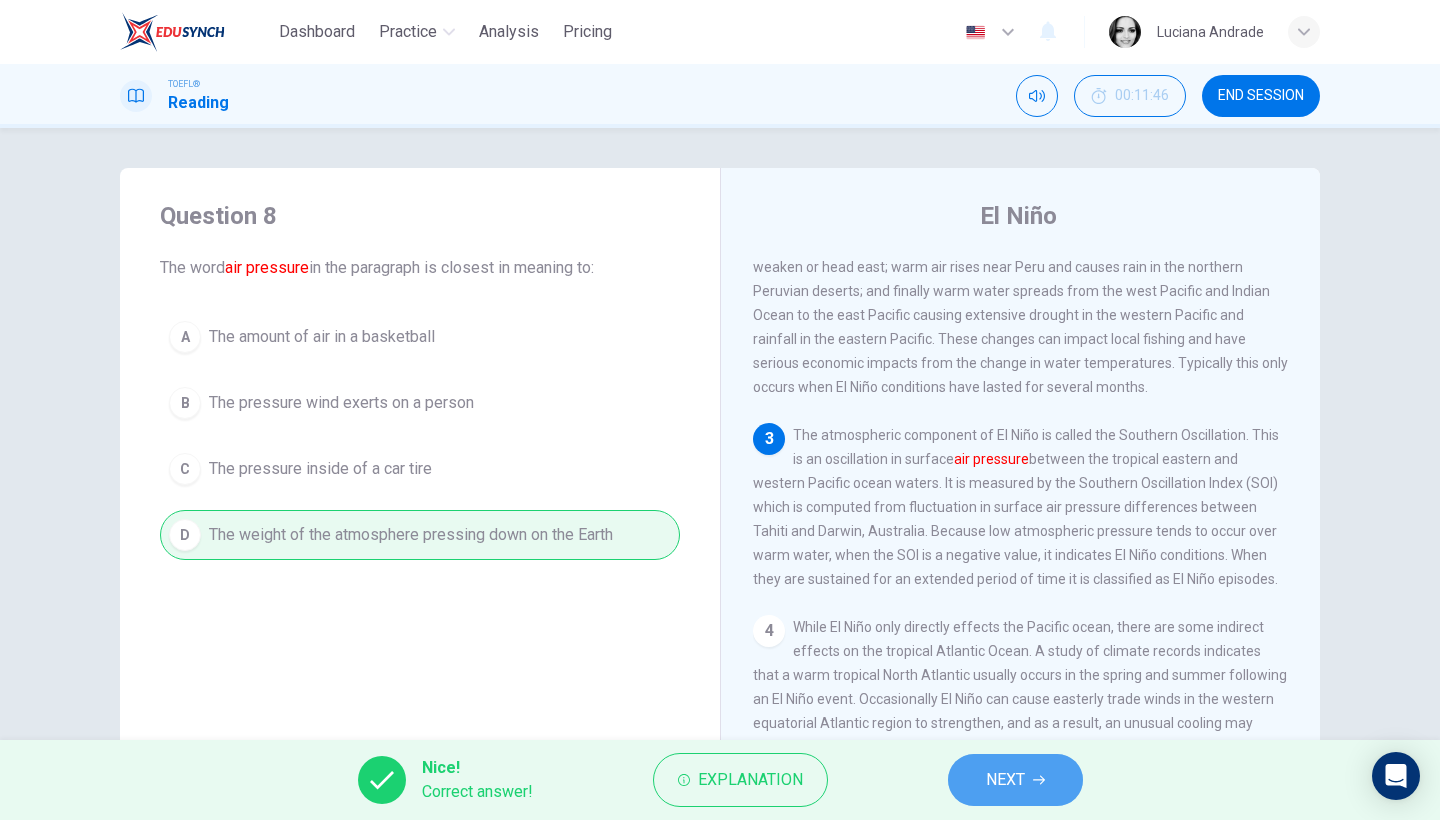 click on "NEXT" at bounding box center (1015, 780) 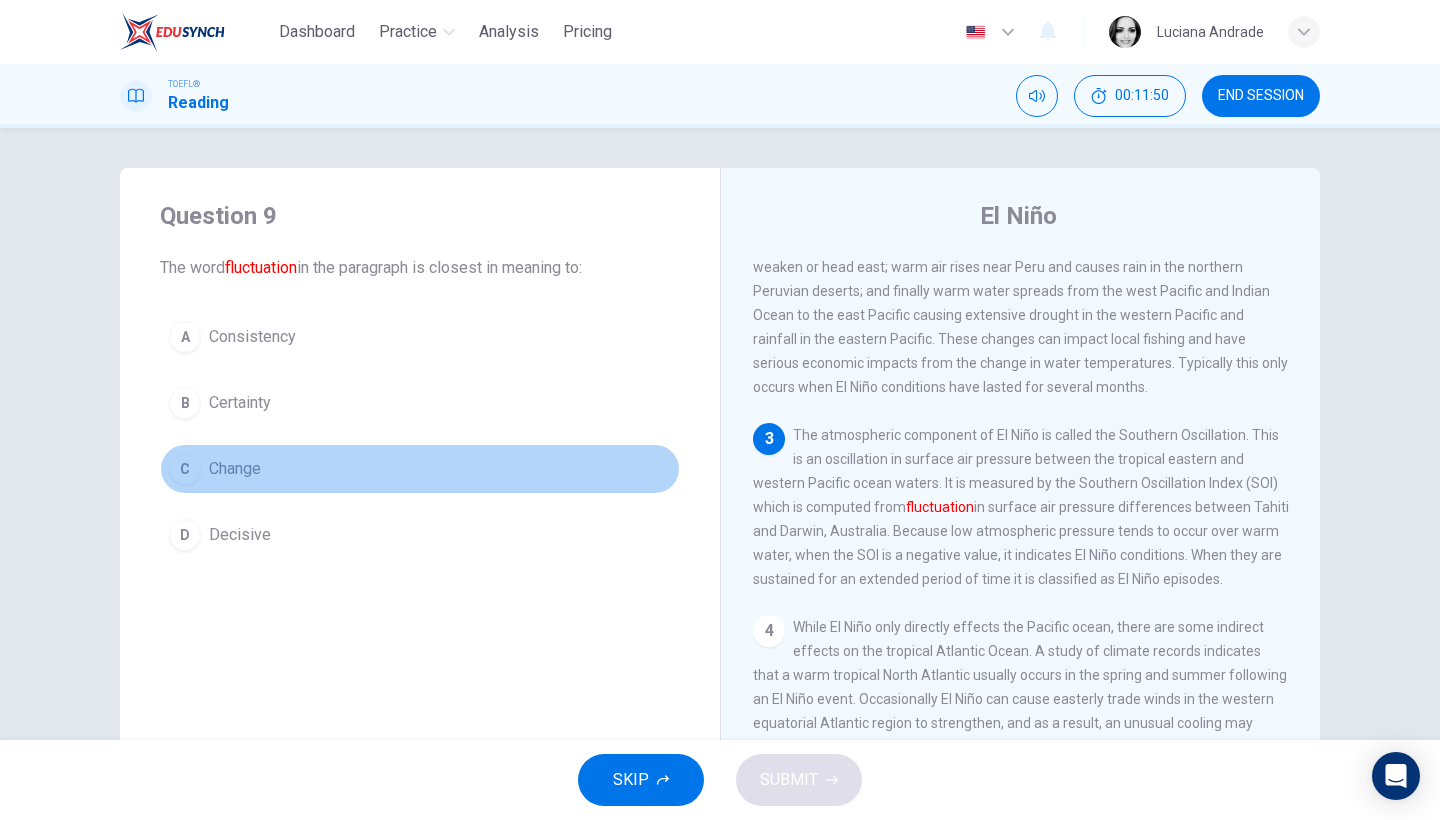 click on "Change" at bounding box center (235, 469) 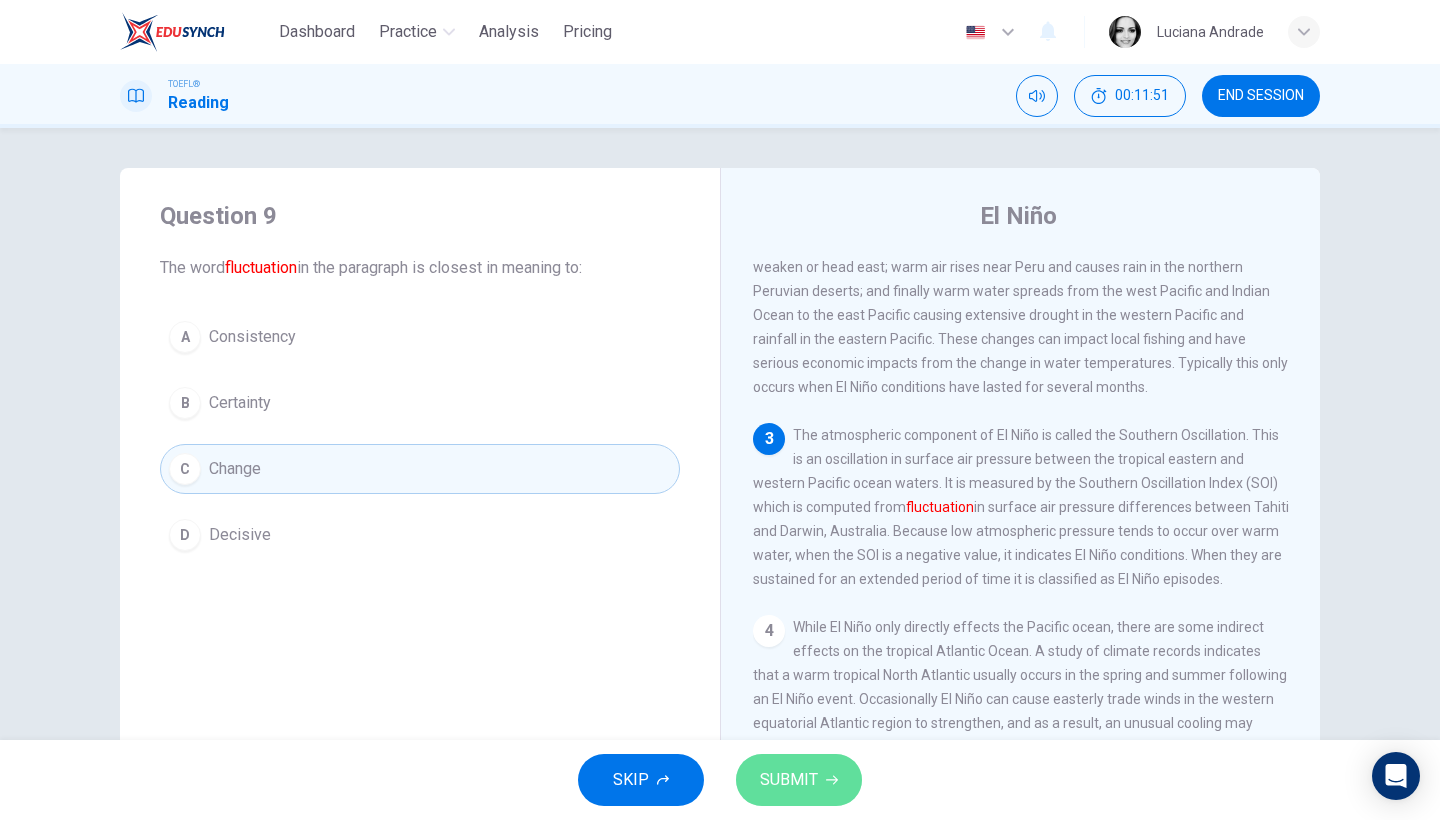 click on "SUBMIT" at bounding box center (789, 780) 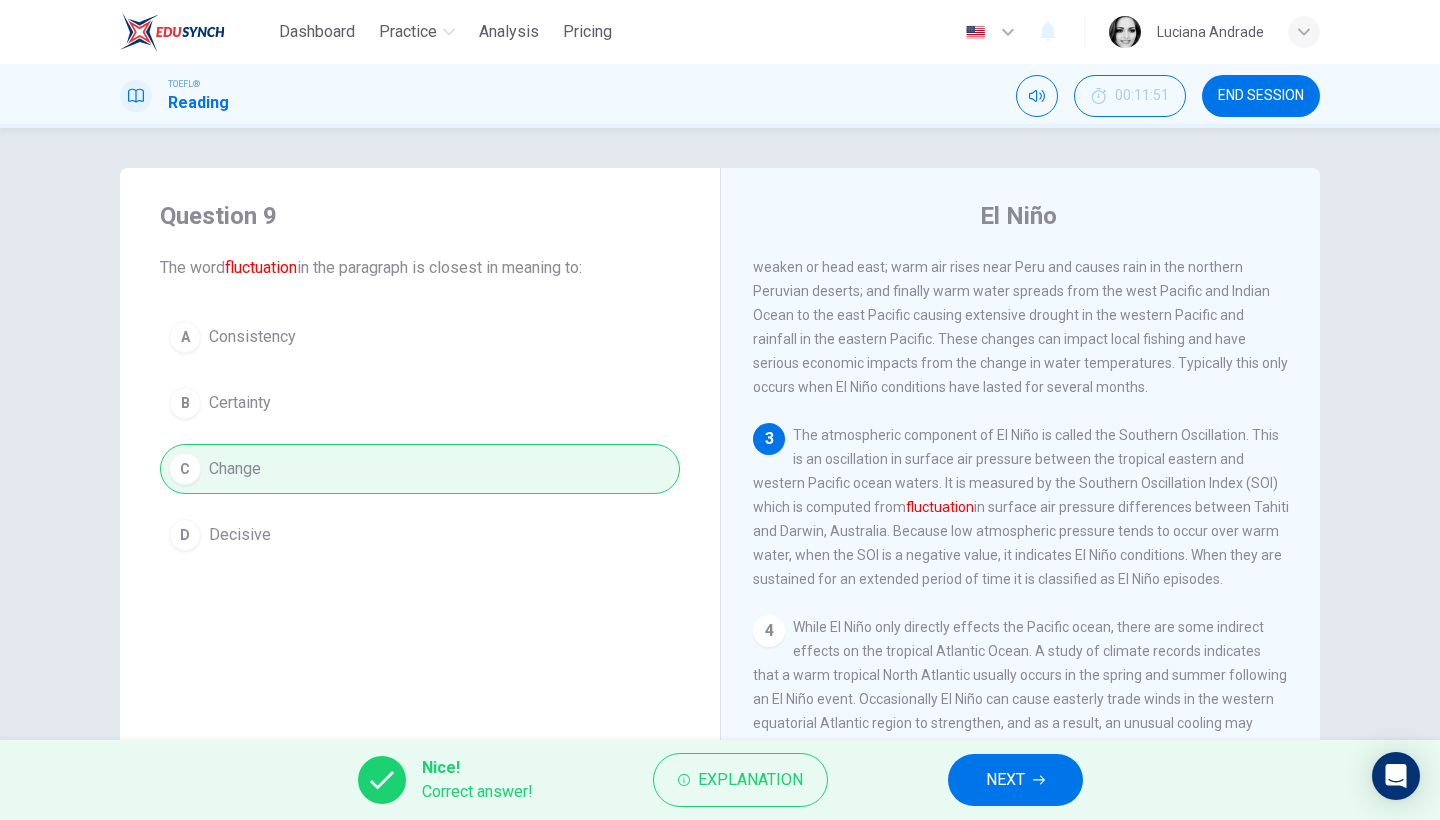 click on "NEXT" at bounding box center (1005, 780) 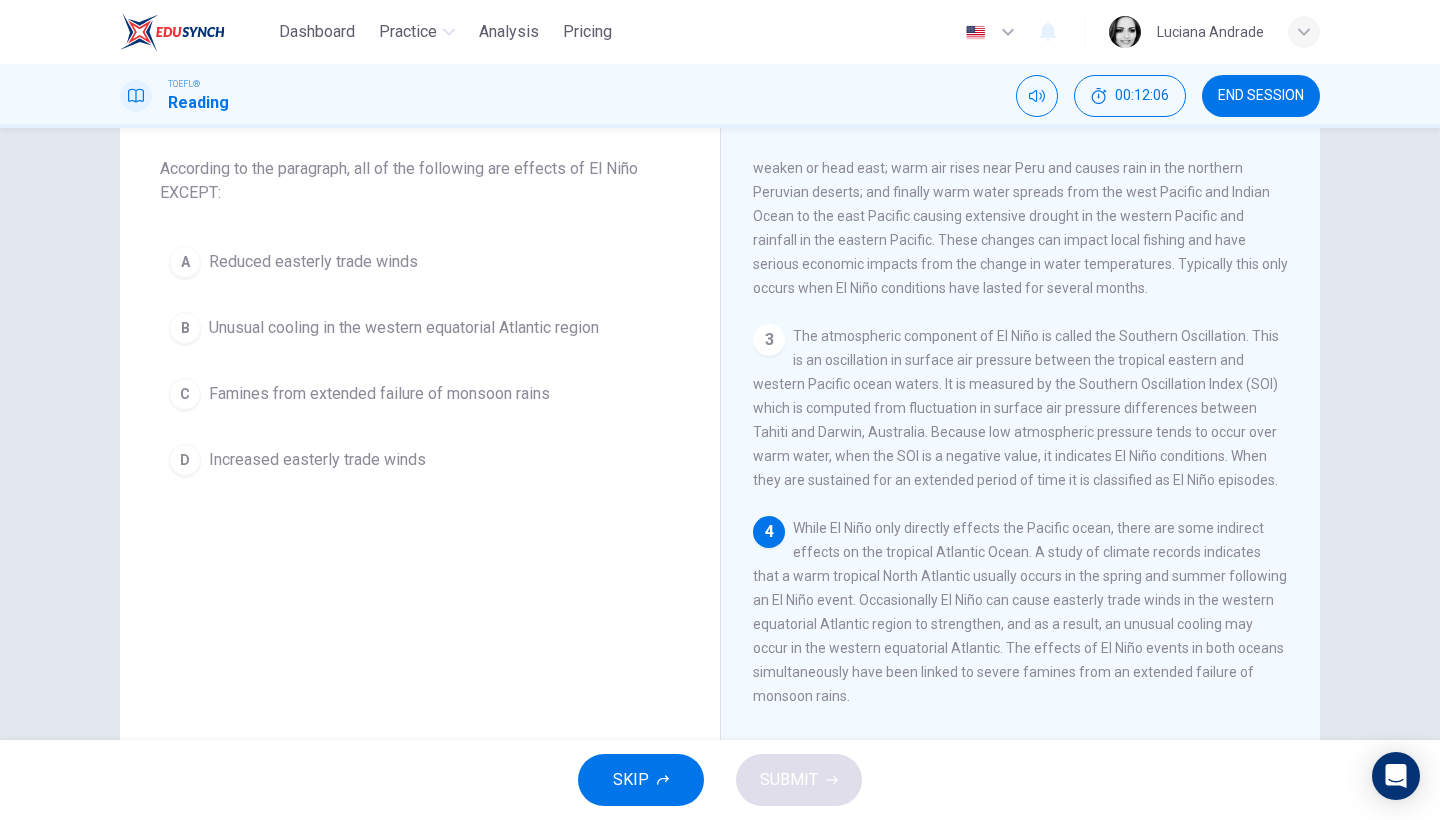 scroll, scrollTop: 85, scrollLeft: 0, axis: vertical 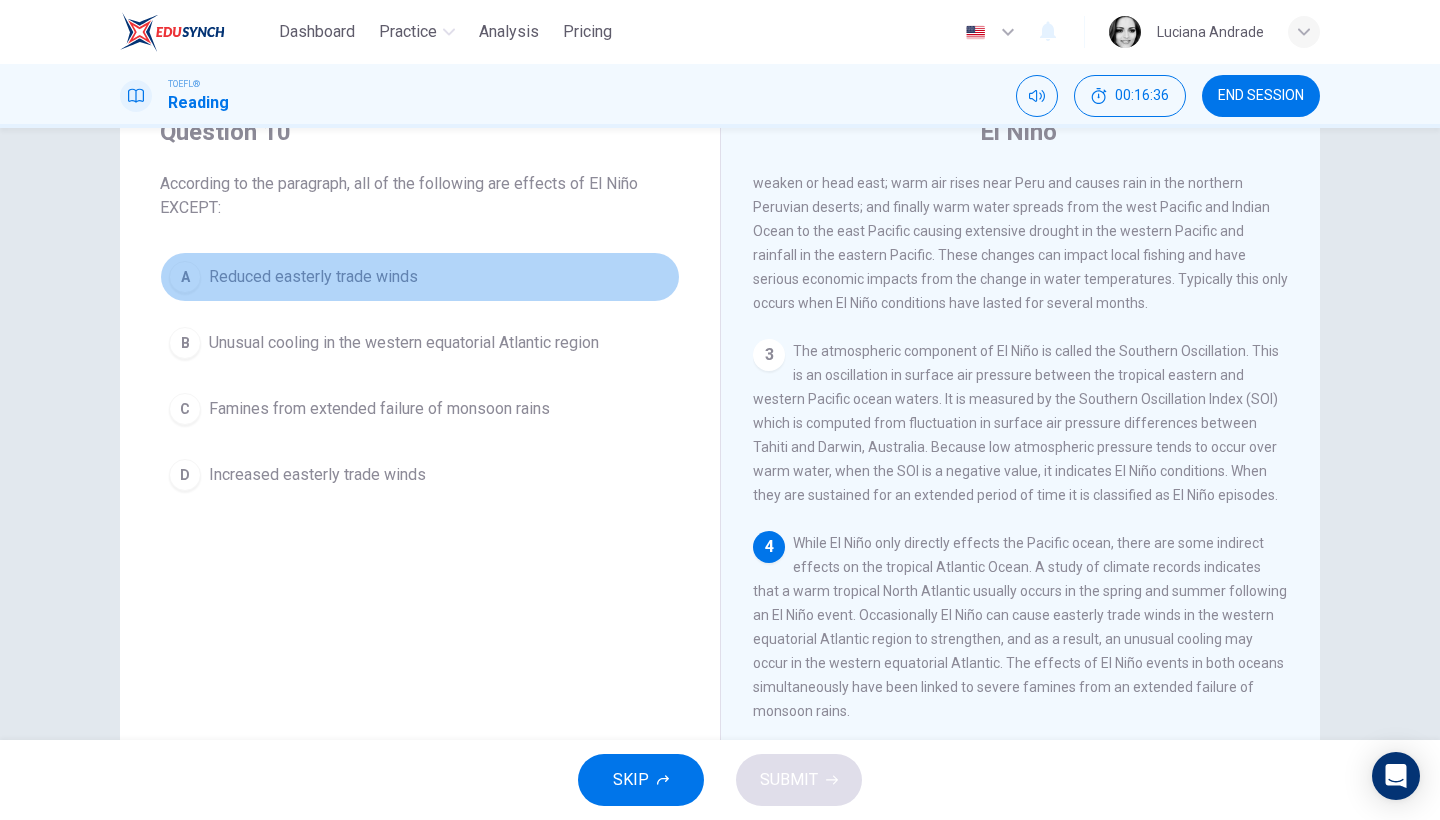 click on "A Reduced easterly trade winds" at bounding box center [420, 277] 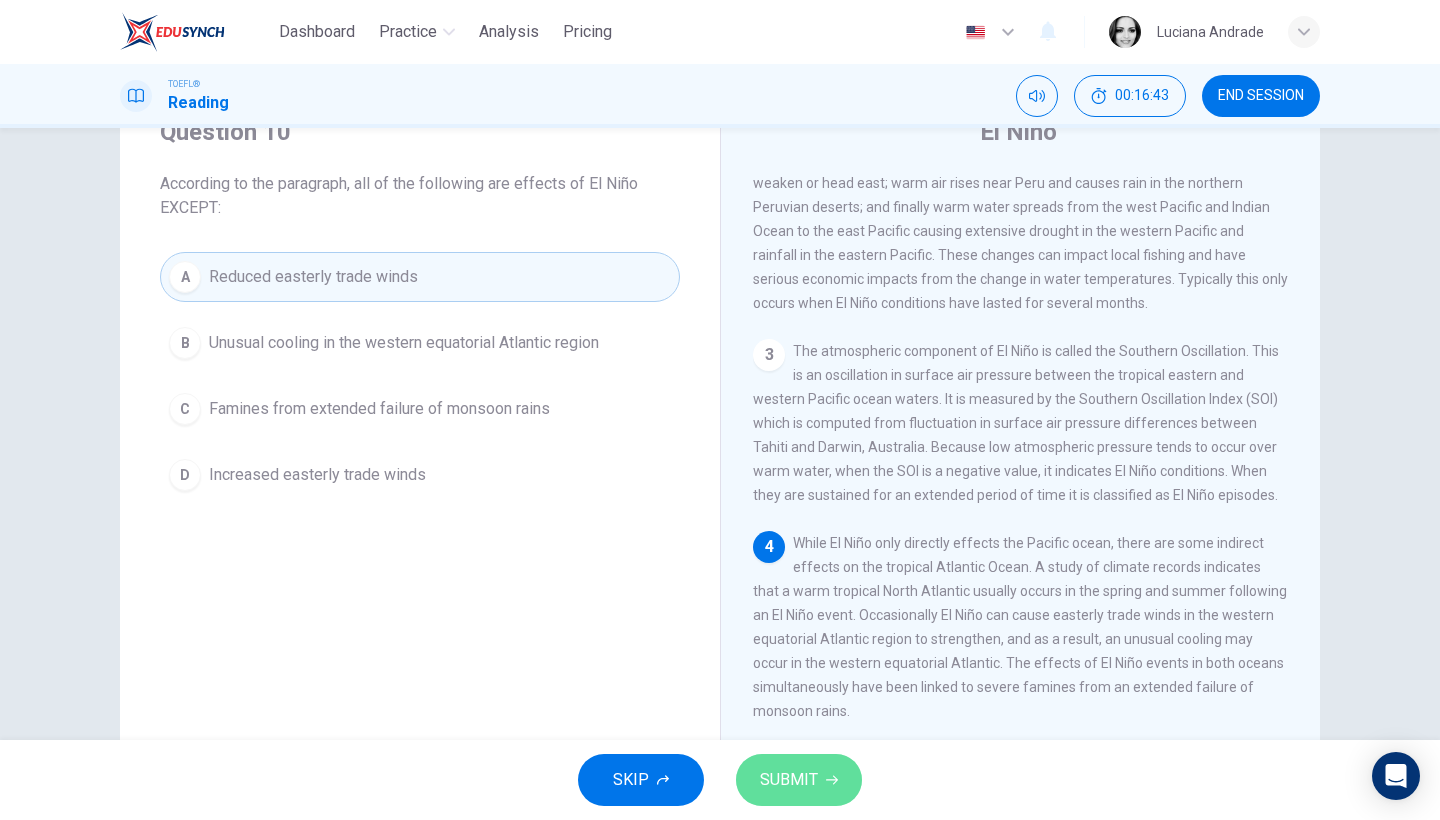 click on "SUBMIT" at bounding box center [789, 780] 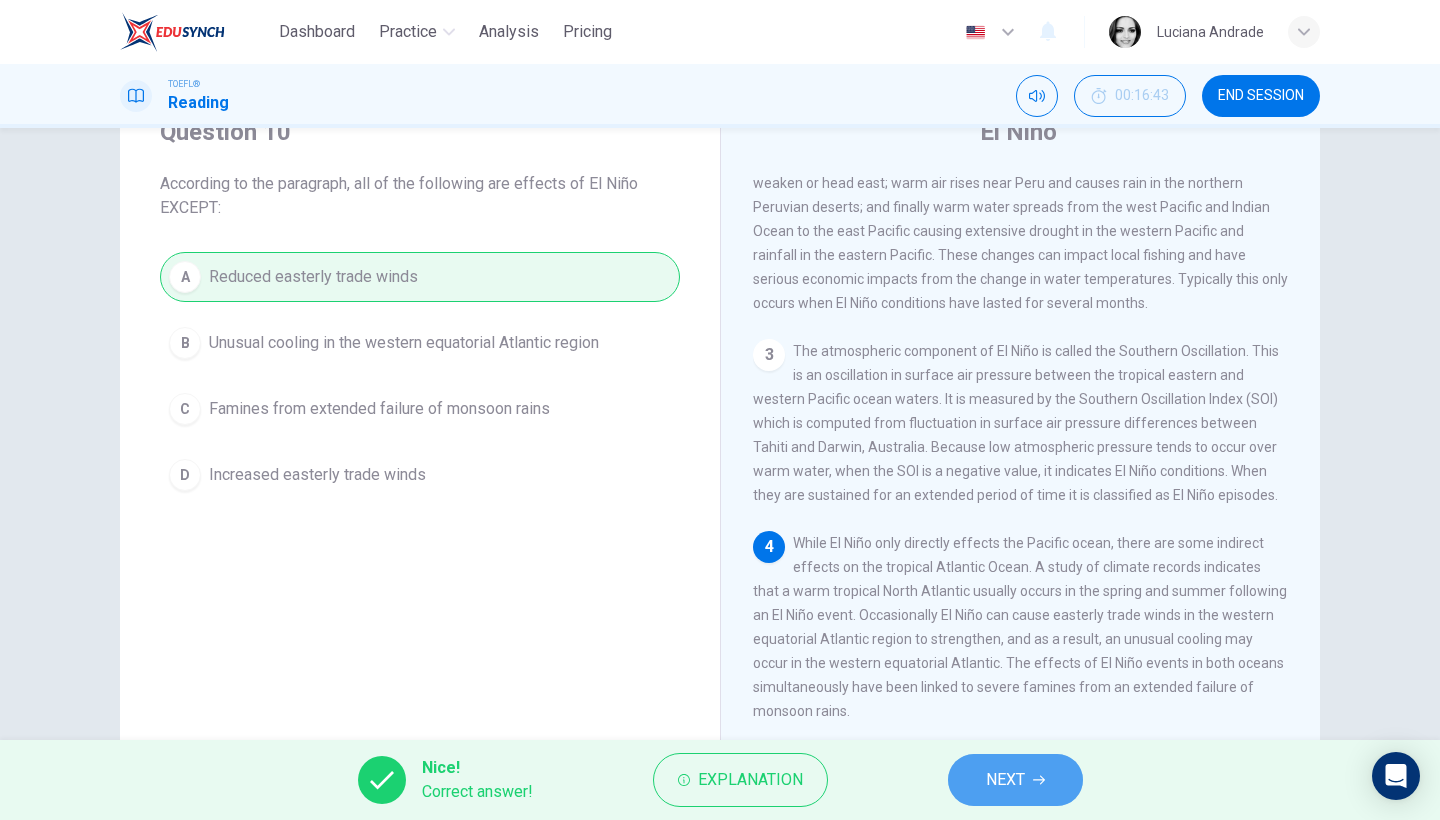 click 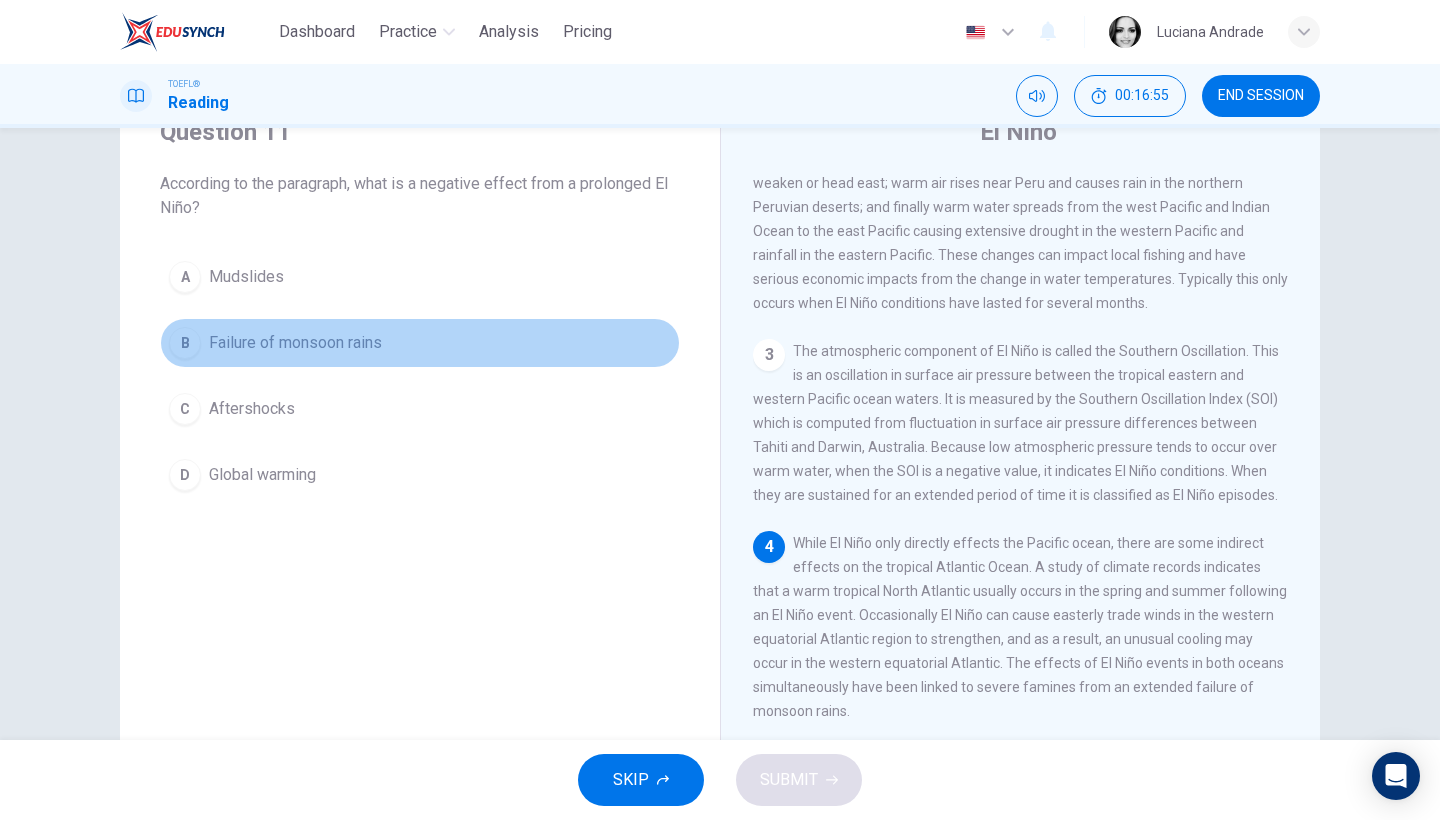 click on "Failure of monsoon rains" at bounding box center [295, 343] 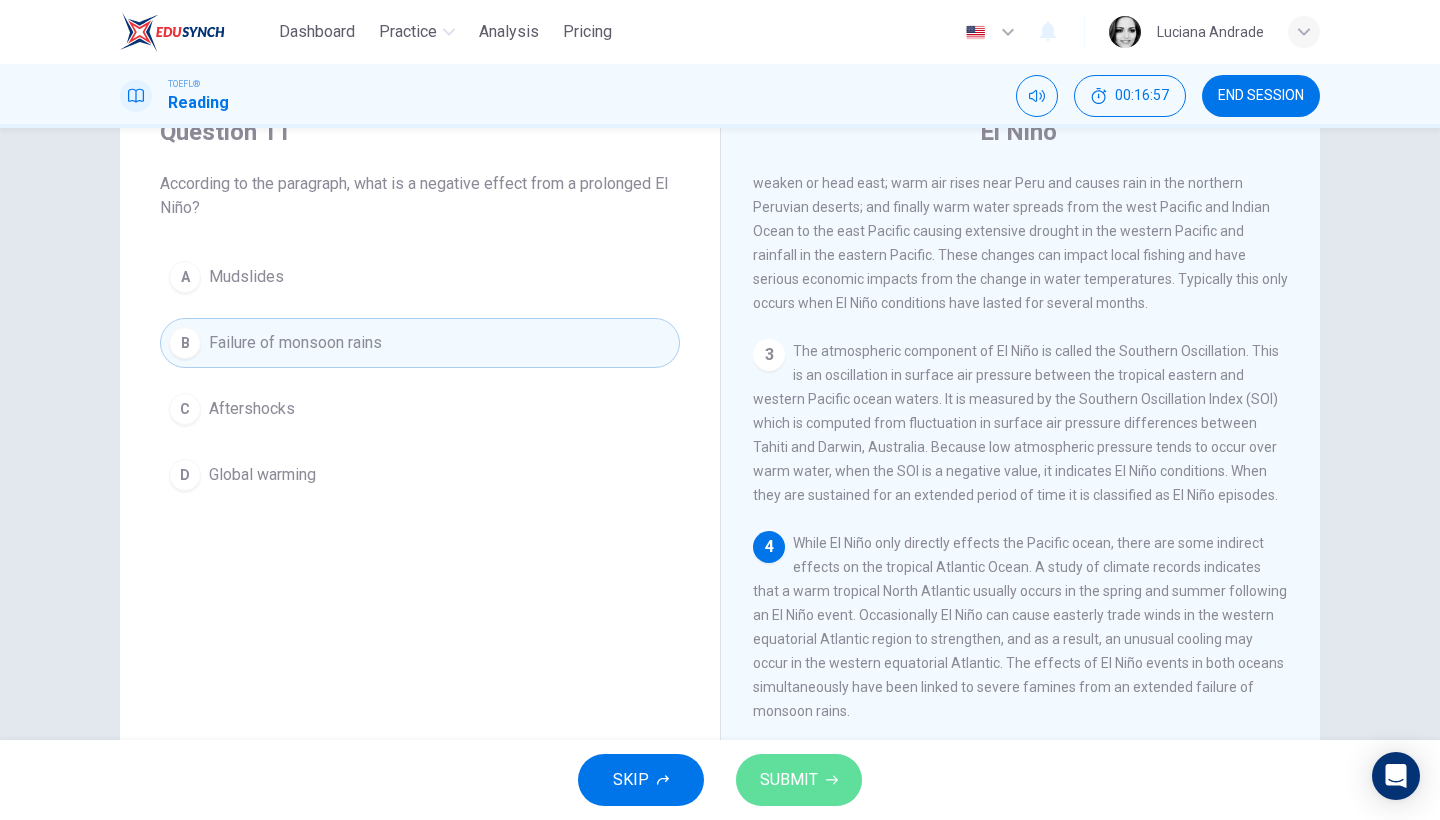 click on "SUBMIT" at bounding box center (799, 780) 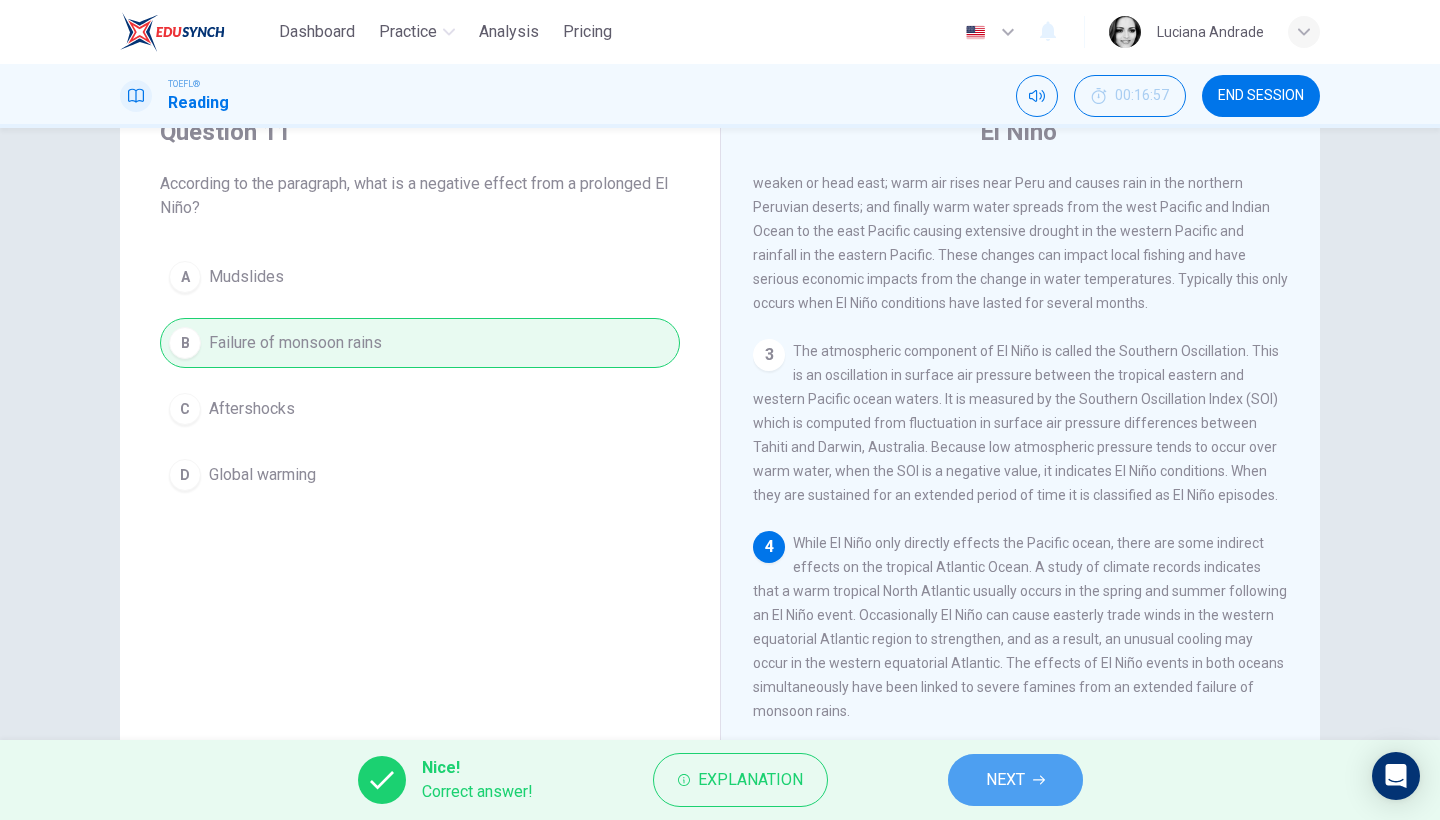 click on "NEXT" at bounding box center [1015, 780] 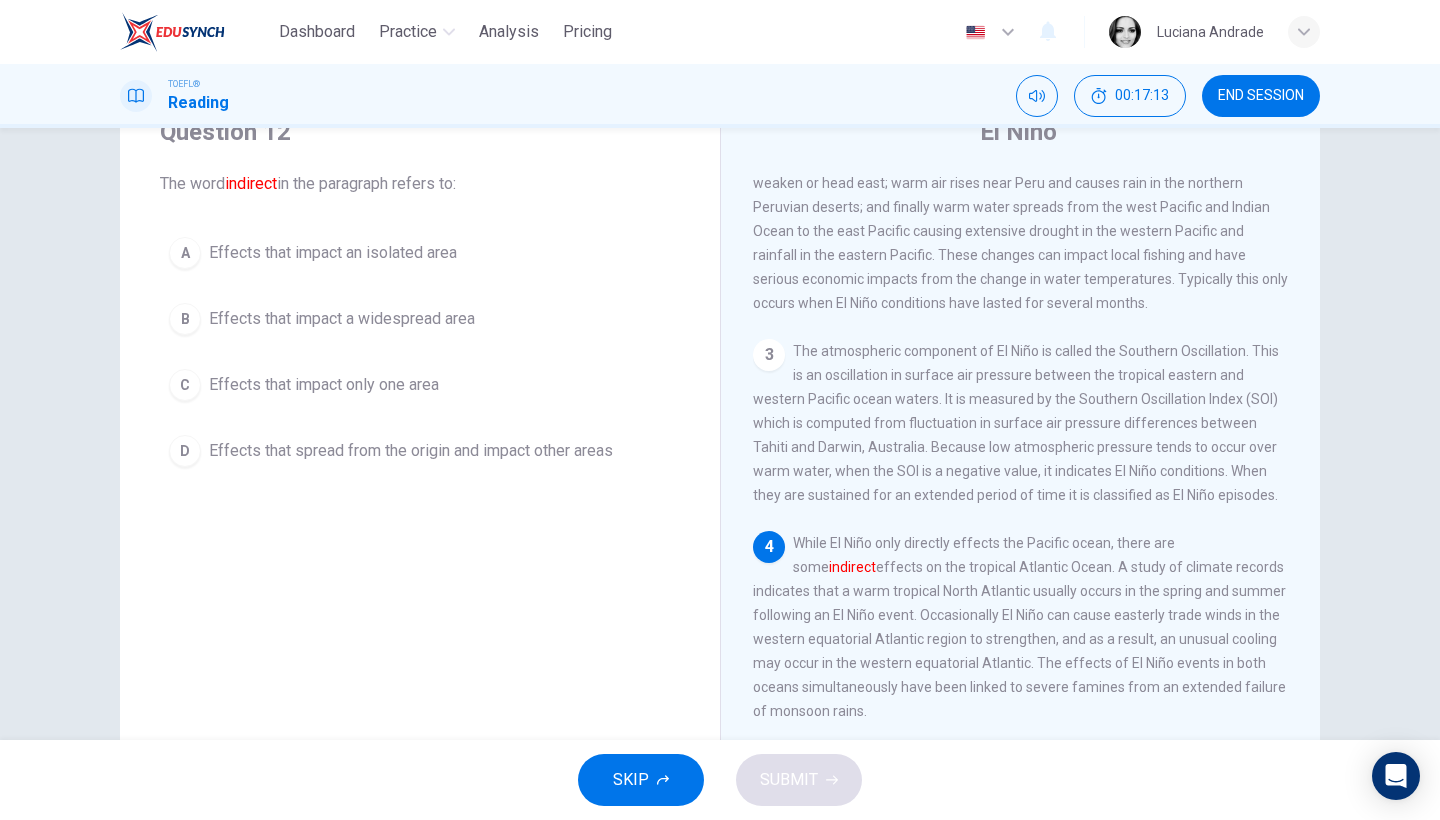 click on "Effects that spread from the origin and impact other areas" at bounding box center [411, 451] 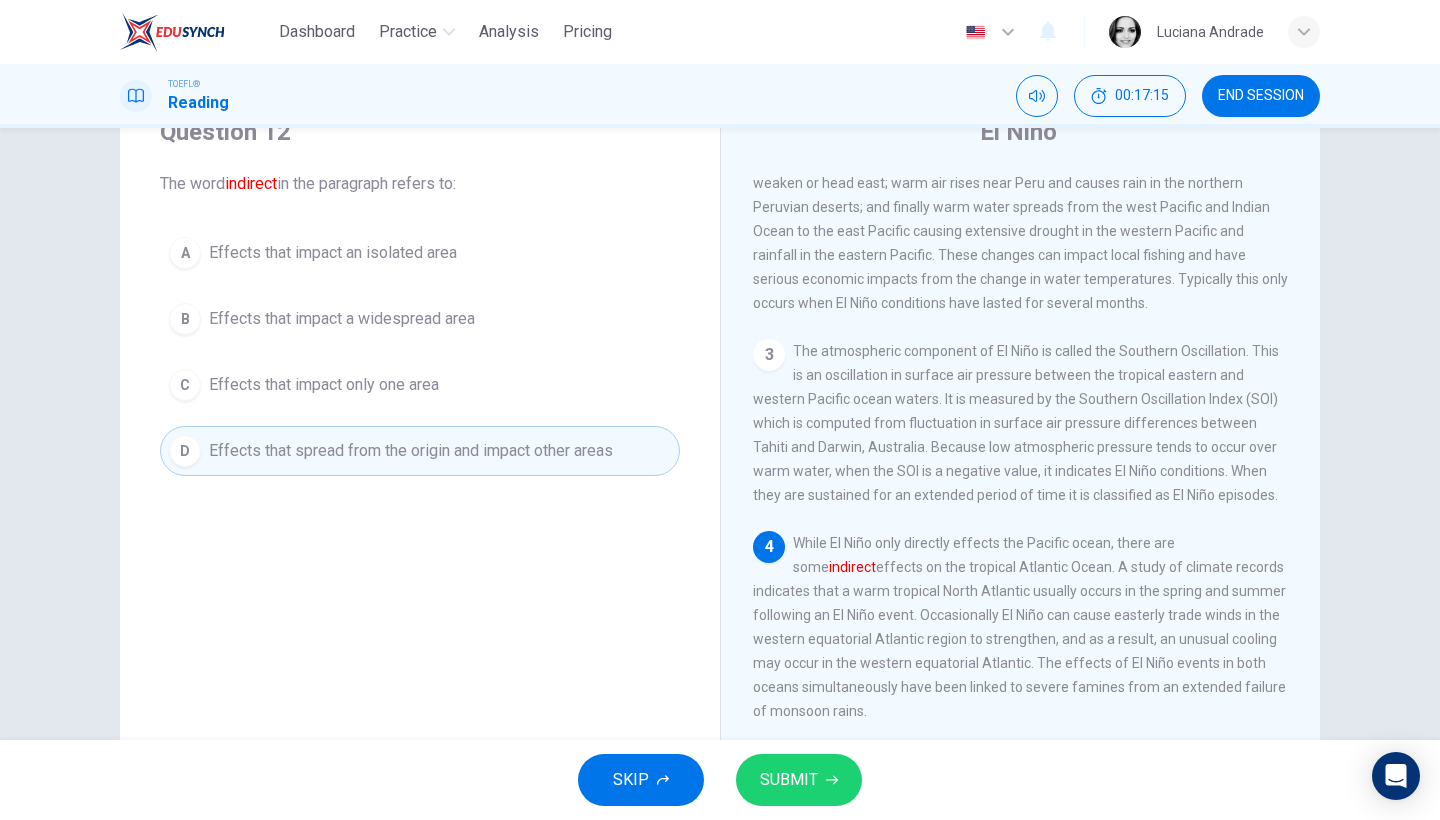 click on "SUBMIT" at bounding box center [789, 780] 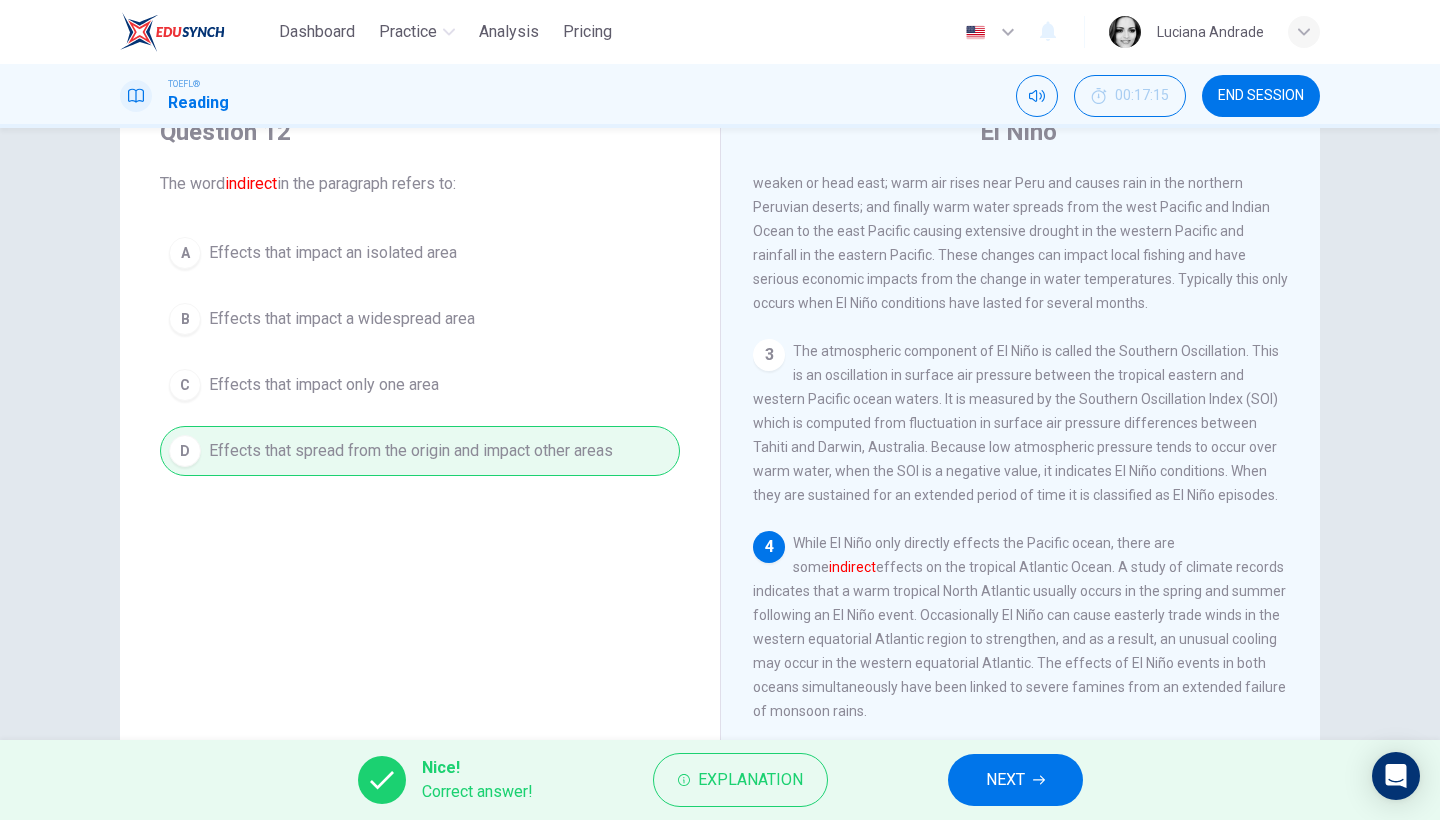 click on "NEXT" at bounding box center [1015, 780] 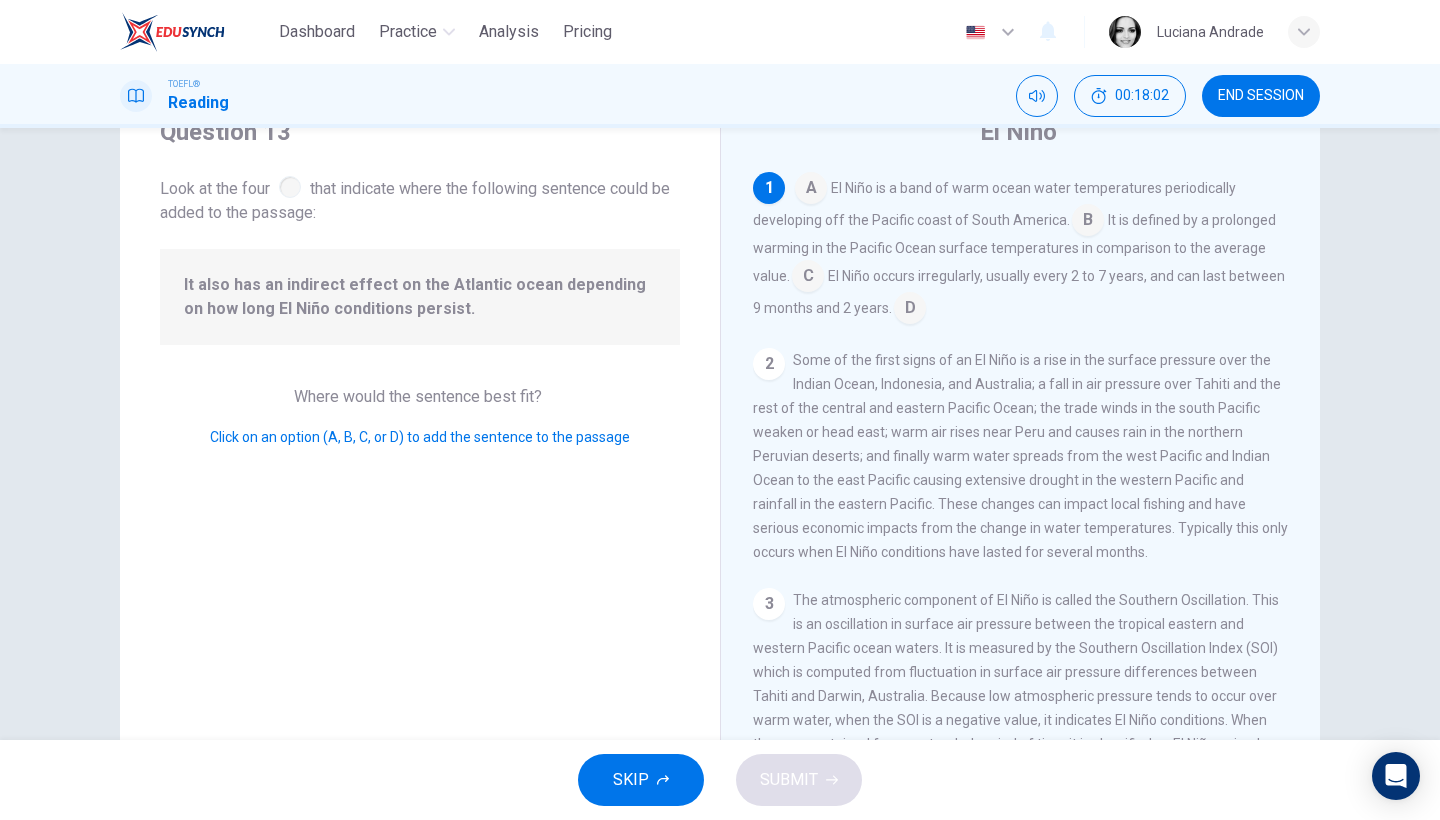 click at bounding box center [808, 278] 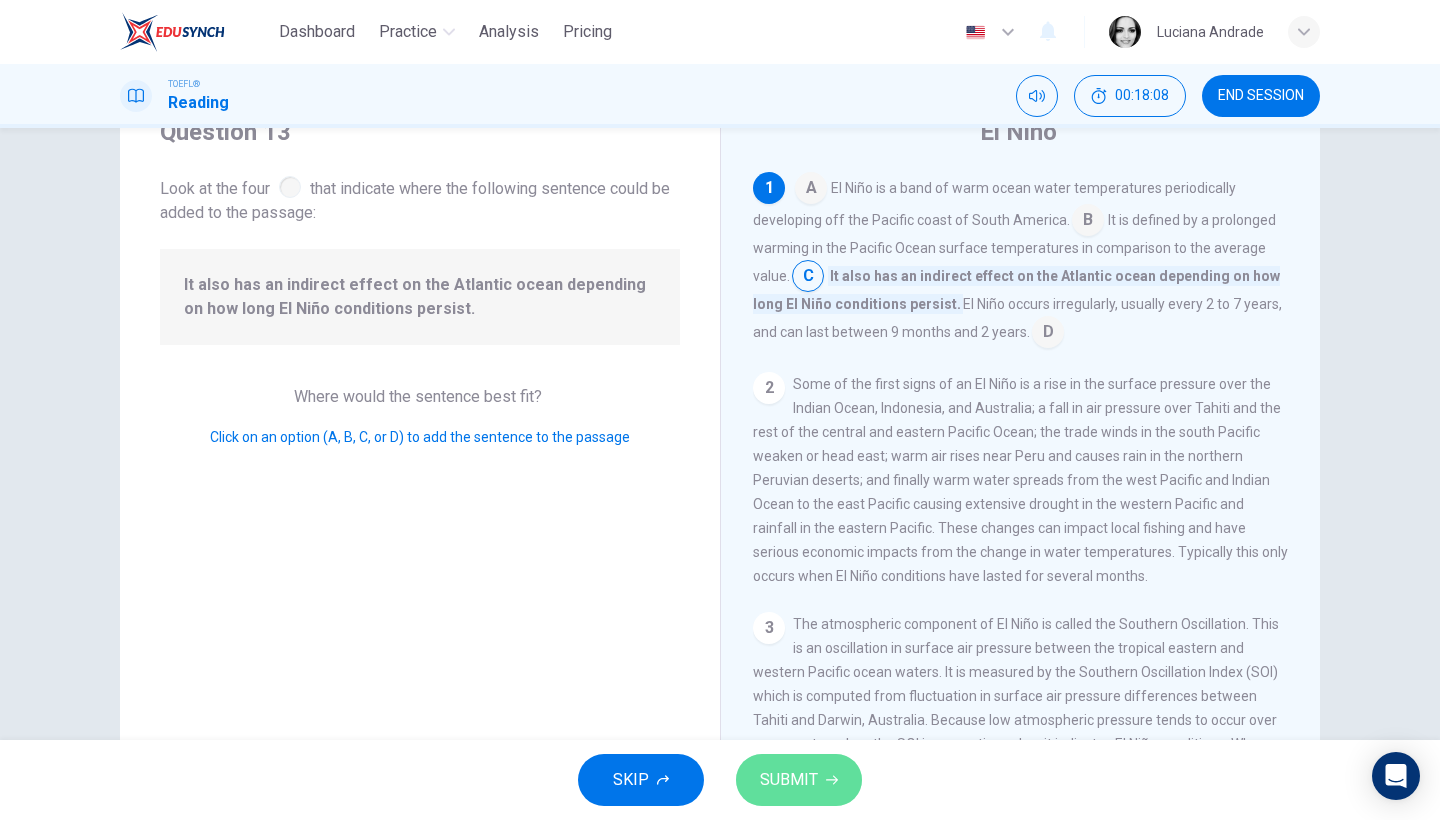 click on "SUBMIT" at bounding box center (789, 780) 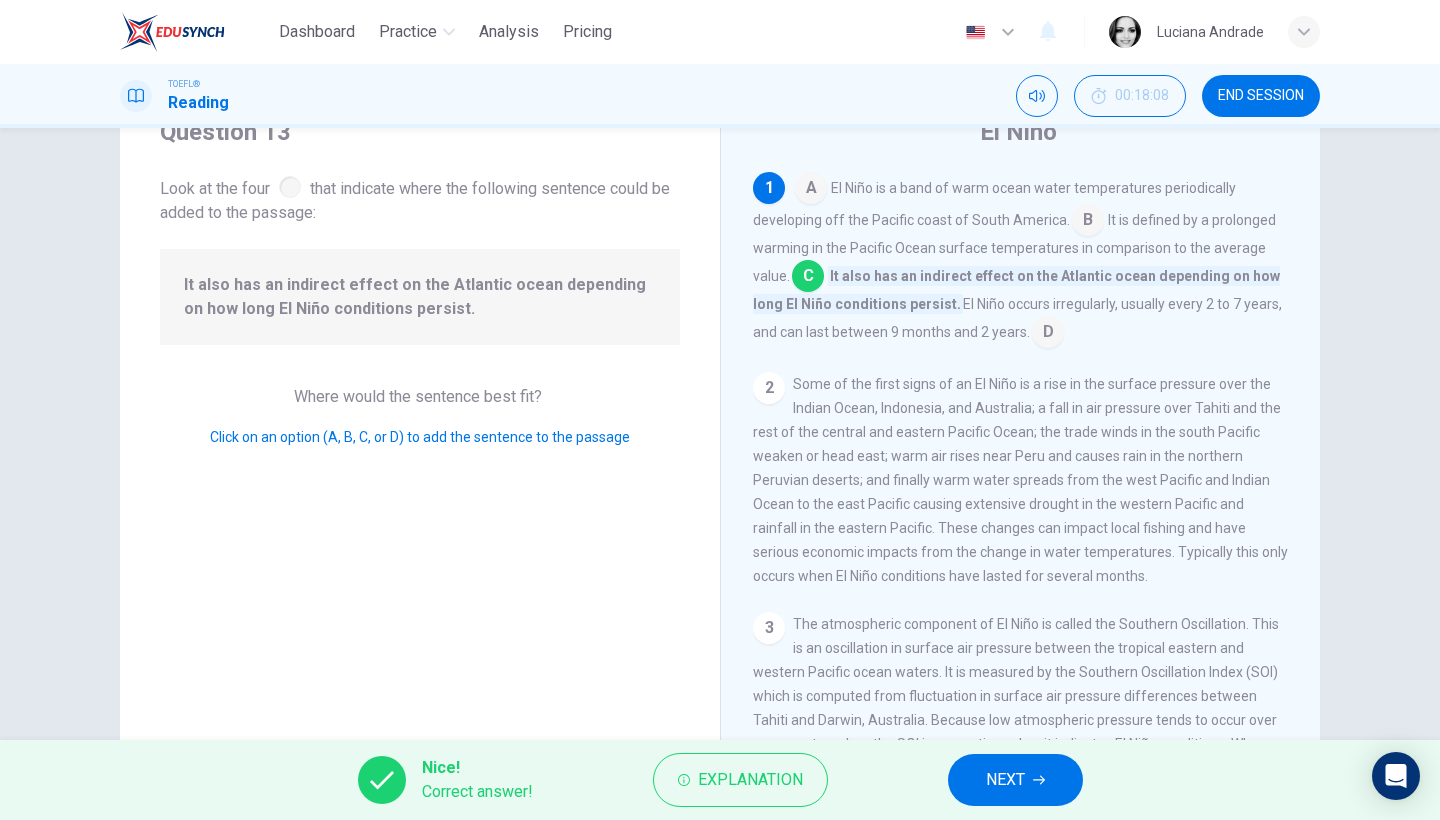 click on "NEXT" at bounding box center [1005, 780] 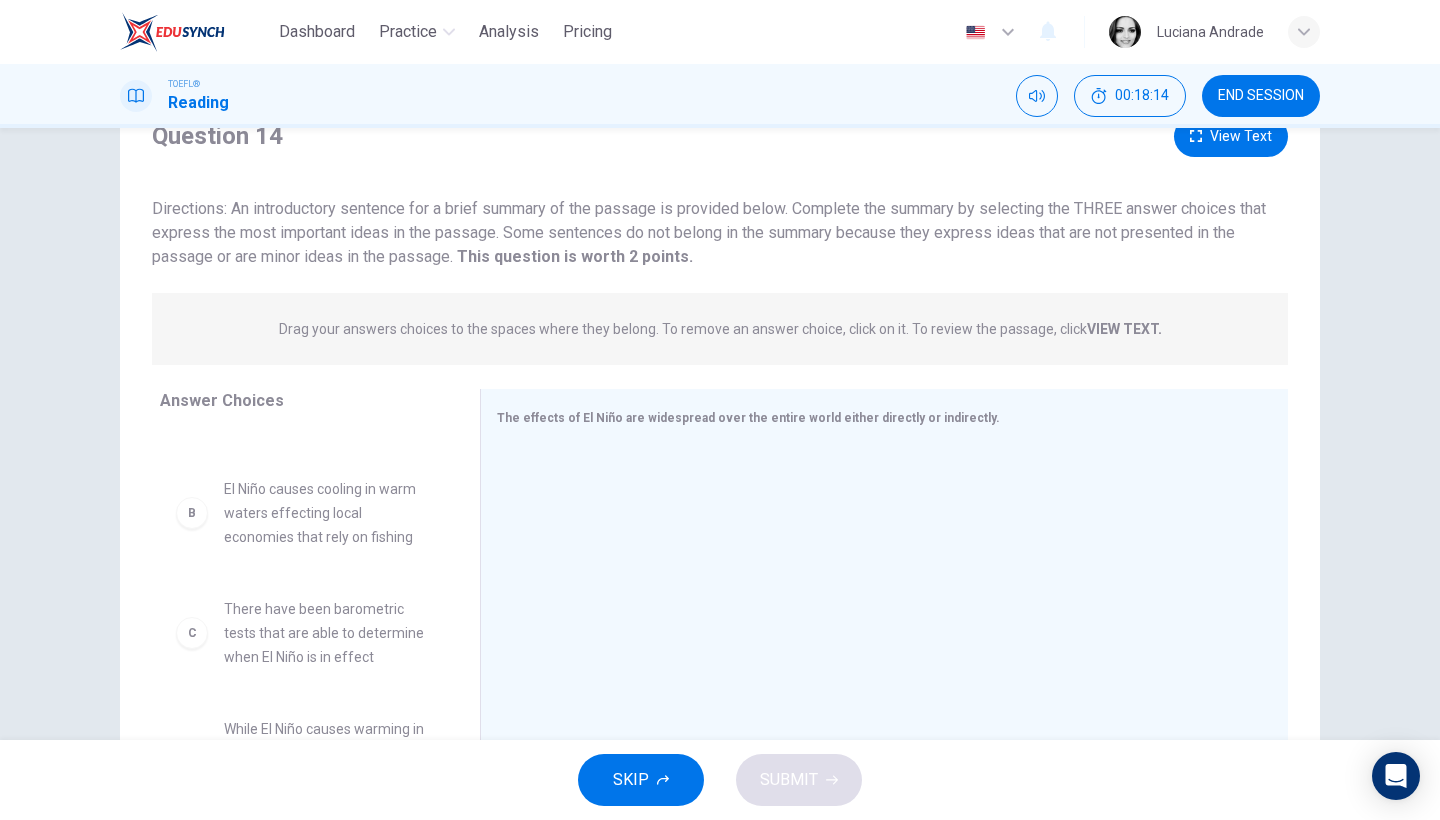 scroll, scrollTop: 112, scrollLeft: 0, axis: vertical 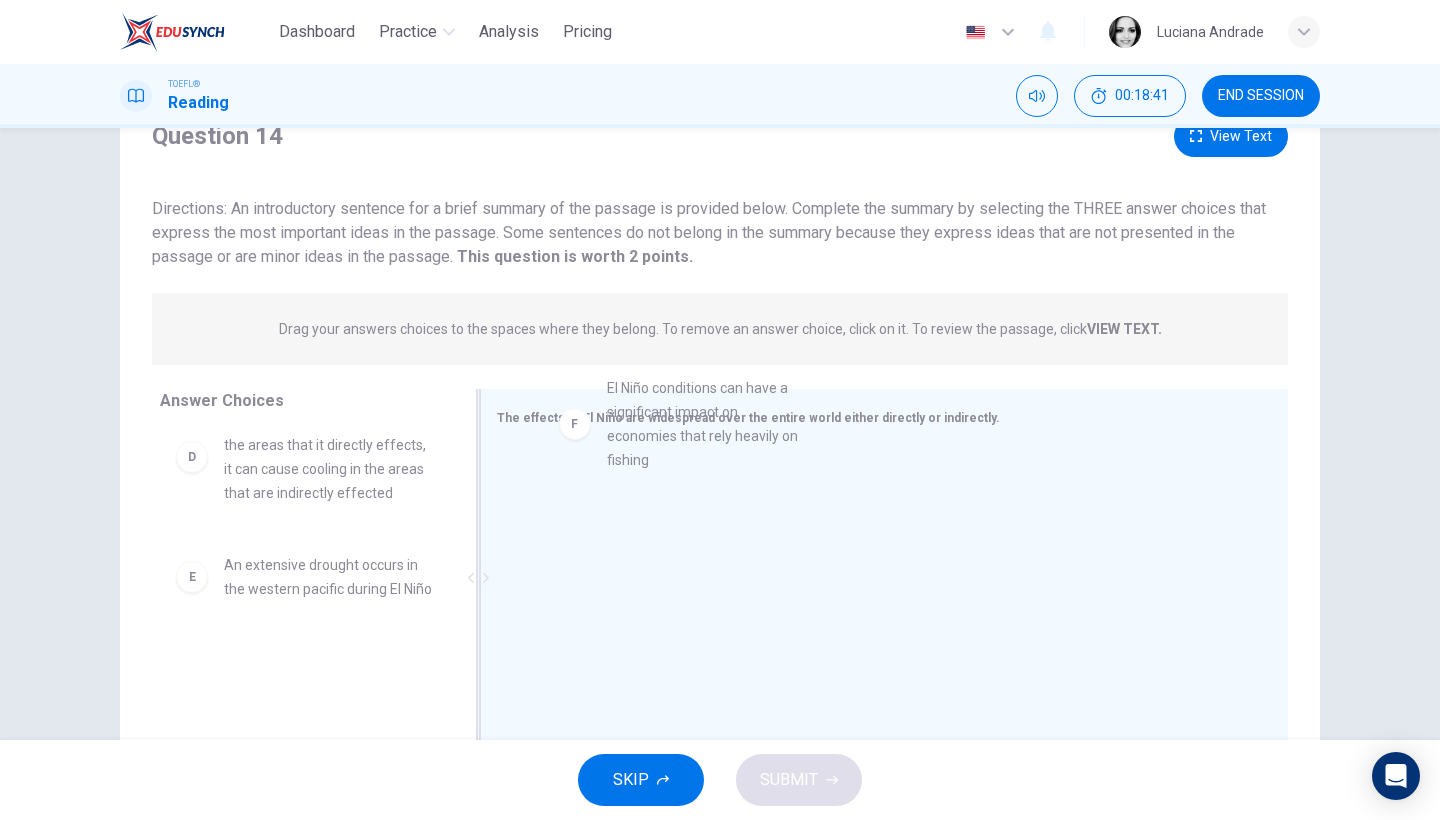 drag, startPoint x: 367, startPoint y: 707, endPoint x: 764, endPoint y: 432, distance: 482.94305 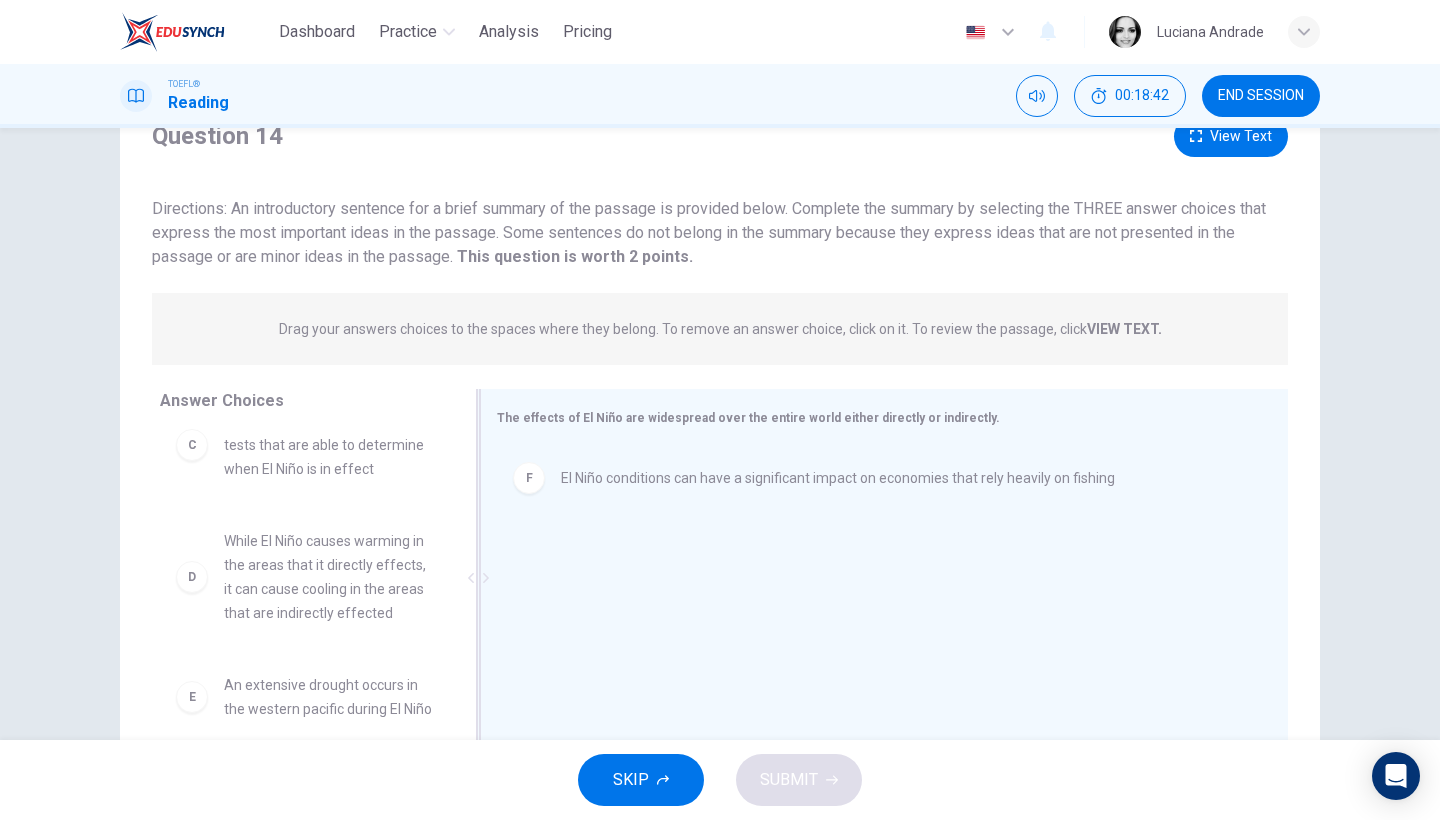 scroll, scrollTop: 324, scrollLeft: 0, axis: vertical 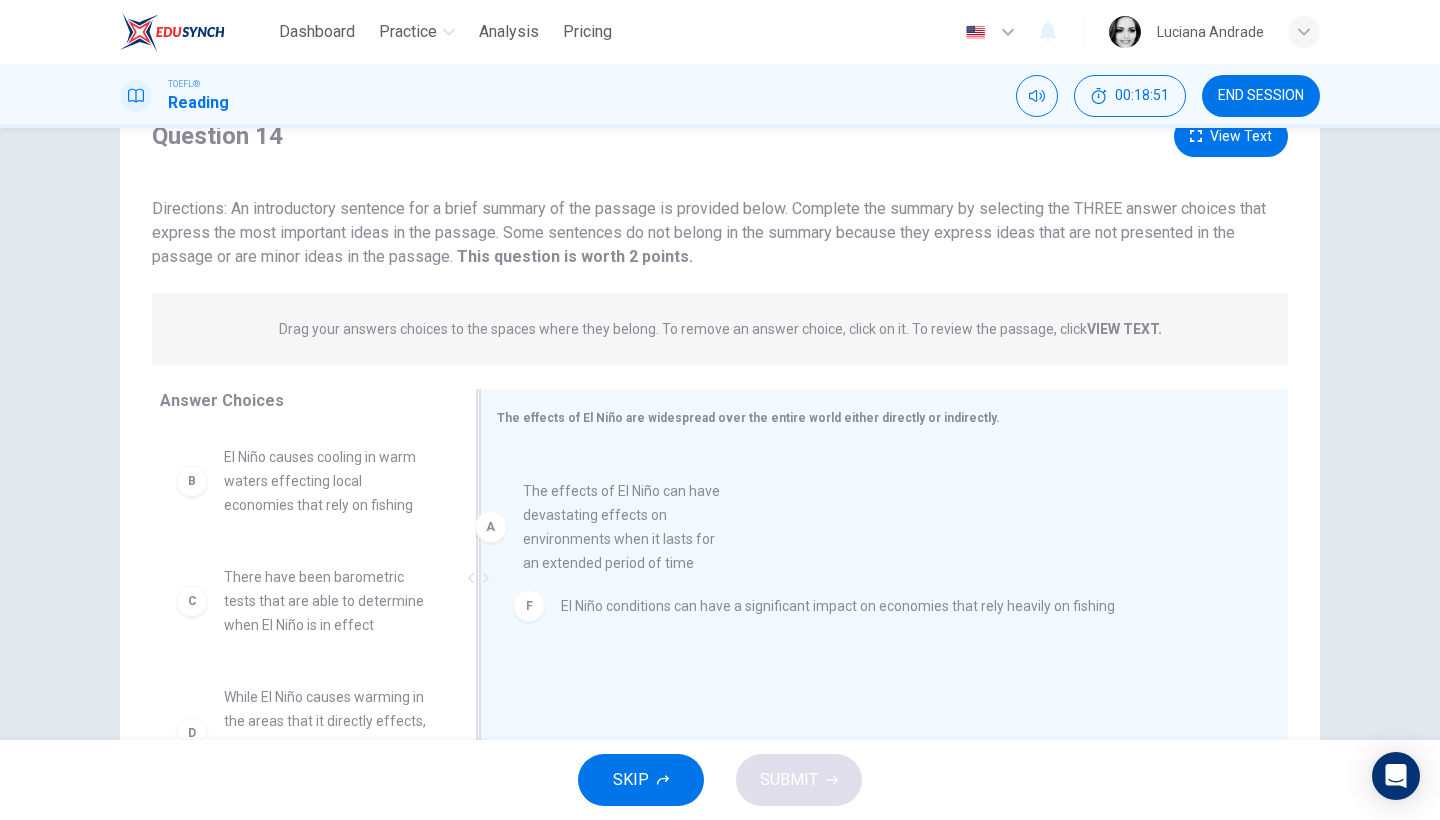 drag, startPoint x: 363, startPoint y: 515, endPoint x: 683, endPoint y: 549, distance: 321.80118 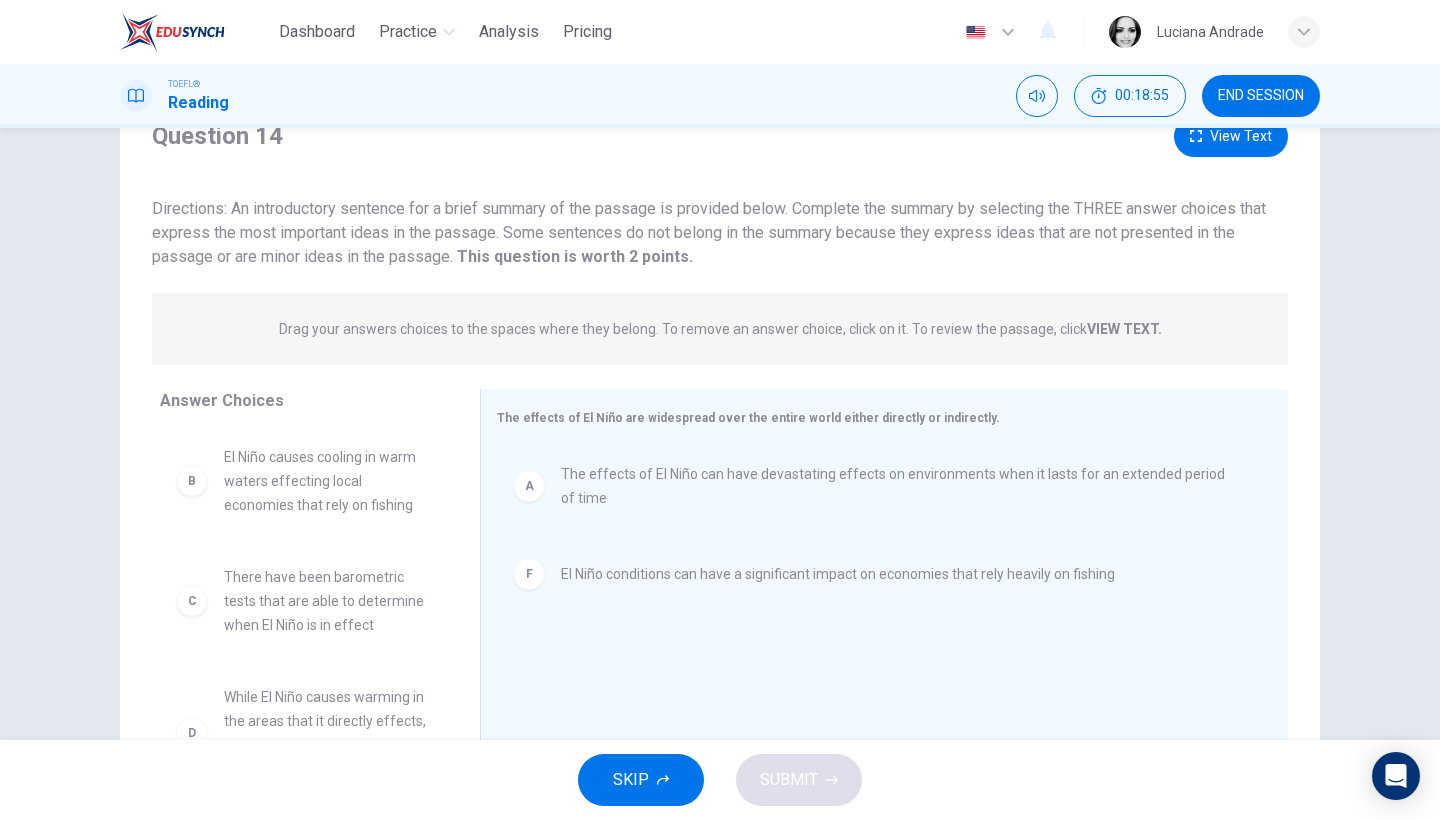 drag, startPoint x: 461, startPoint y: 556, endPoint x: 457, endPoint y: 642, distance: 86.09297 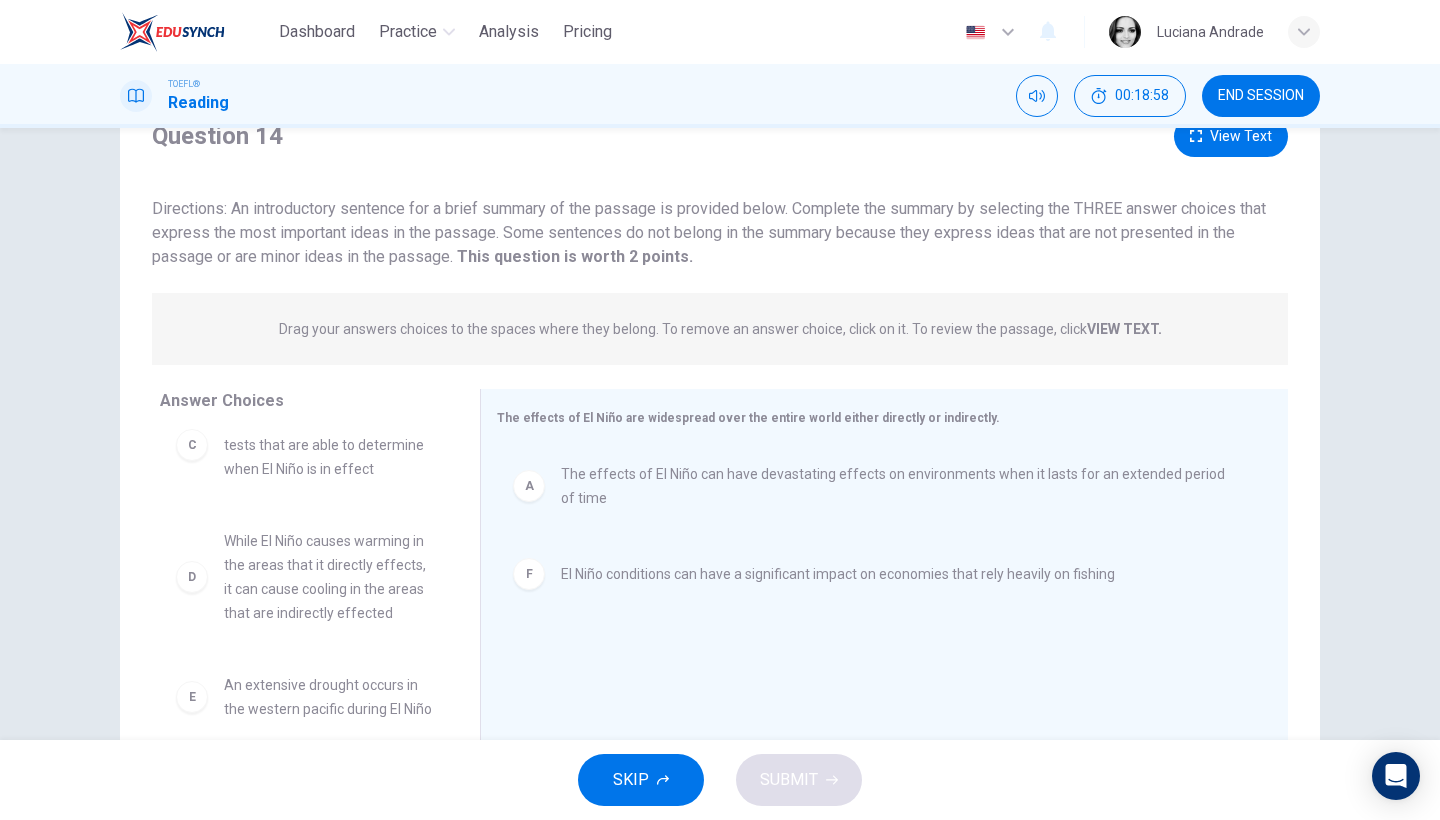 scroll, scrollTop: 180, scrollLeft: 0, axis: vertical 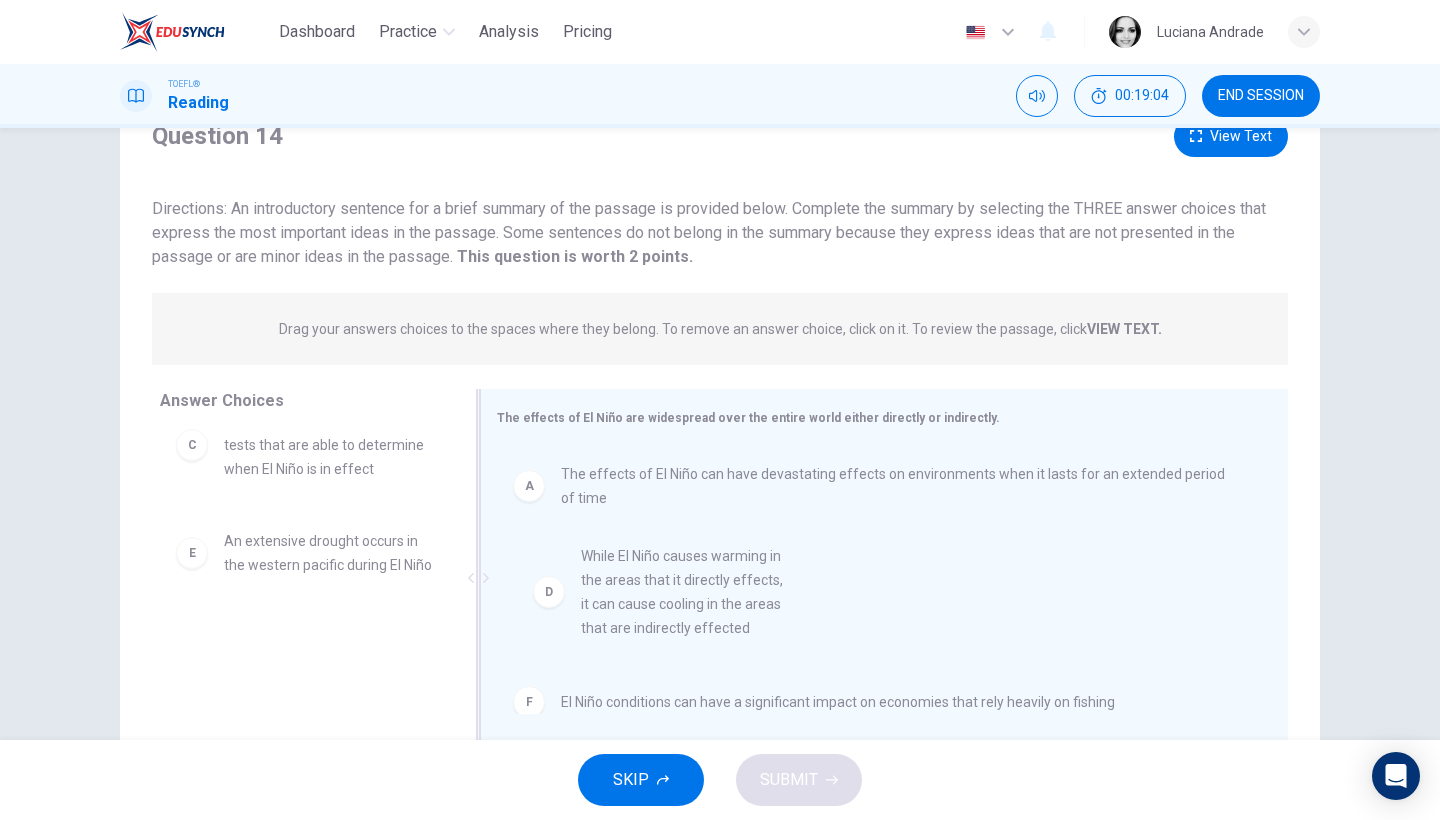 drag, startPoint x: 328, startPoint y: 570, endPoint x: 711, endPoint y: 598, distance: 384.02213 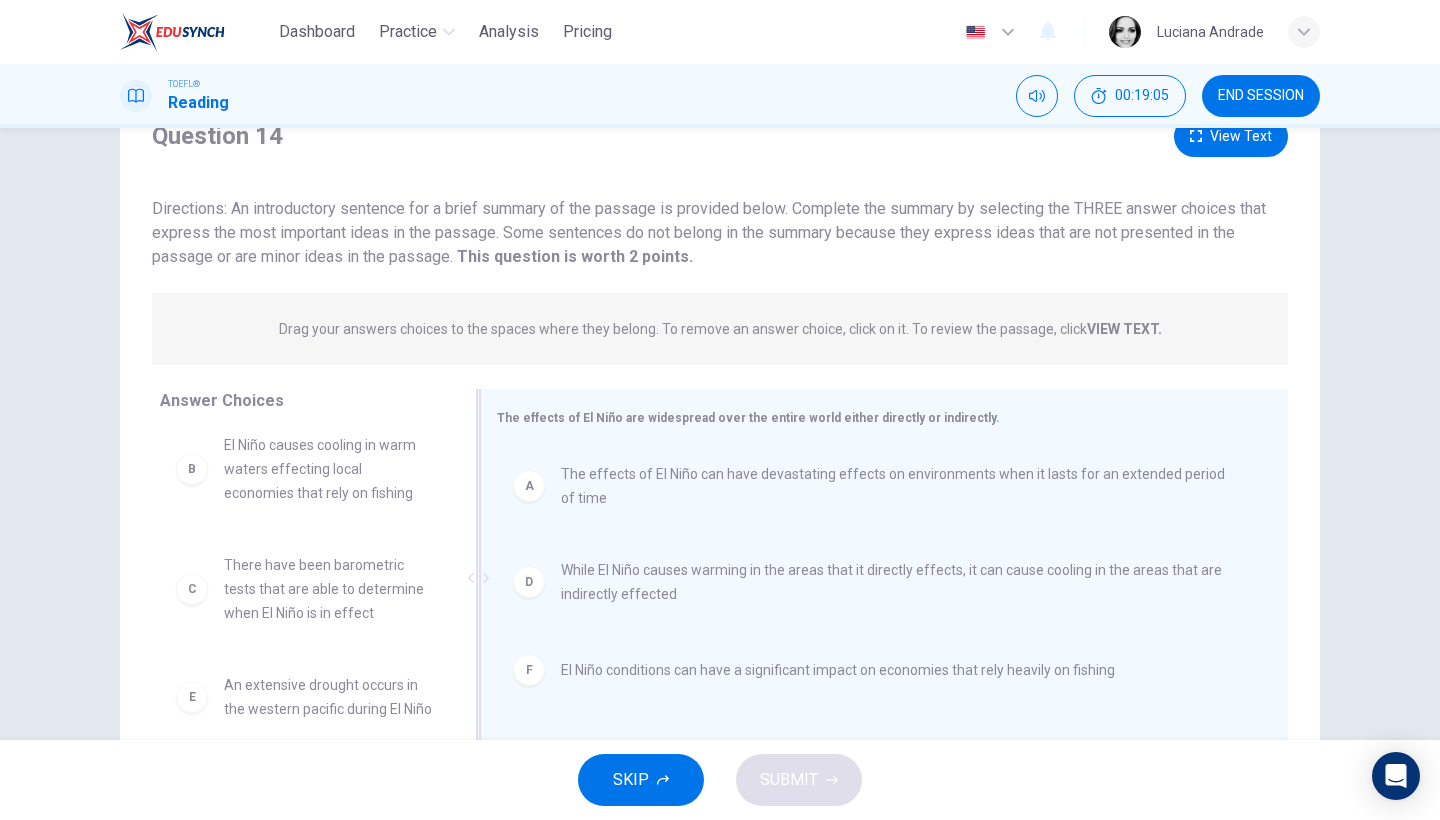 scroll, scrollTop: 36, scrollLeft: 0, axis: vertical 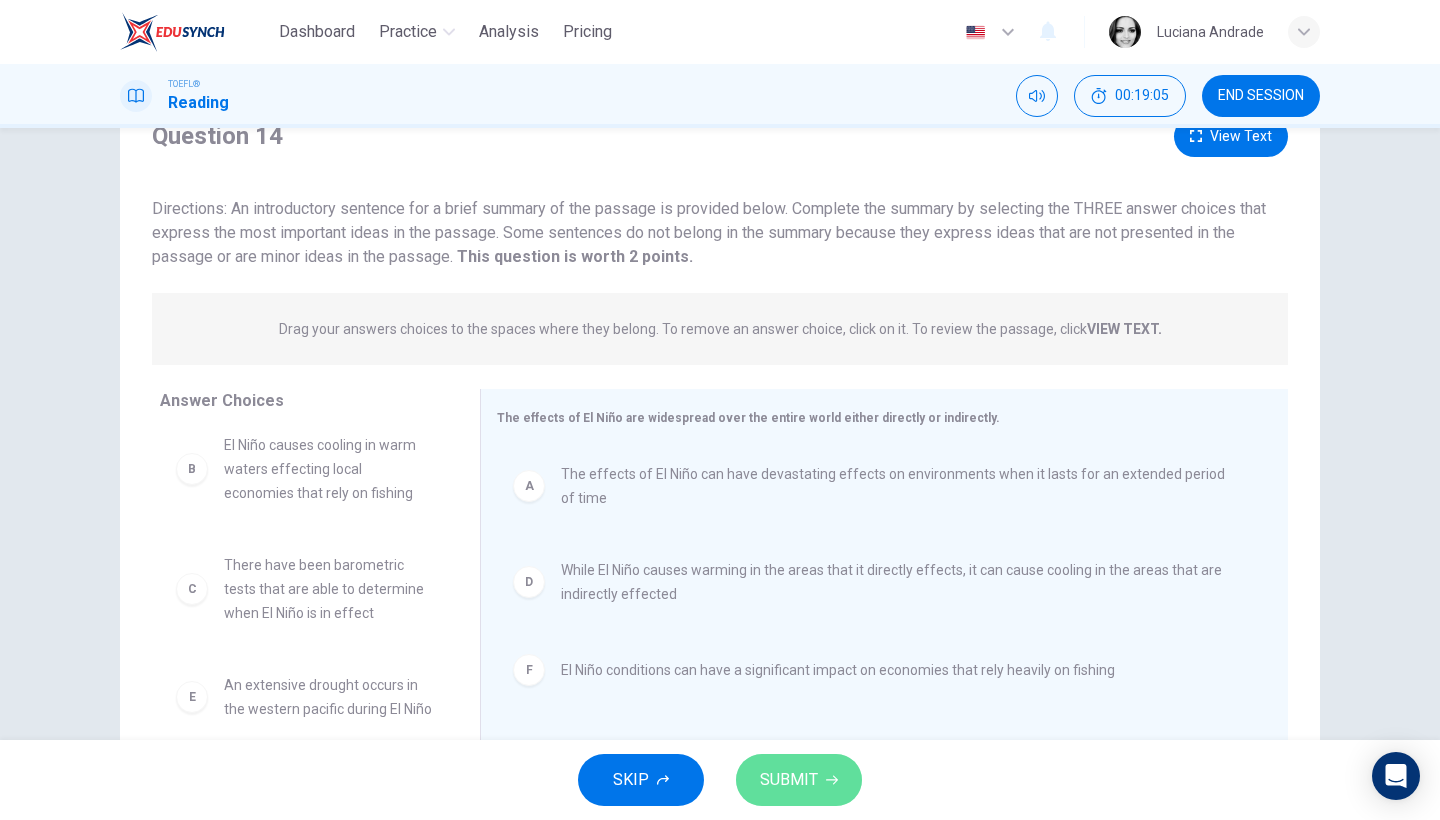 click on "SUBMIT" at bounding box center (789, 780) 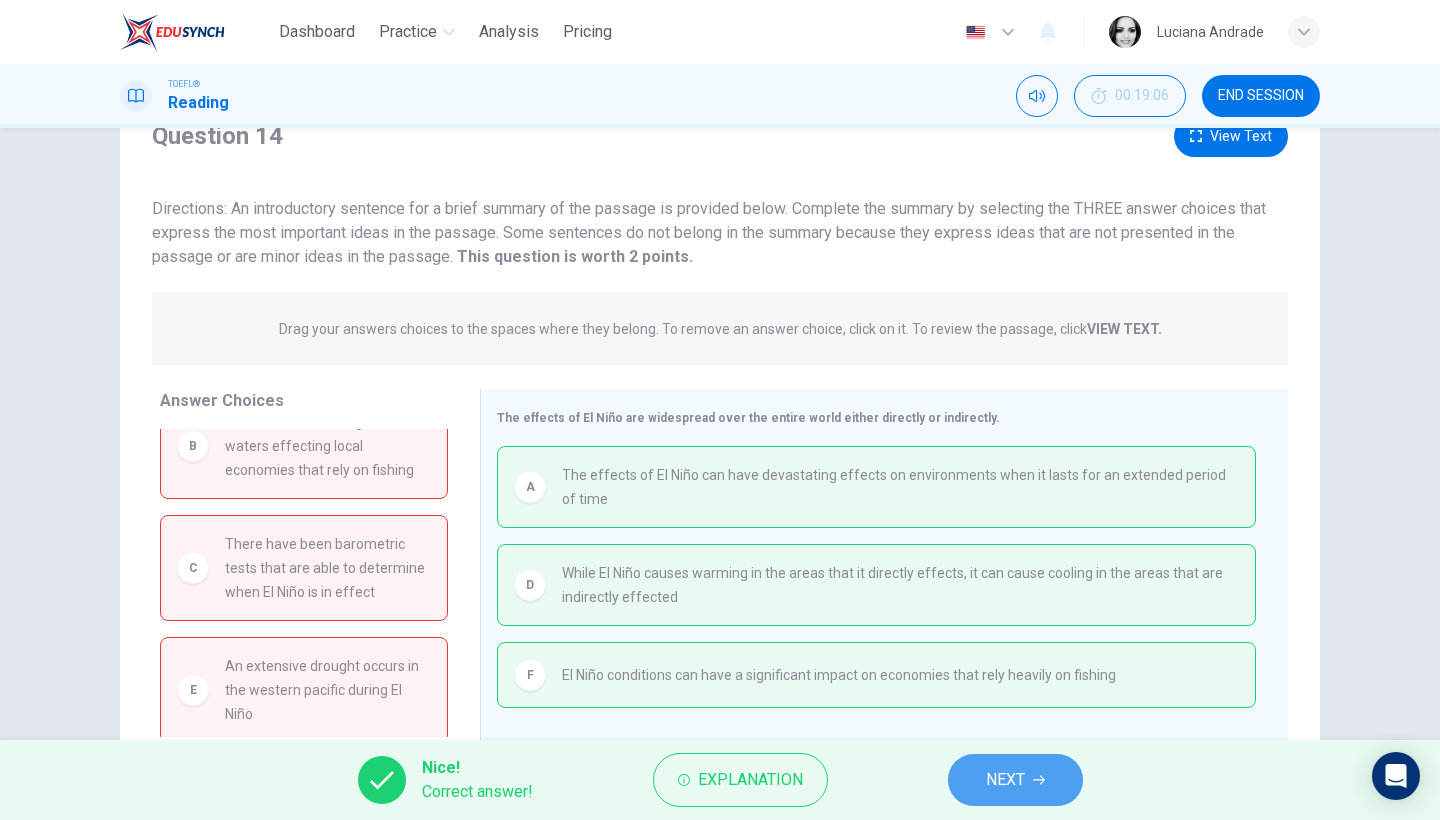 click on "NEXT" at bounding box center [1015, 780] 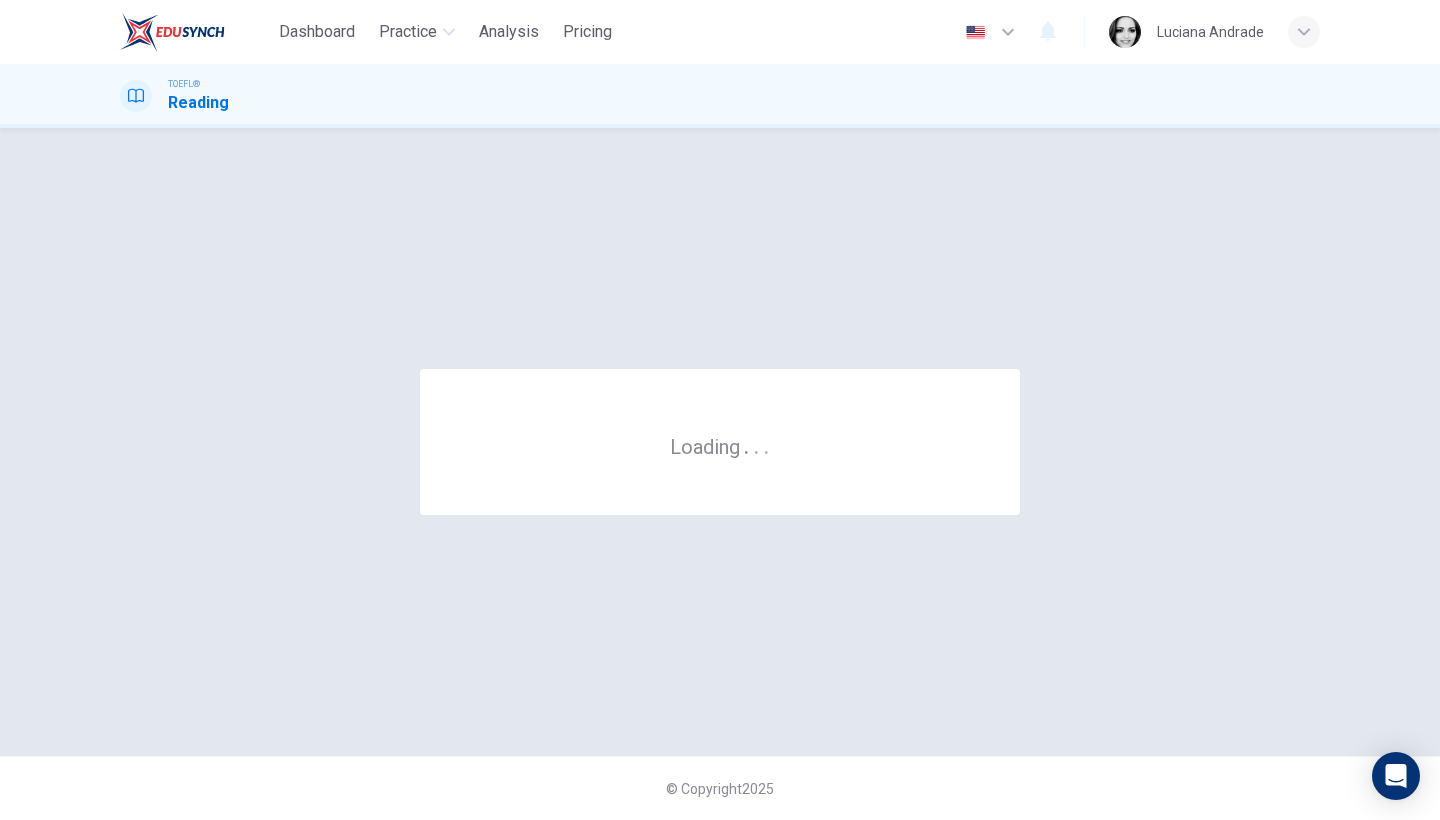 scroll, scrollTop: 0, scrollLeft: 0, axis: both 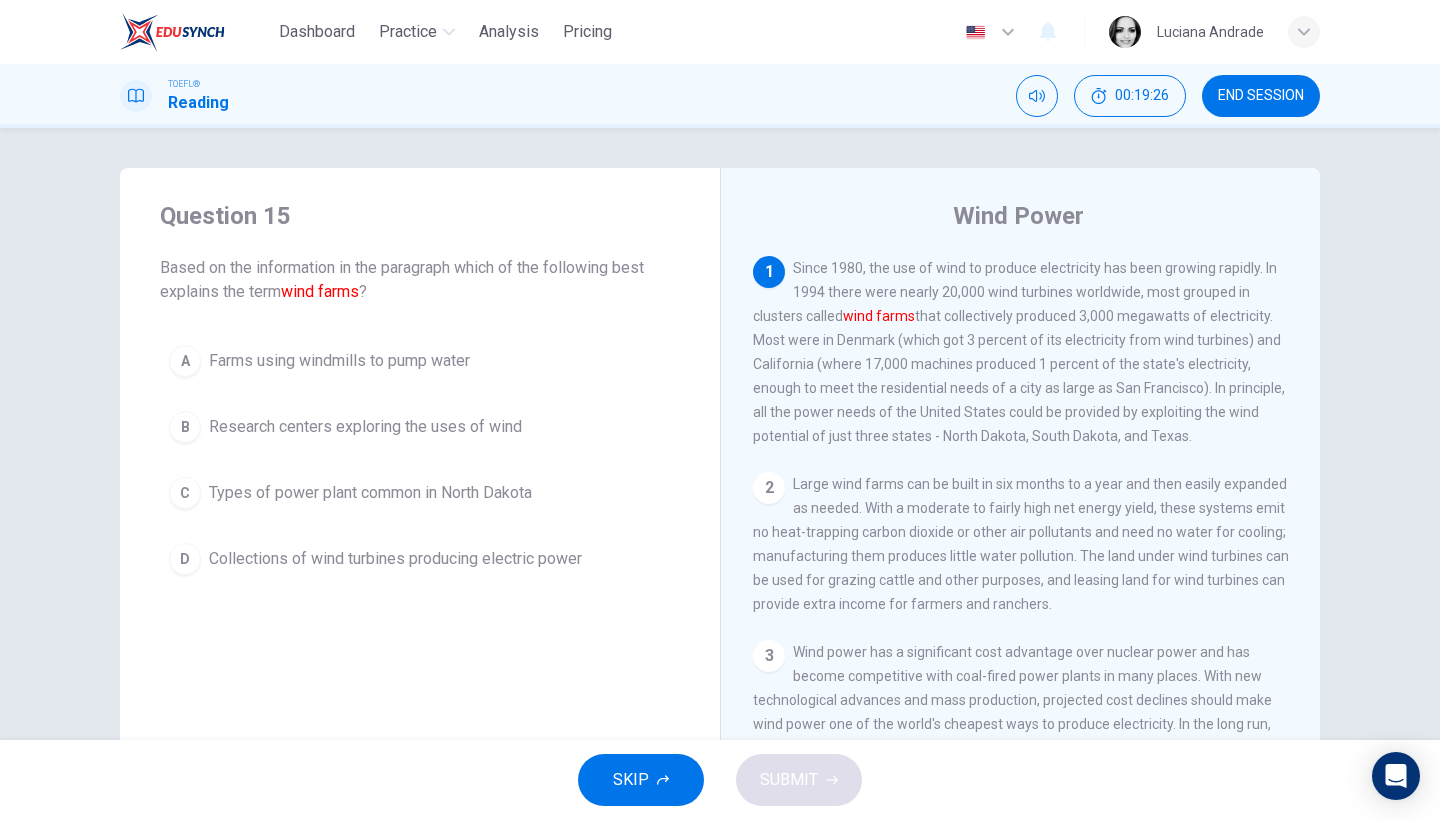click on "Collections of wind turbines producing electric power" at bounding box center (395, 559) 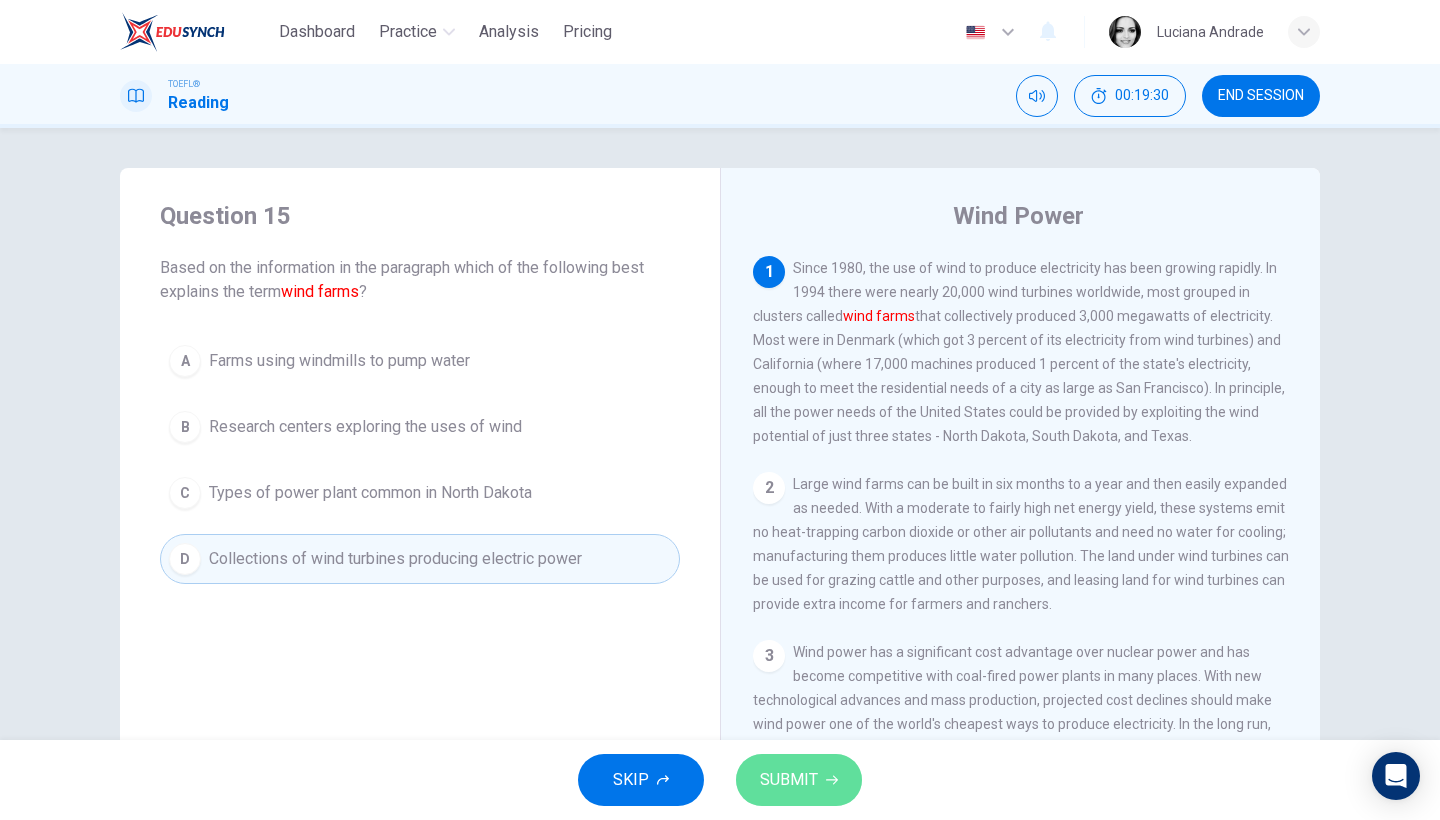 click on "SUBMIT" at bounding box center (789, 780) 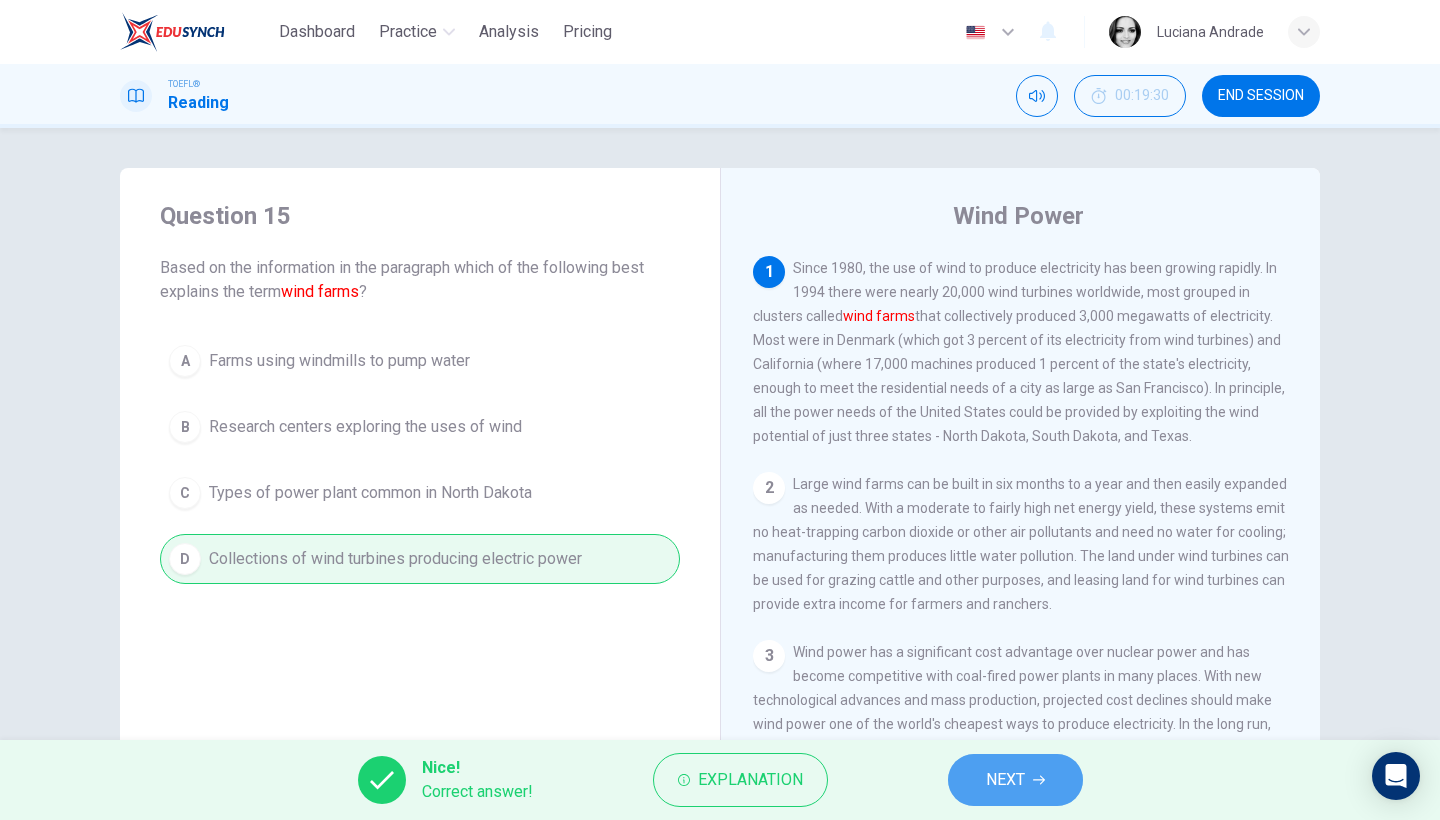 click on "NEXT" at bounding box center [1005, 780] 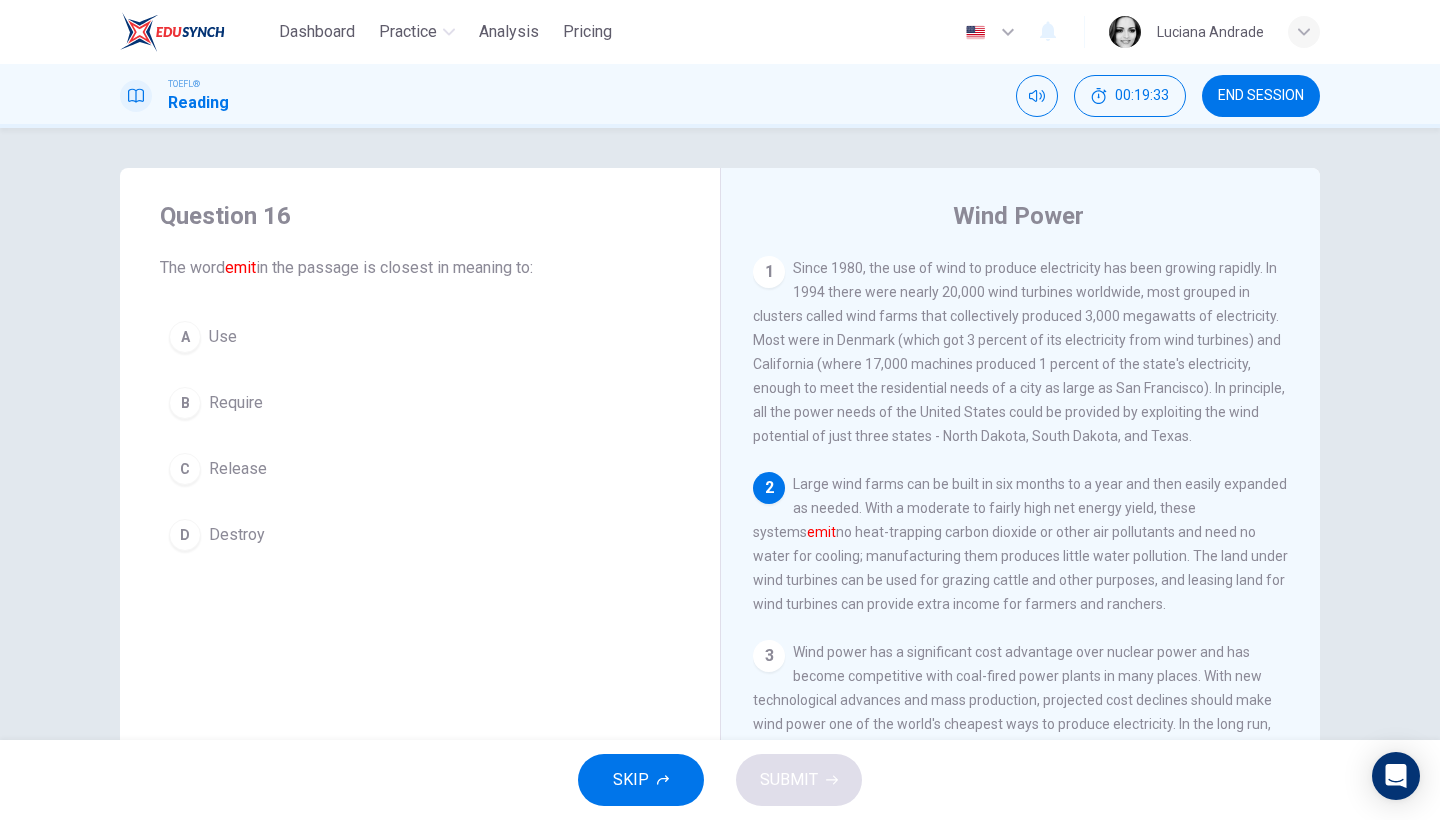 click on "C Release" at bounding box center (420, 469) 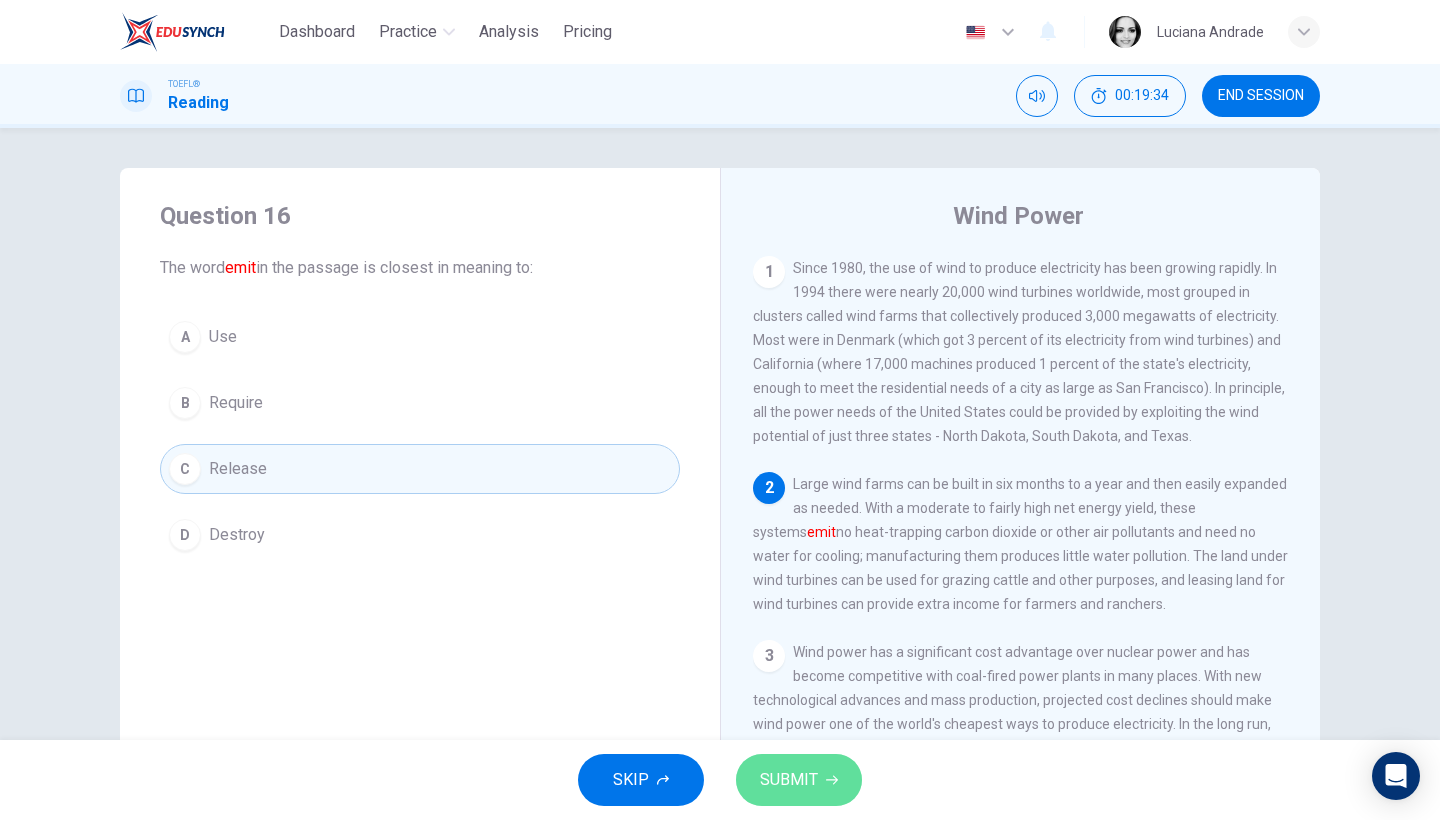 click on "SUBMIT" at bounding box center [789, 780] 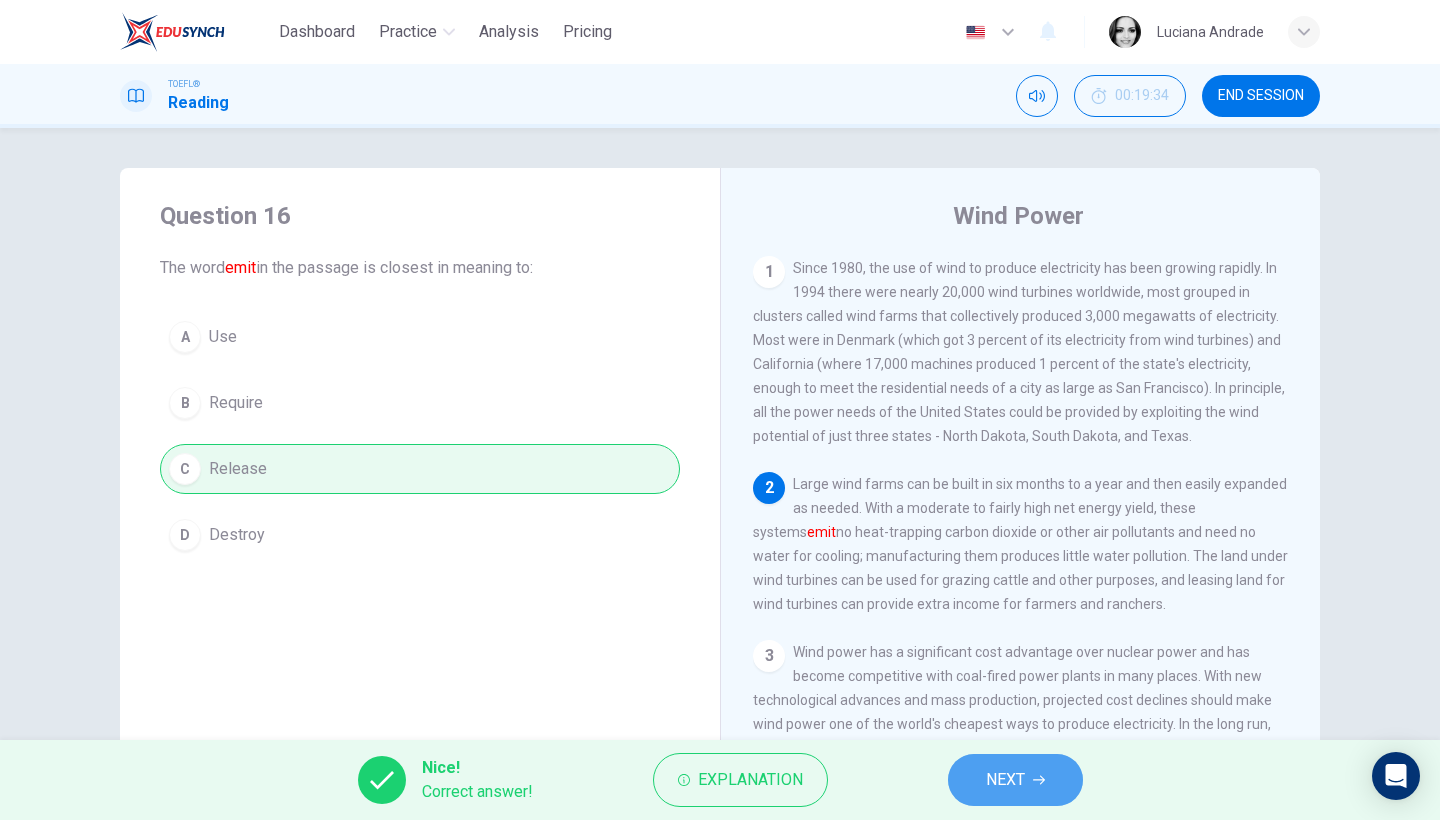 click on "NEXT" at bounding box center [1015, 780] 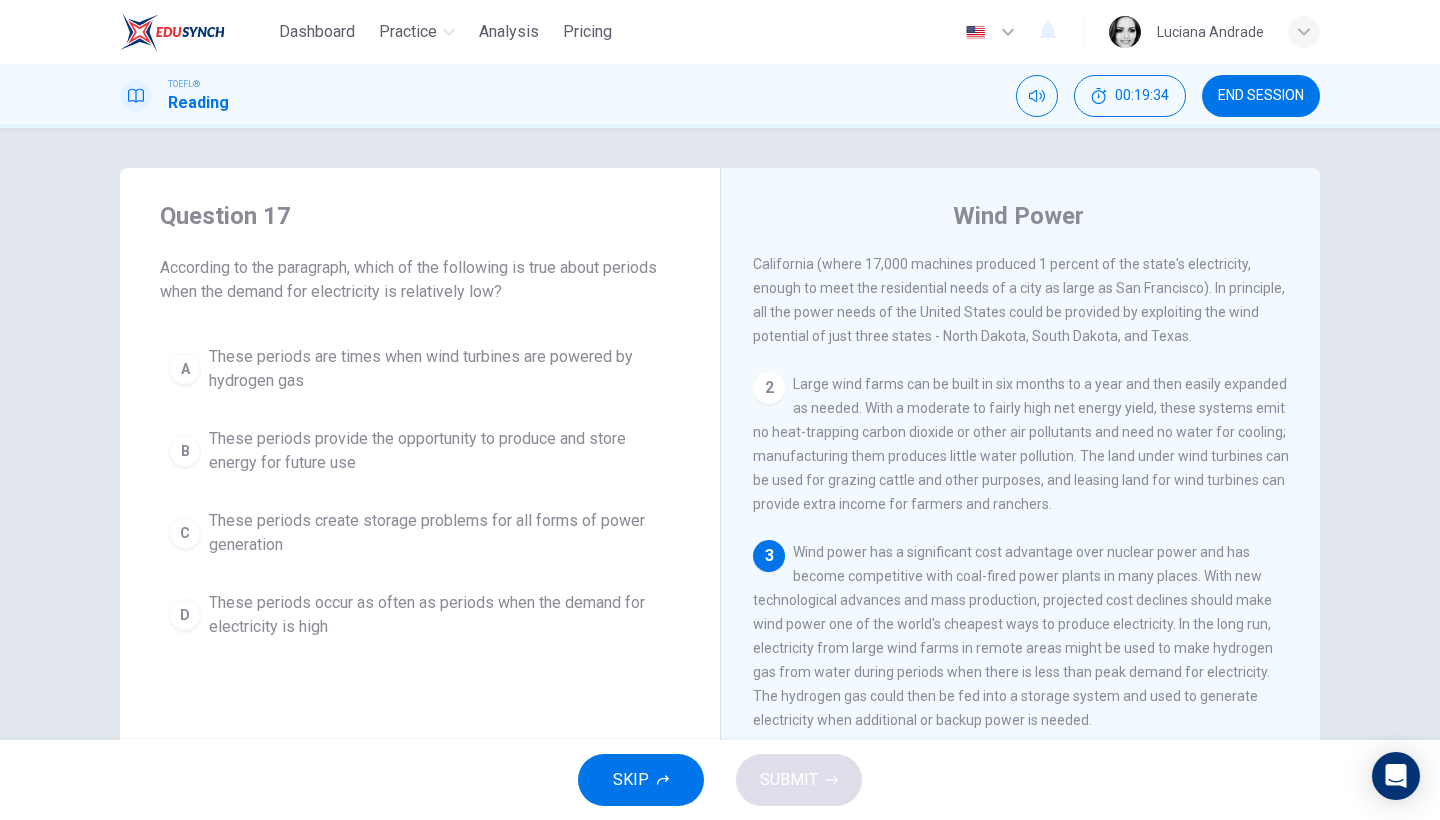 scroll, scrollTop: 201, scrollLeft: 0, axis: vertical 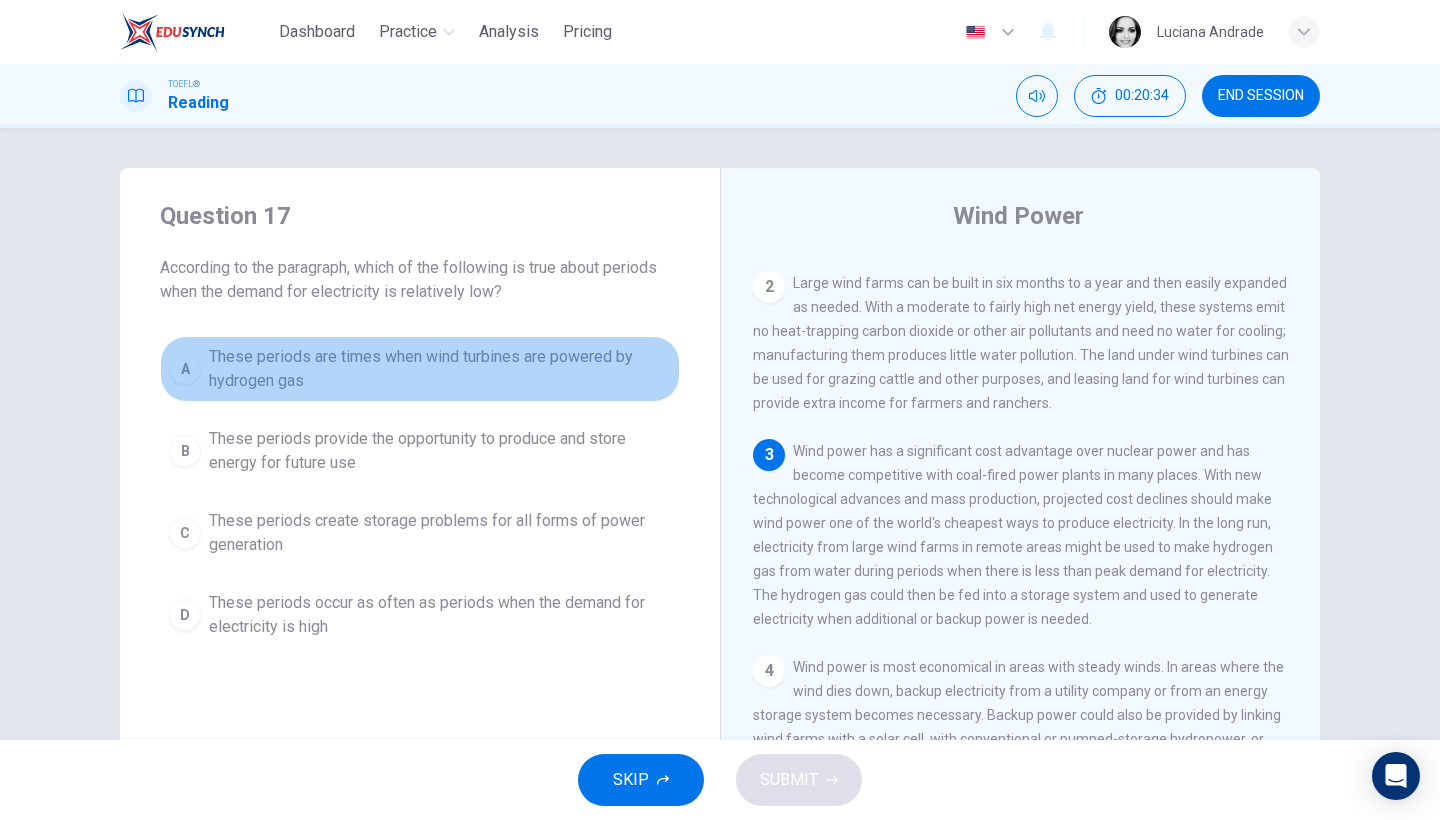 click on "These periods are times when wind turbines are powered by hydrogen gas" at bounding box center (440, 369) 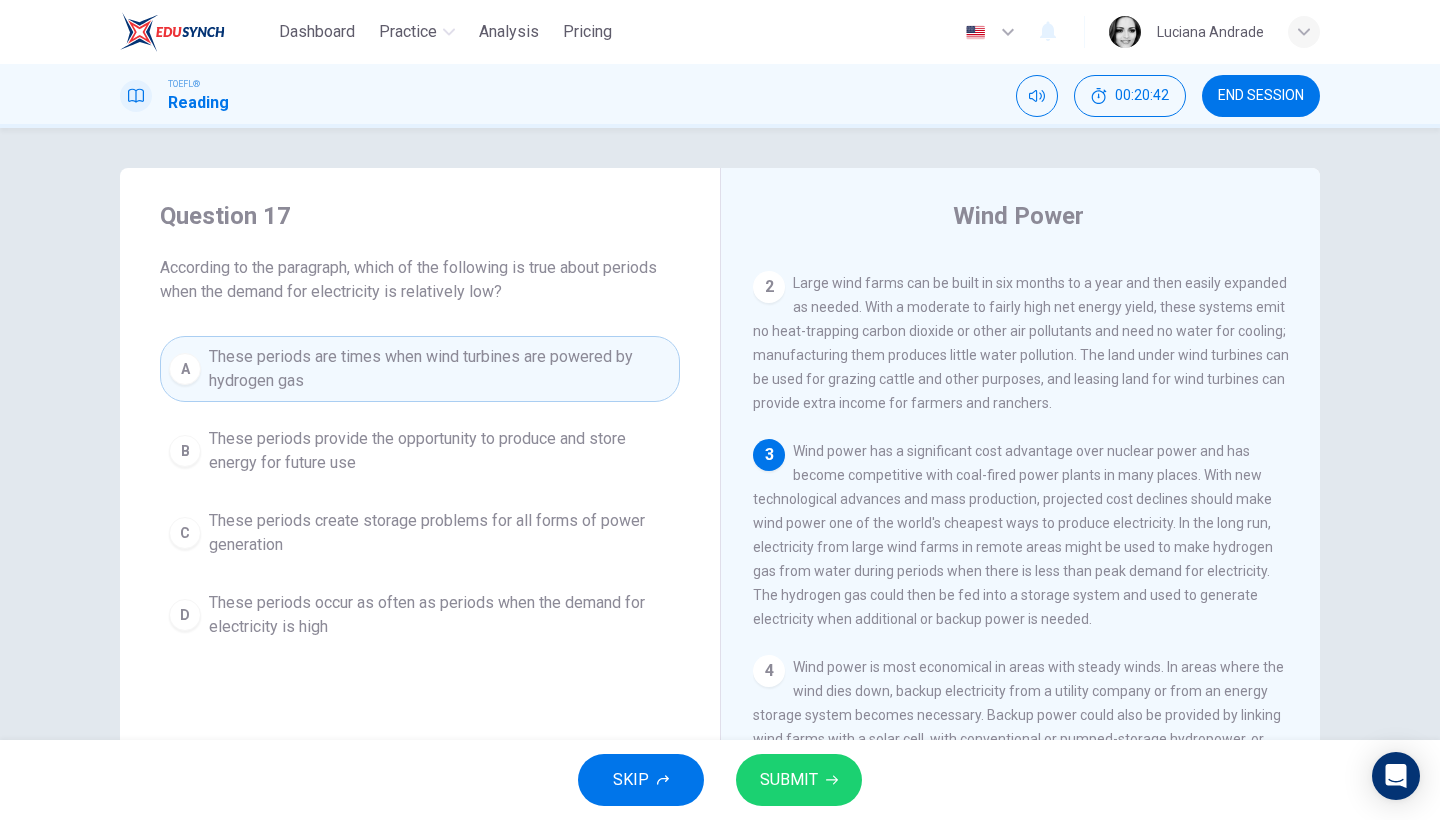 click on "SUBMIT" at bounding box center [799, 780] 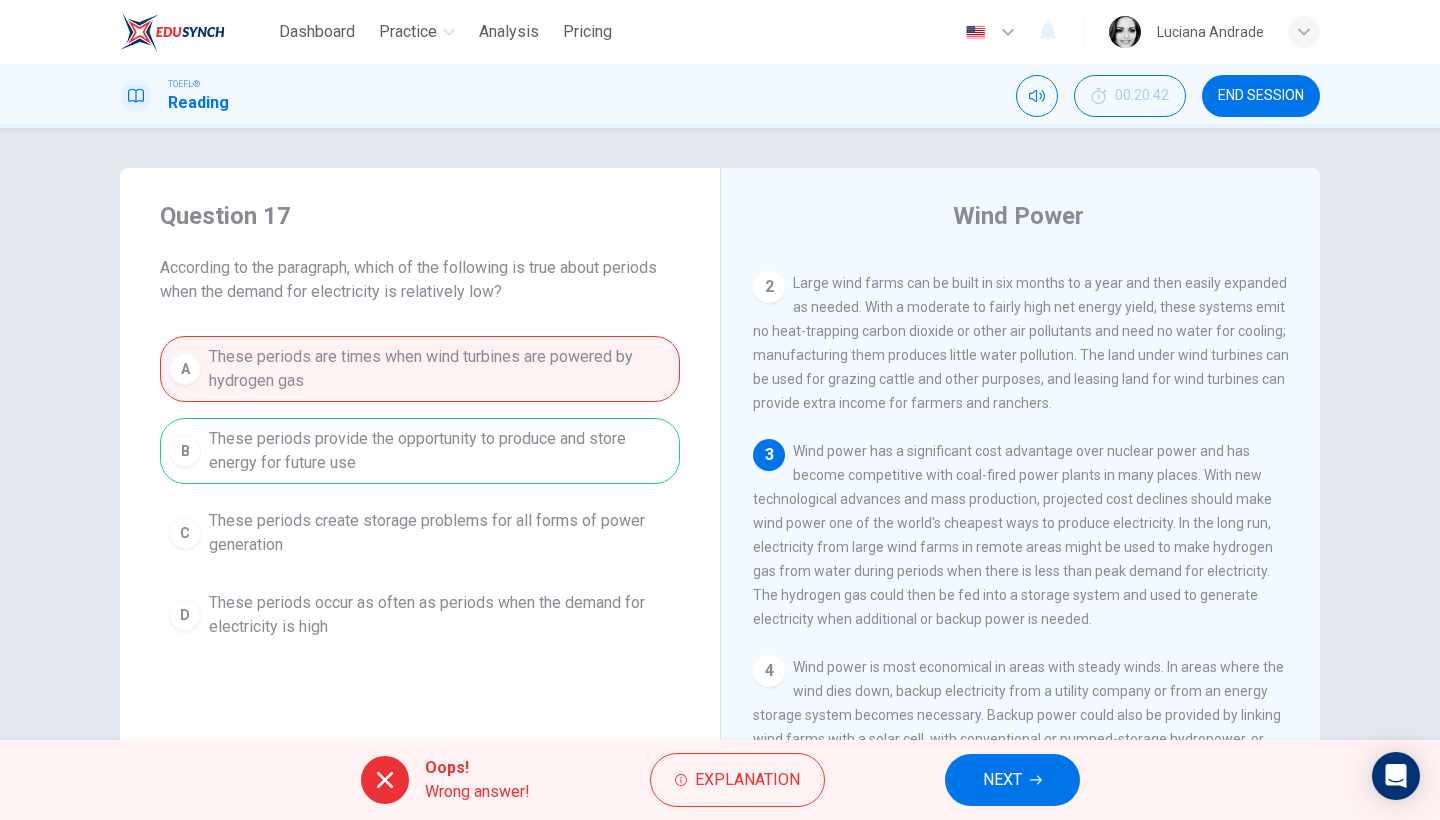 click on "NEXT" at bounding box center [1012, 780] 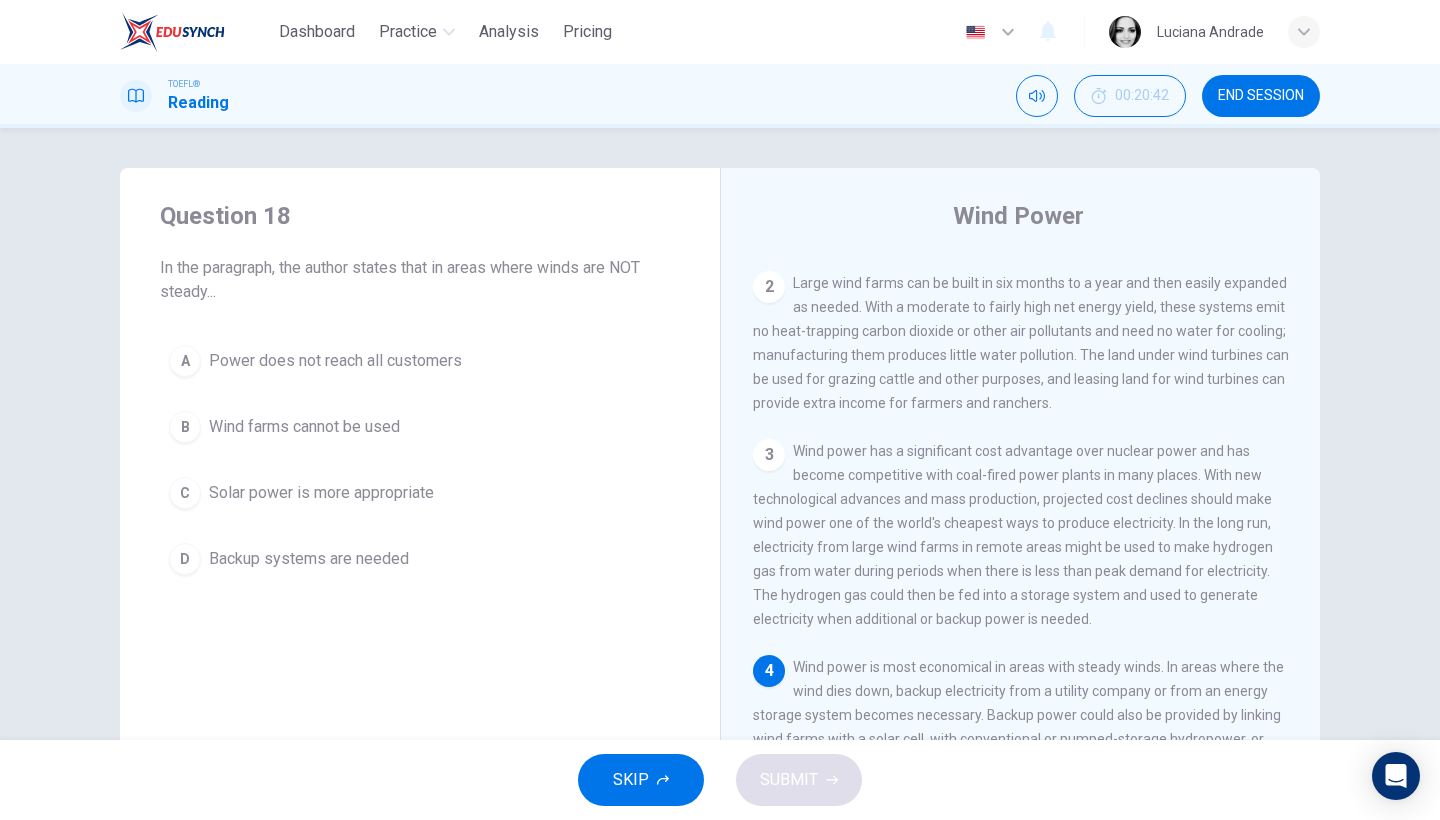 scroll, scrollTop: 393, scrollLeft: 0, axis: vertical 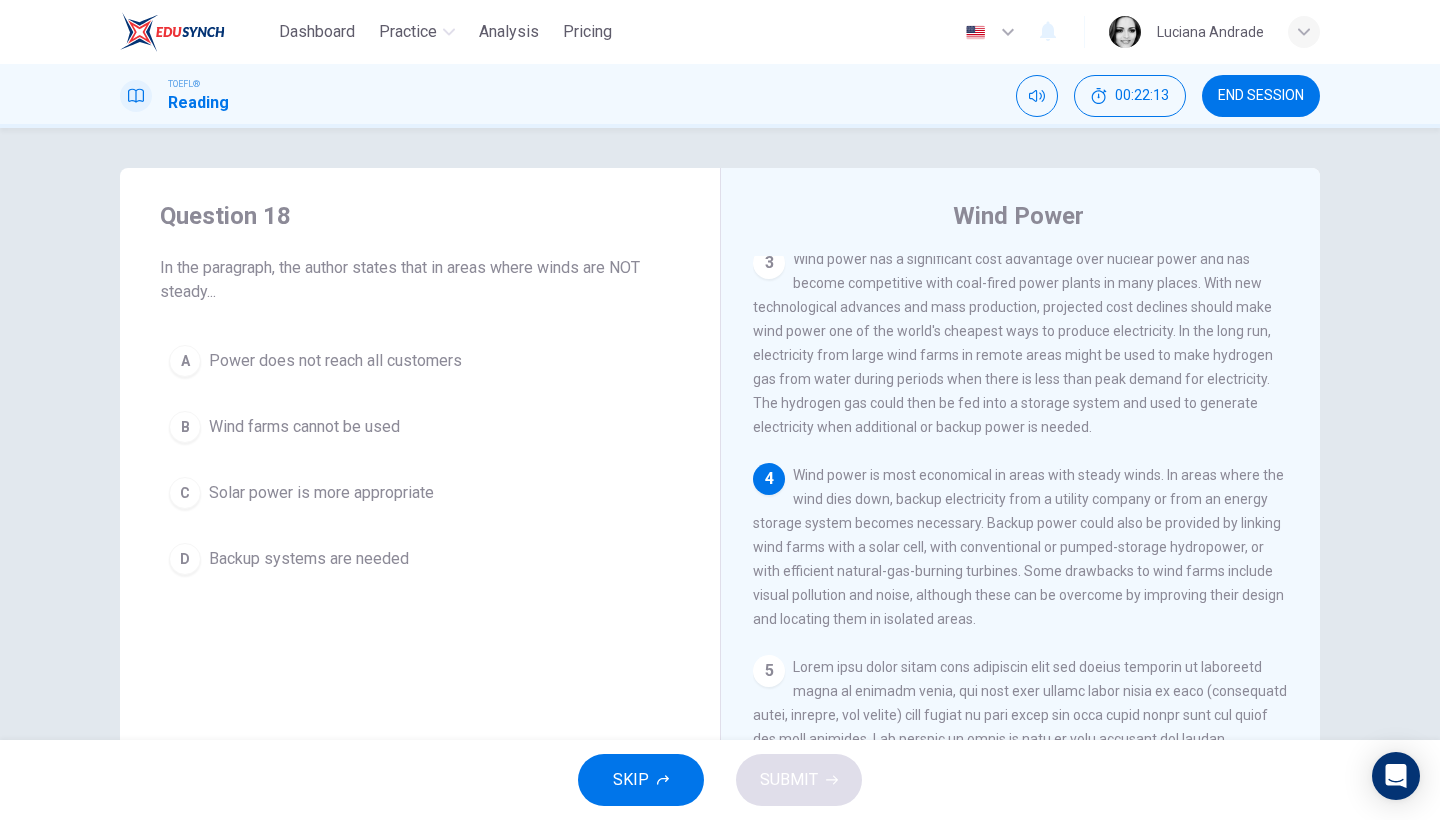 click on "Solar power is more appropriate" at bounding box center (321, 493) 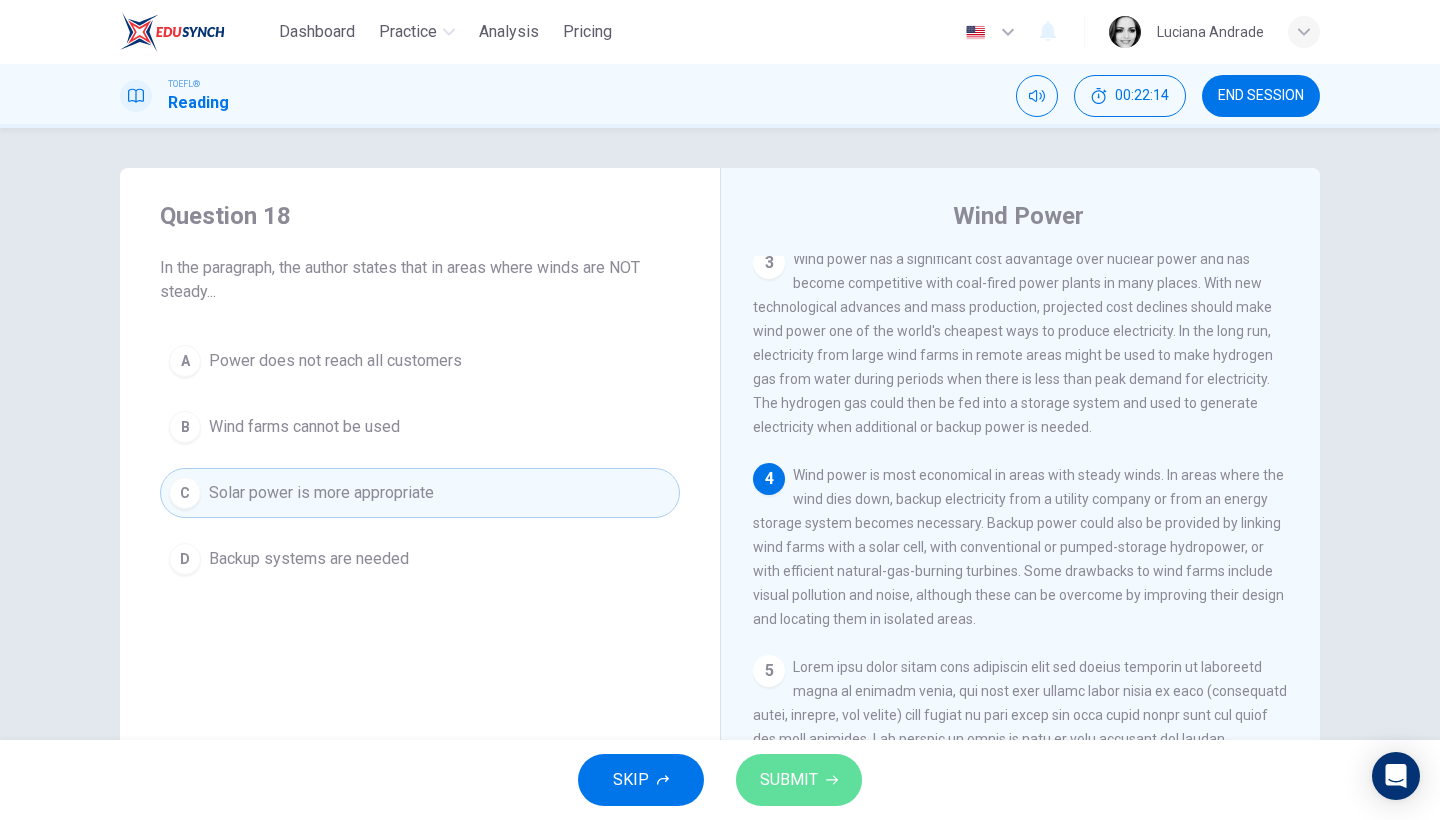 click on "SUBMIT" at bounding box center (789, 780) 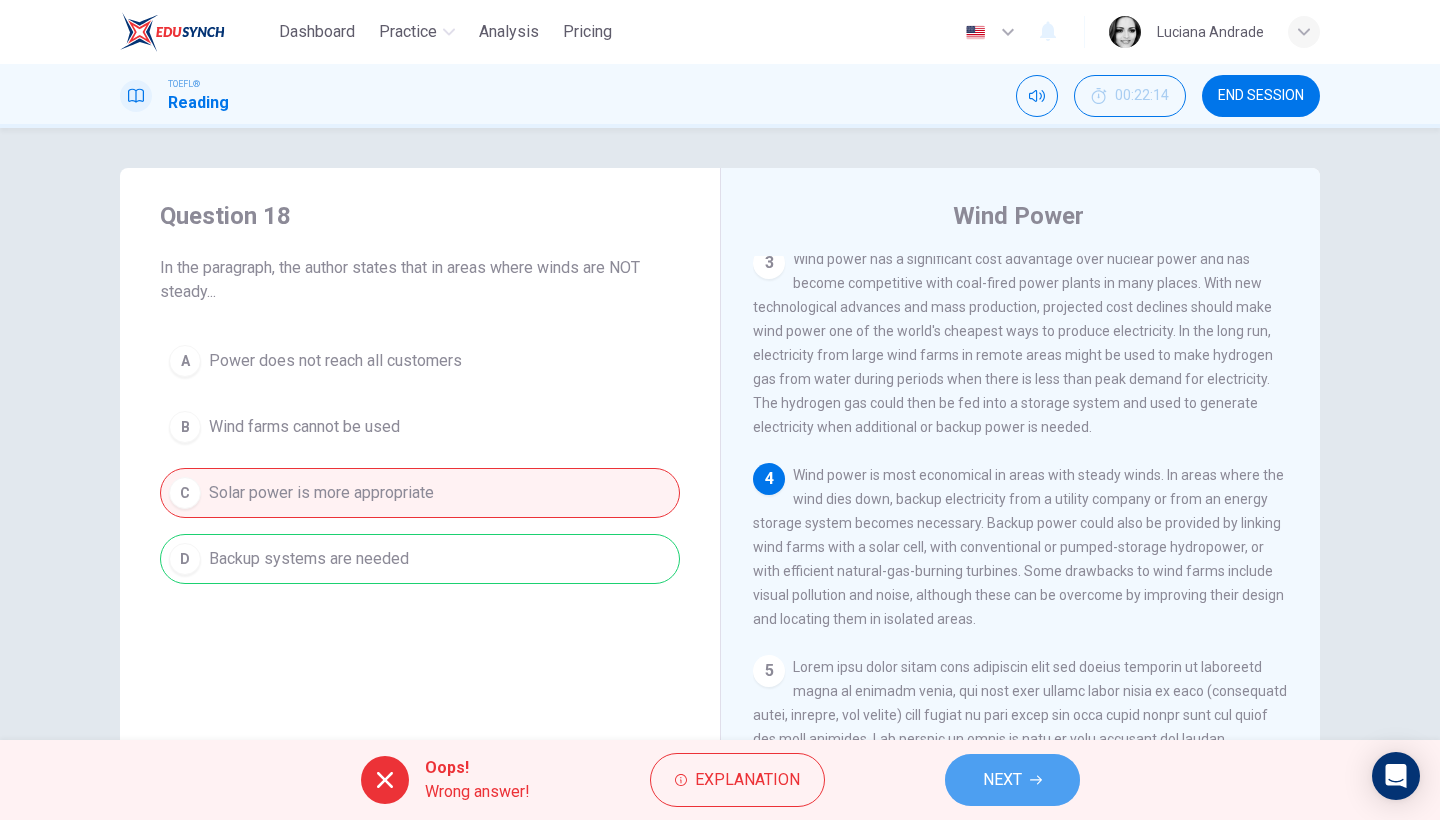 click on "NEXT" at bounding box center [1012, 780] 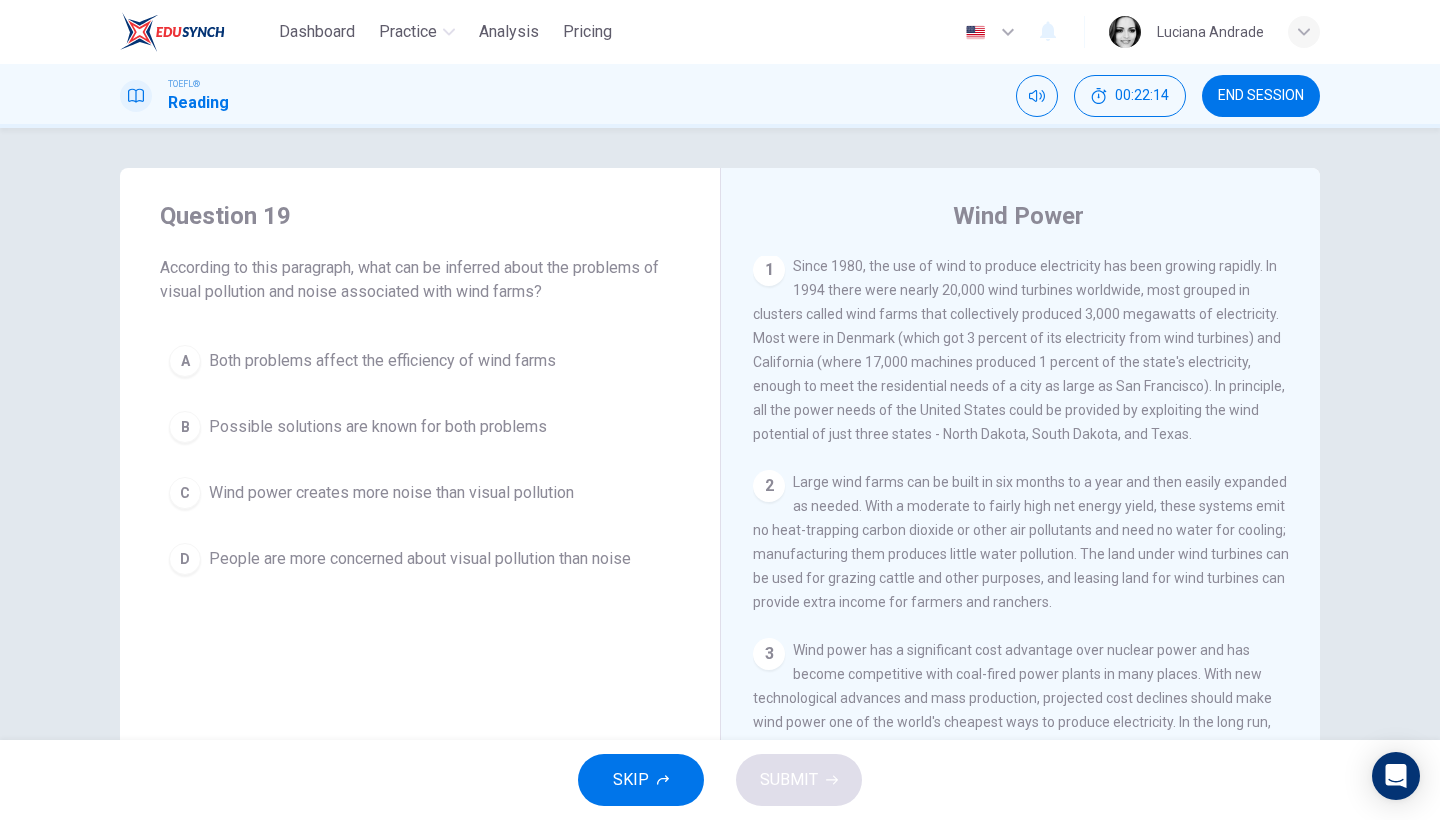 scroll, scrollTop: 0, scrollLeft: 0, axis: both 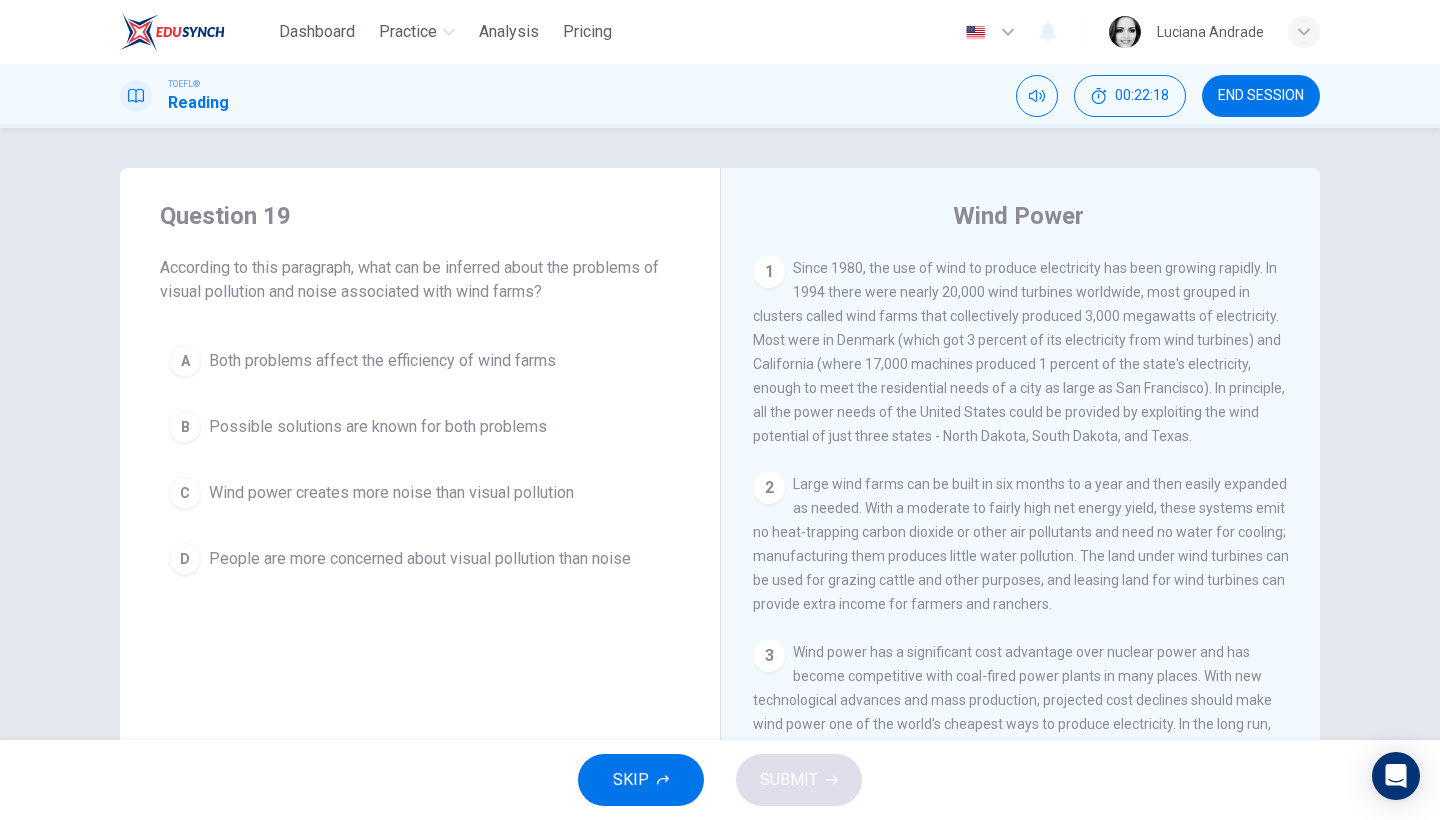 drag, startPoint x: 1312, startPoint y: 372, endPoint x: 1316, endPoint y: 633, distance: 261.03064 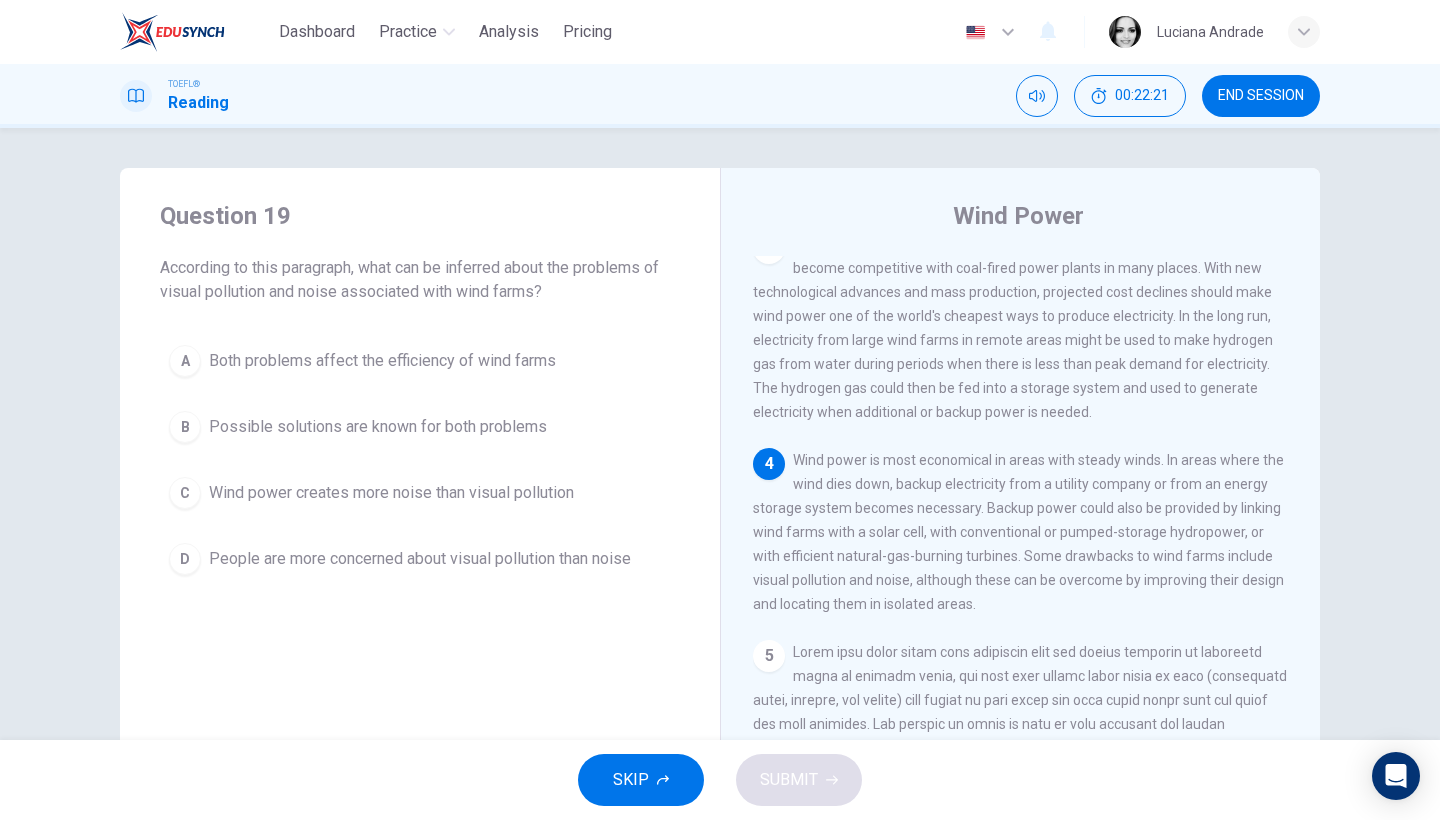 scroll, scrollTop: 408, scrollLeft: 0, axis: vertical 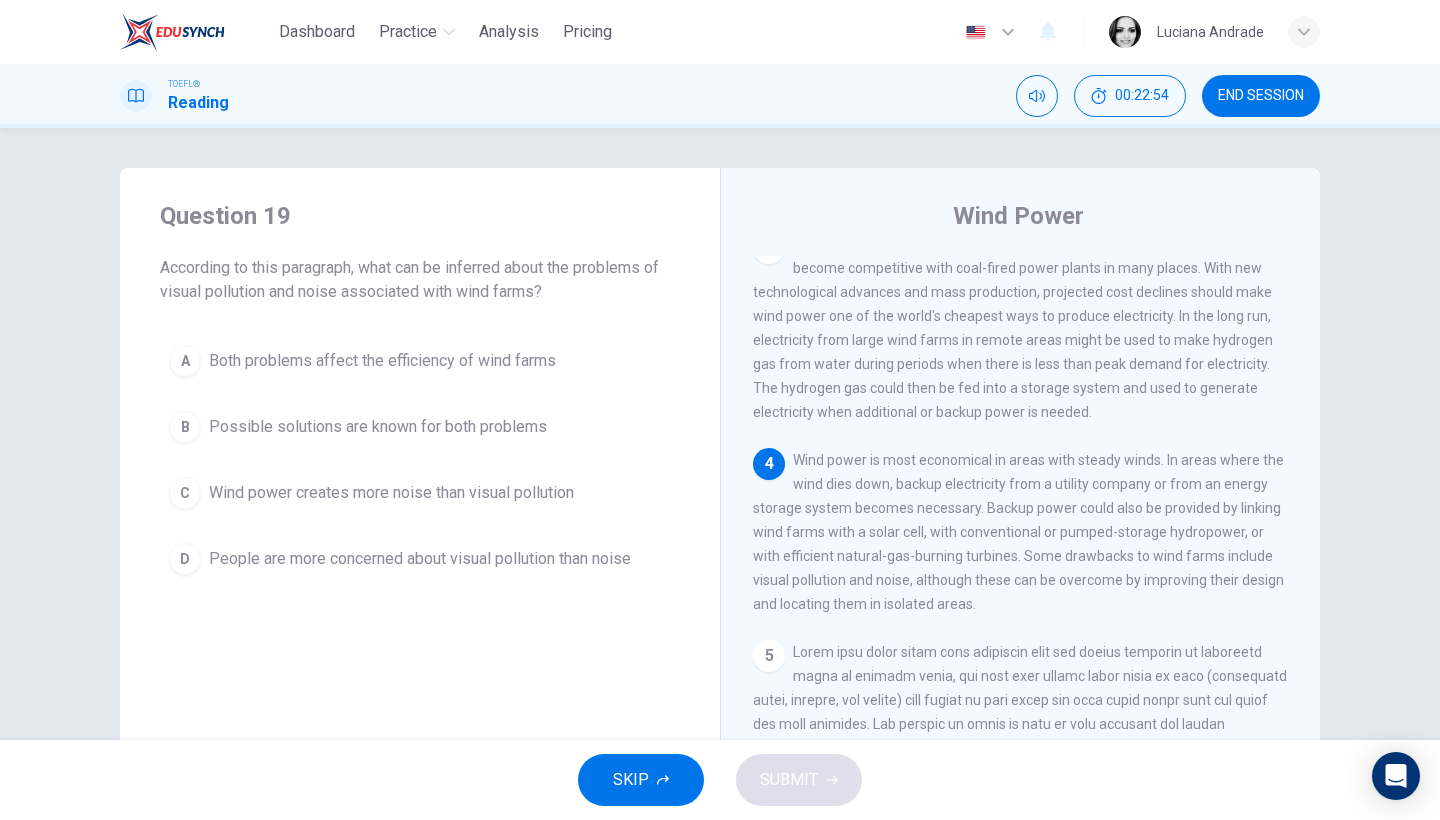 click on "Both problems affect the efficiency of wind farms" at bounding box center (382, 361) 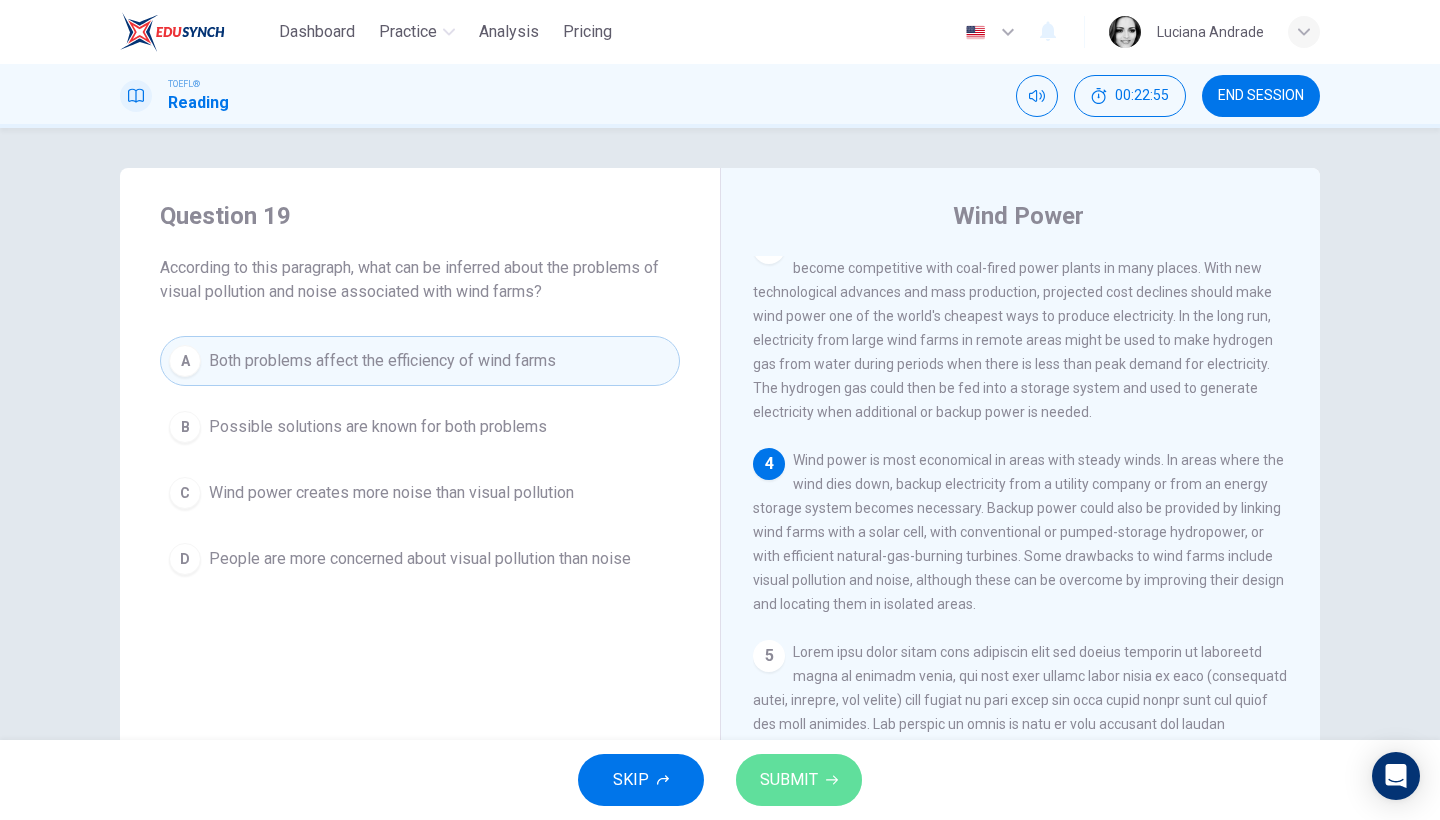 click on "SUBMIT" at bounding box center [789, 780] 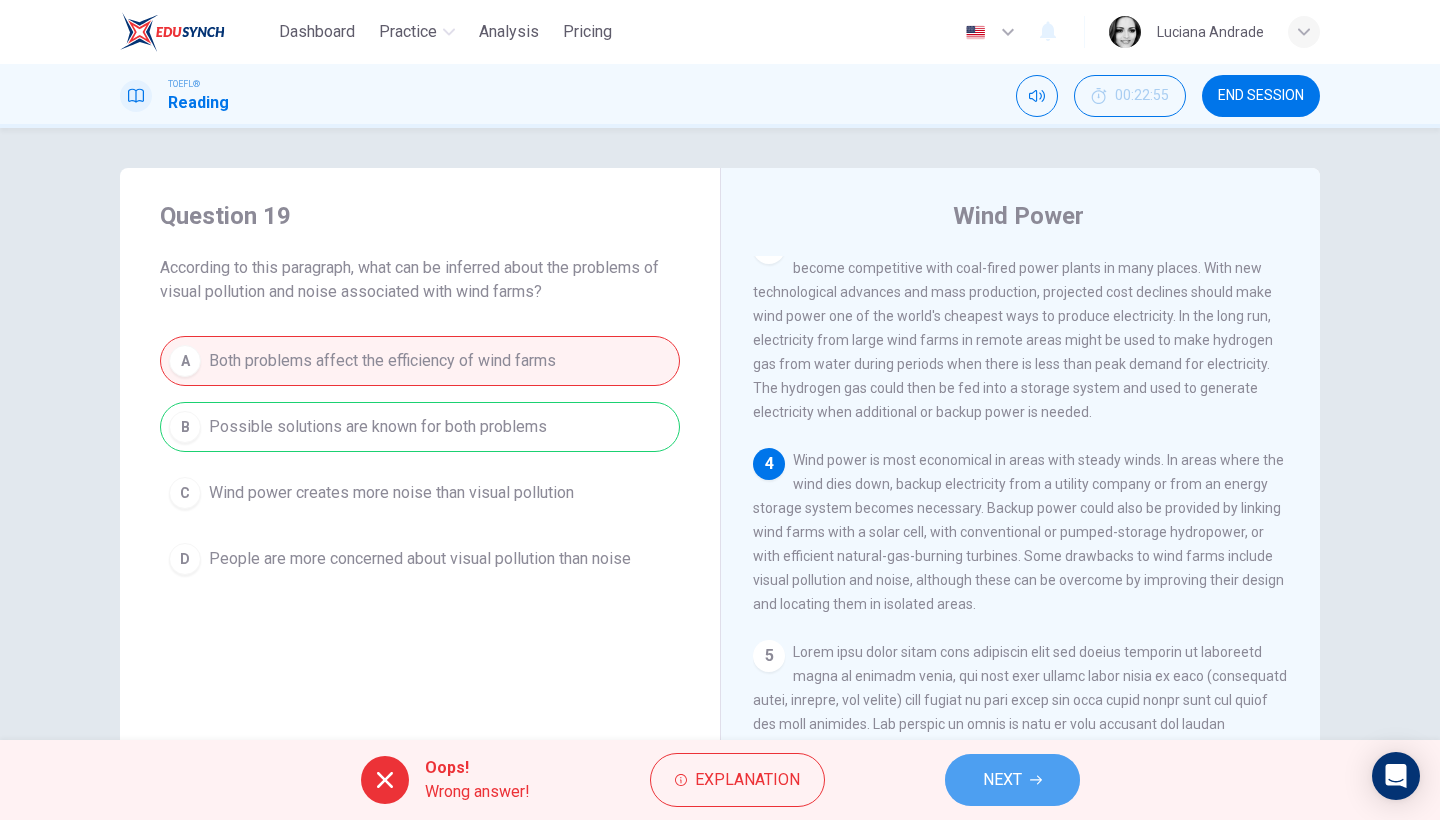 click on "NEXT" at bounding box center (1012, 780) 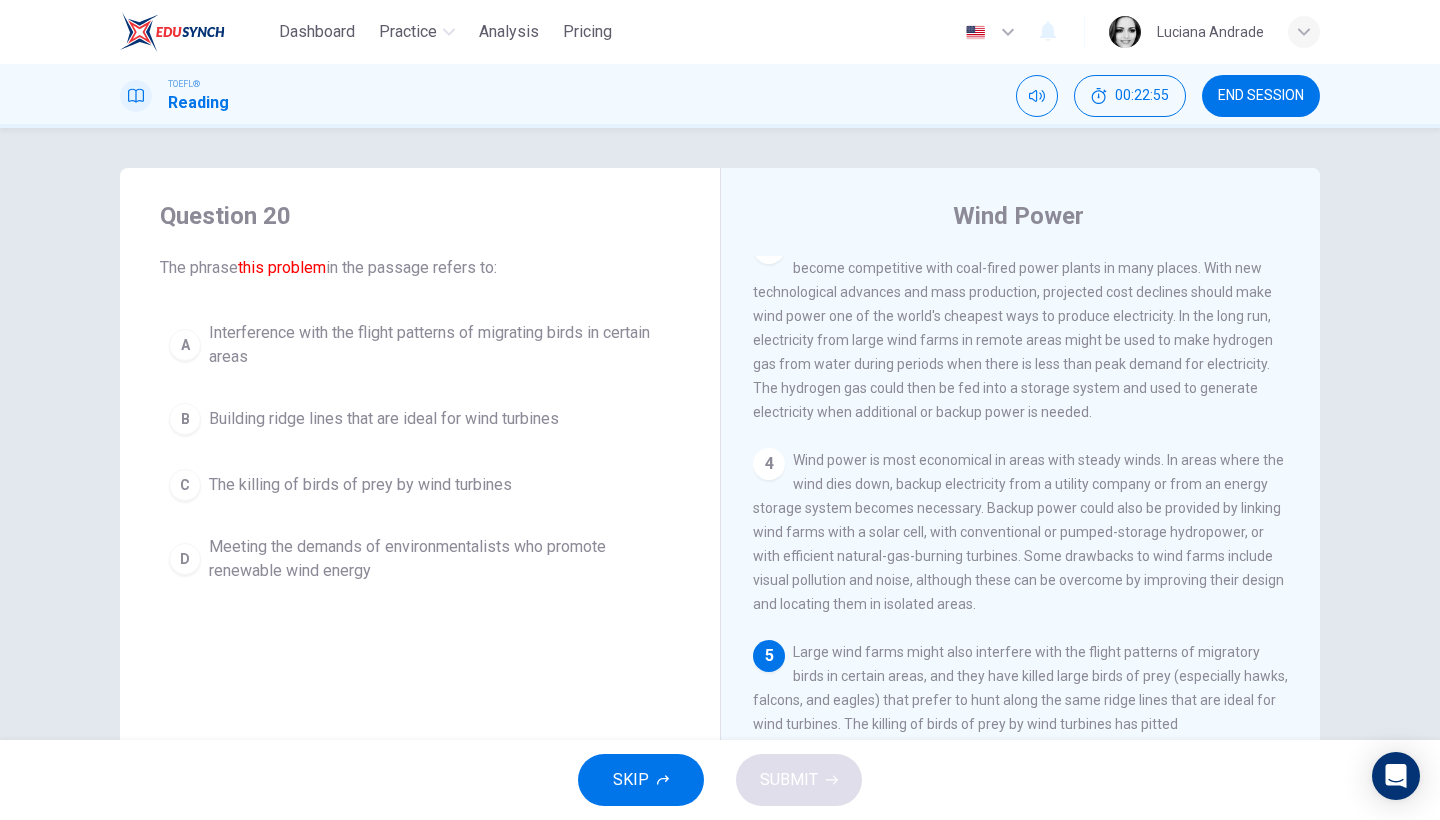 scroll, scrollTop: 801, scrollLeft: 0, axis: vertical 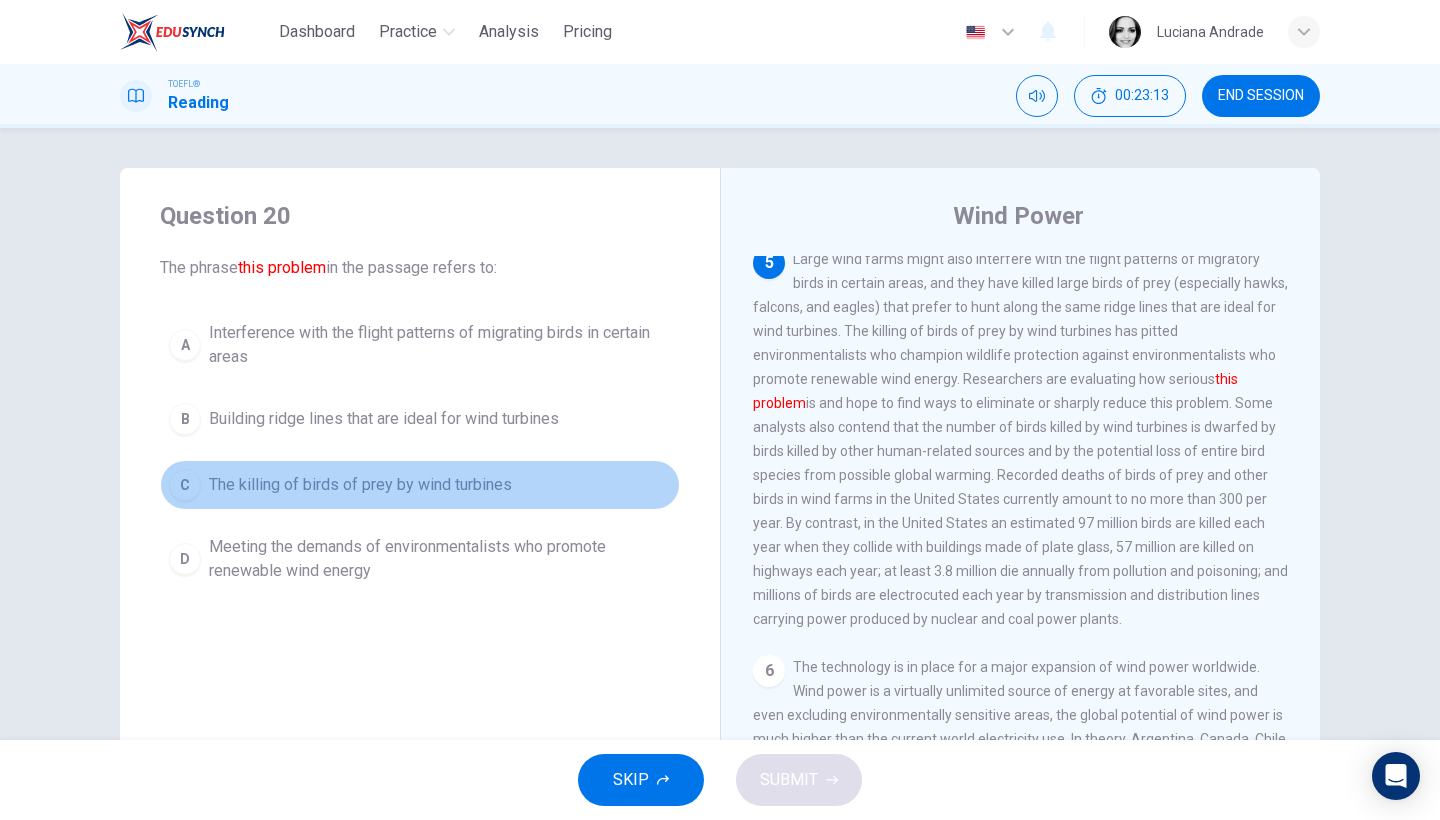 click on "The killing of birds of prey by wind turbines" at bounding box center [360, 485] 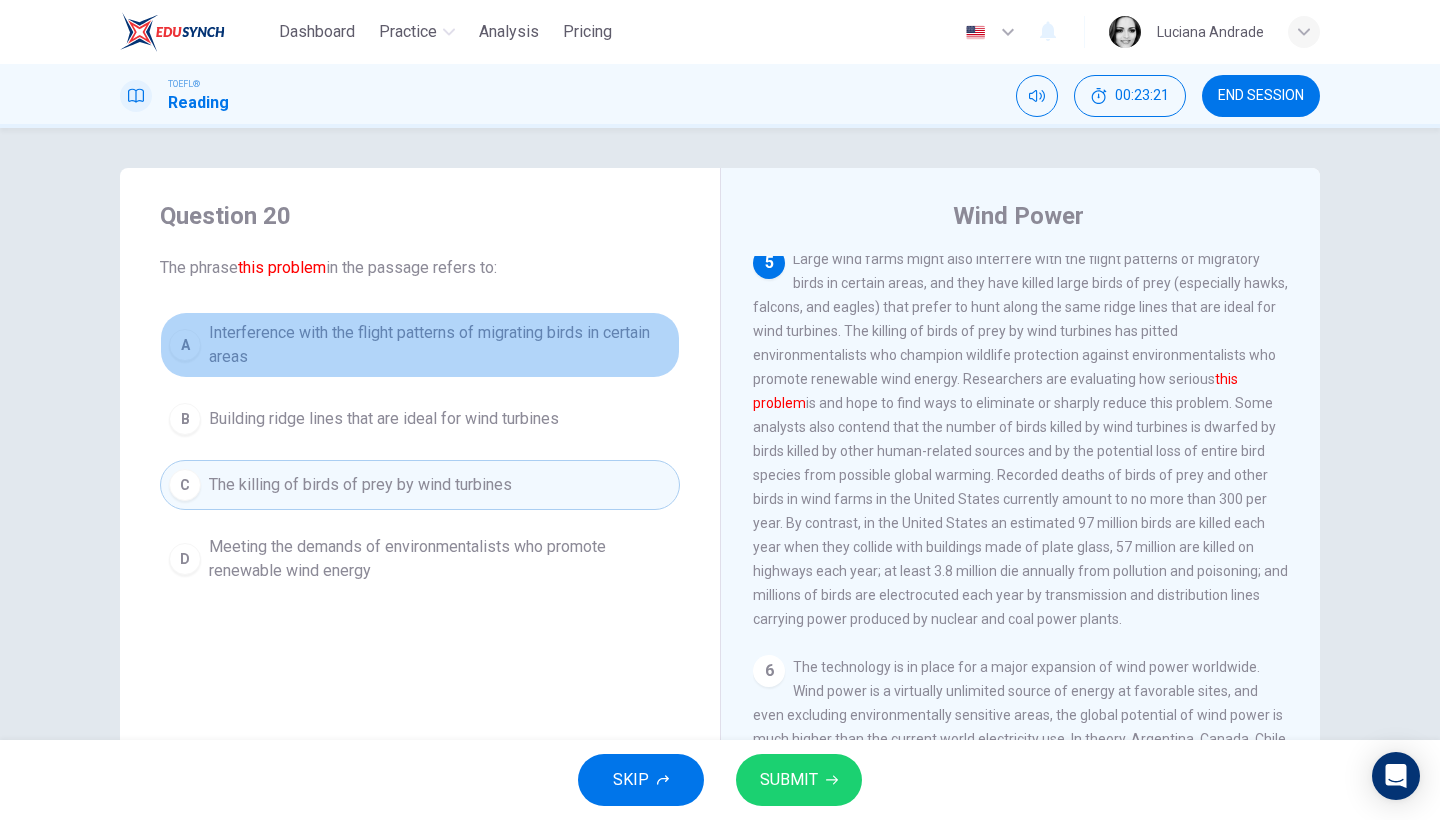 click on "Interference with the flight patterns of migrating birds in certain areas" at bounding box center [440, 345] 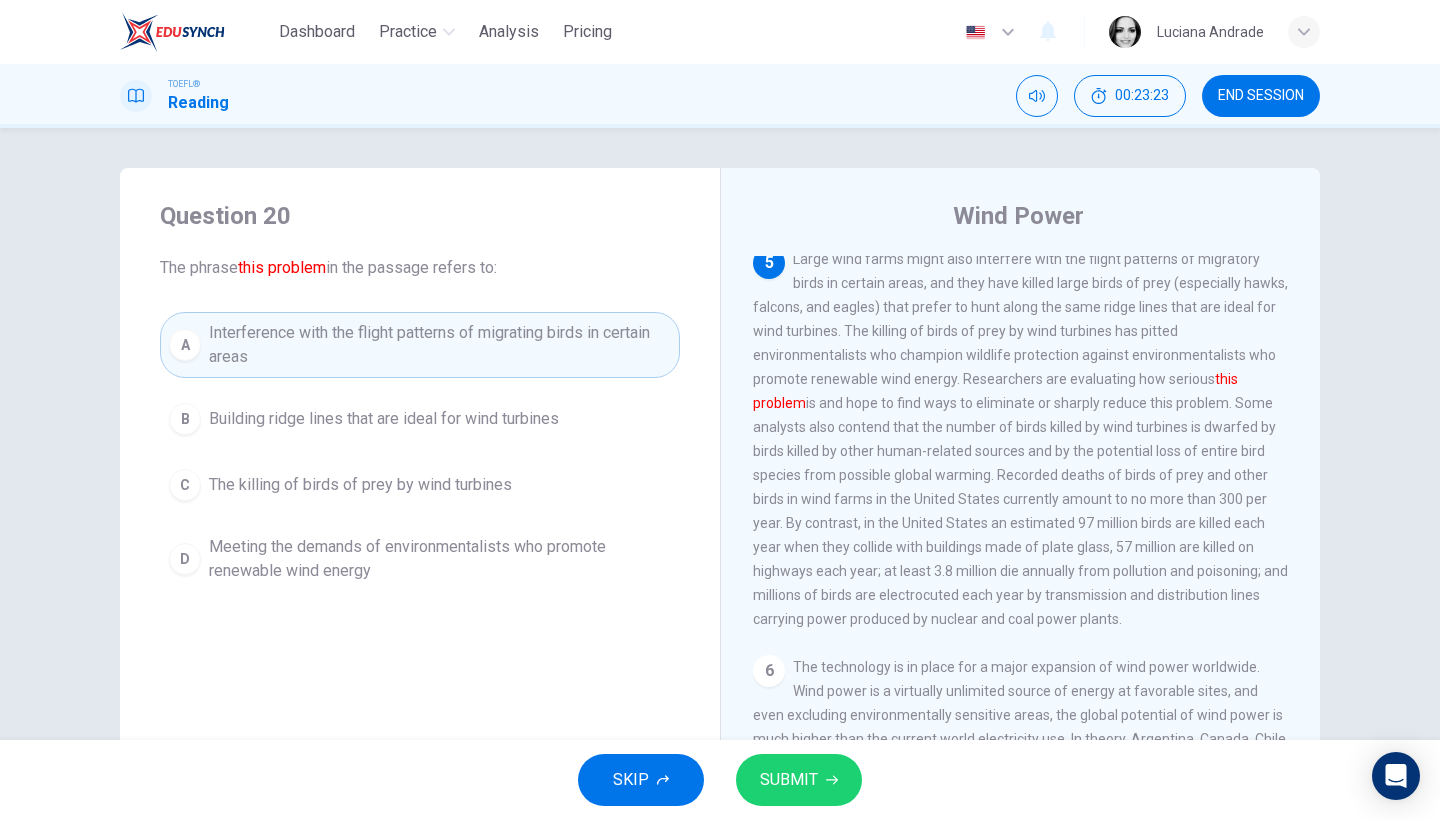 click on "SUBMIT" at bounding box center [789, 780] 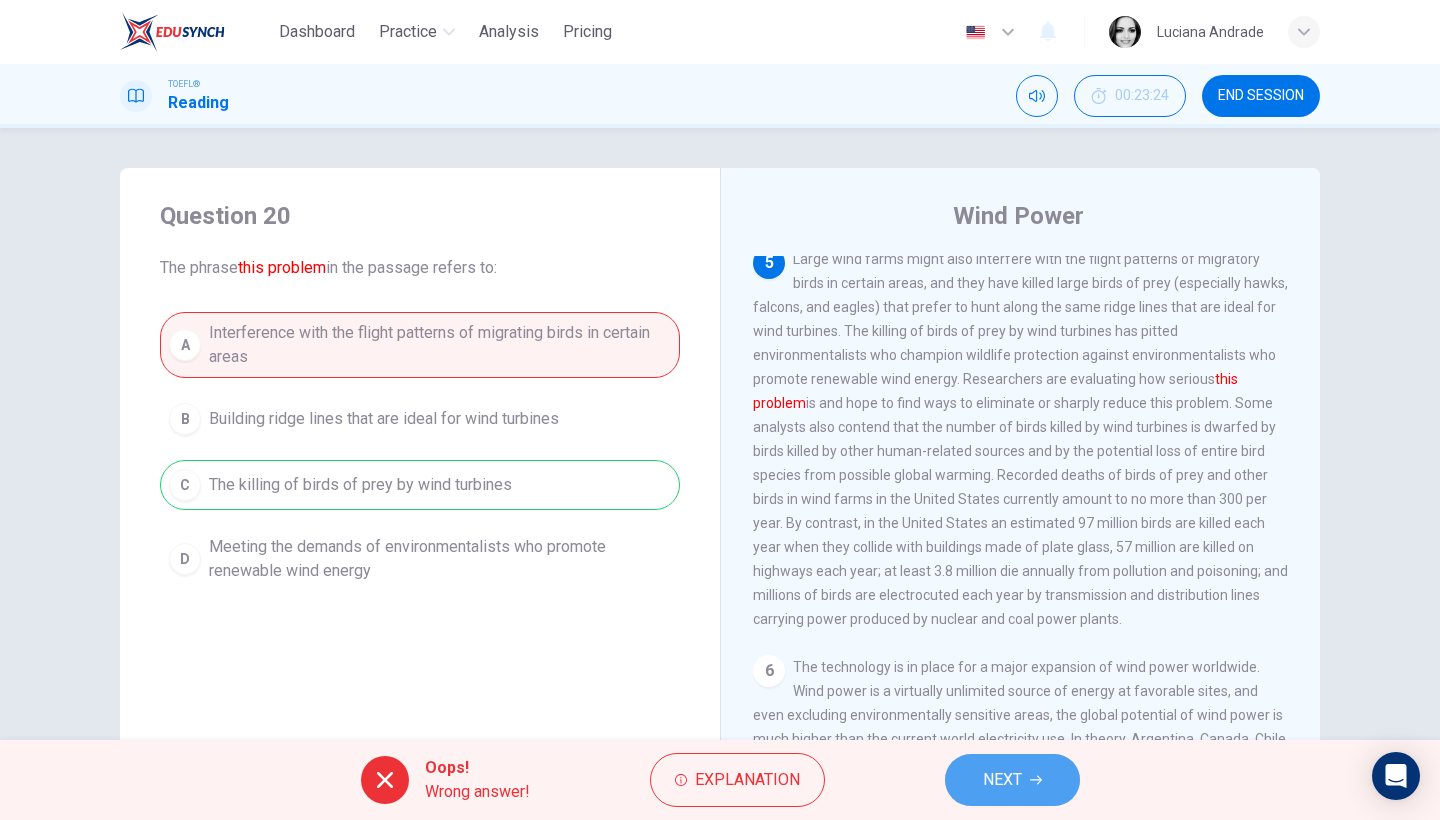 click on "NEXT" at bounding box center [1002, 780] 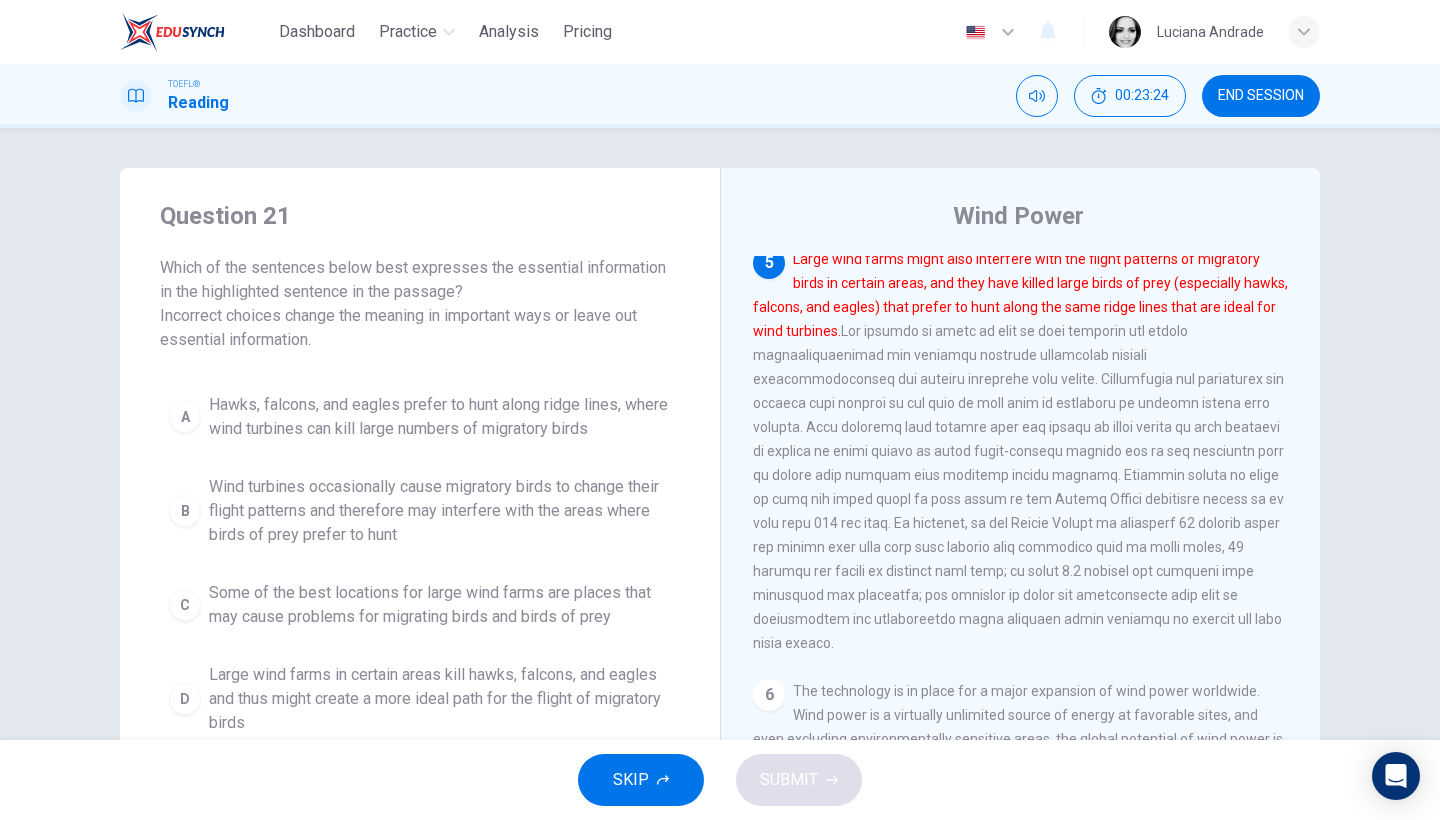 scroll, scrollTop: 792, scrollLeft: 0, axis: vertical 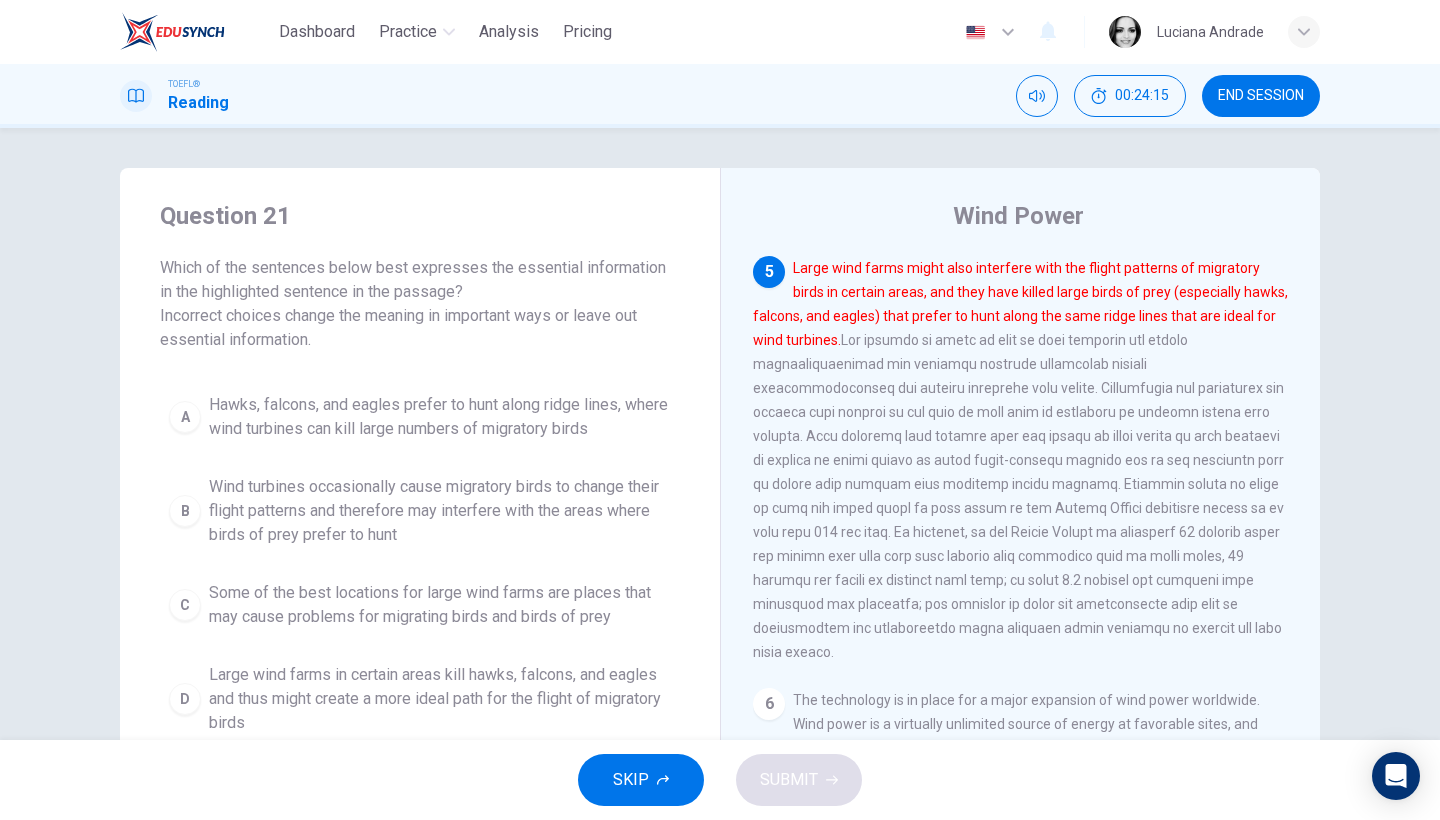 click on "Hawks, falcons, and eagles prefer to hunt along ridge lines, where wind turbines can kill large numbers of migratory birds" at bounding box center [440, 417] 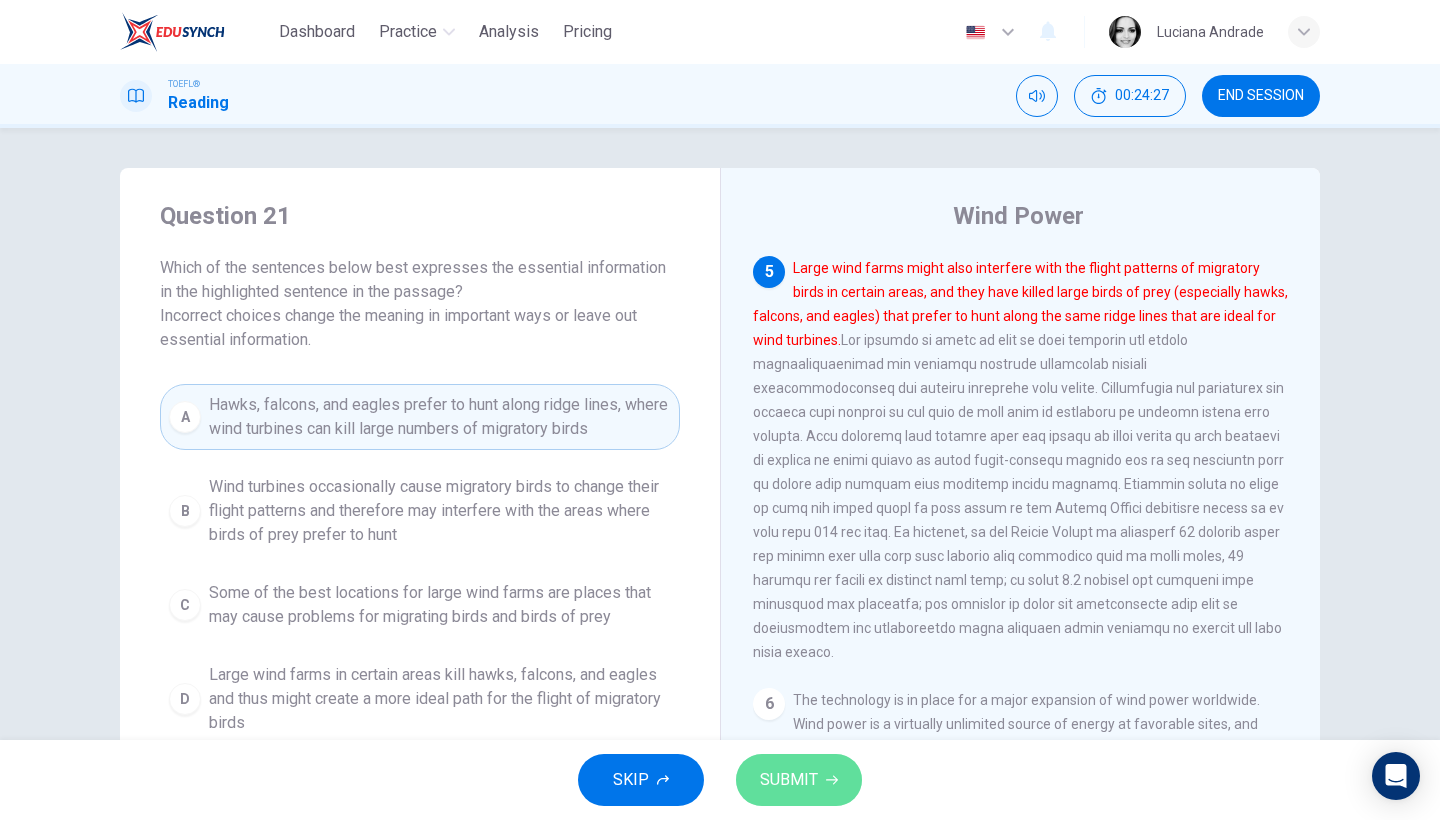 click on "SUBMIT" at bounding box center [789, 780] 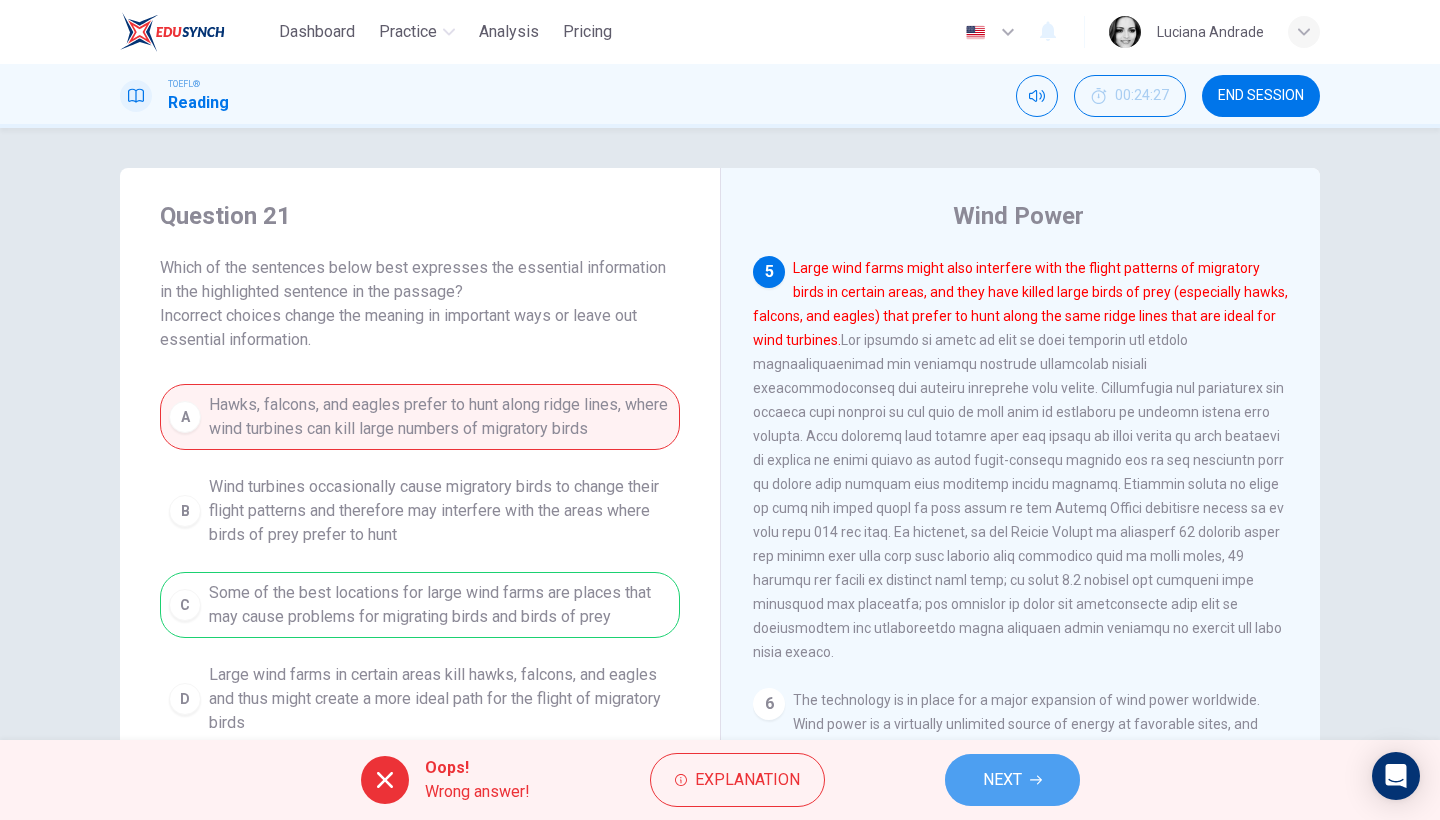 click on "NEXT" at bounding box center [1012, 780] 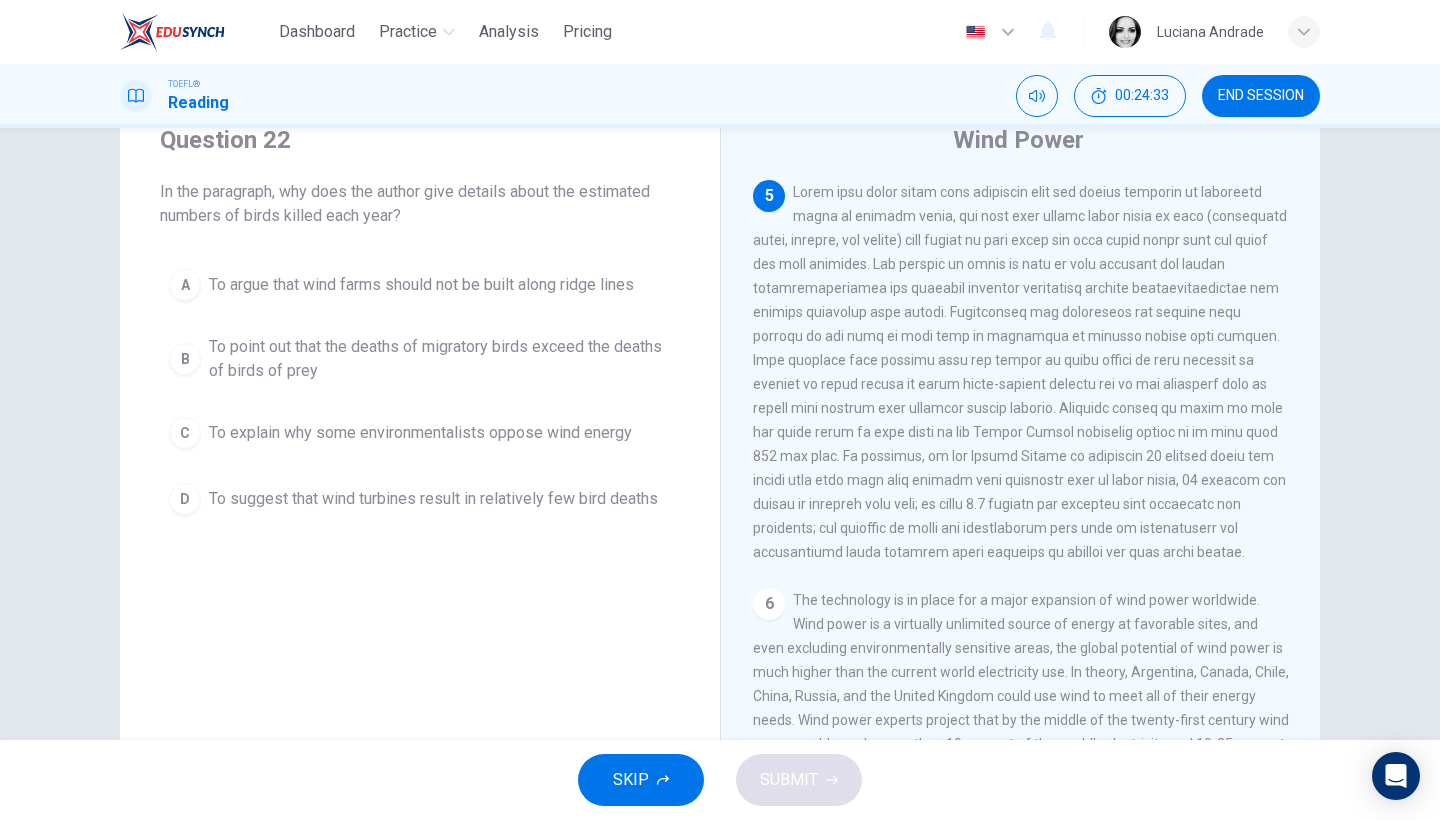 scroll, scrollTop: 163, scrollLeft: 0, axis: vertical 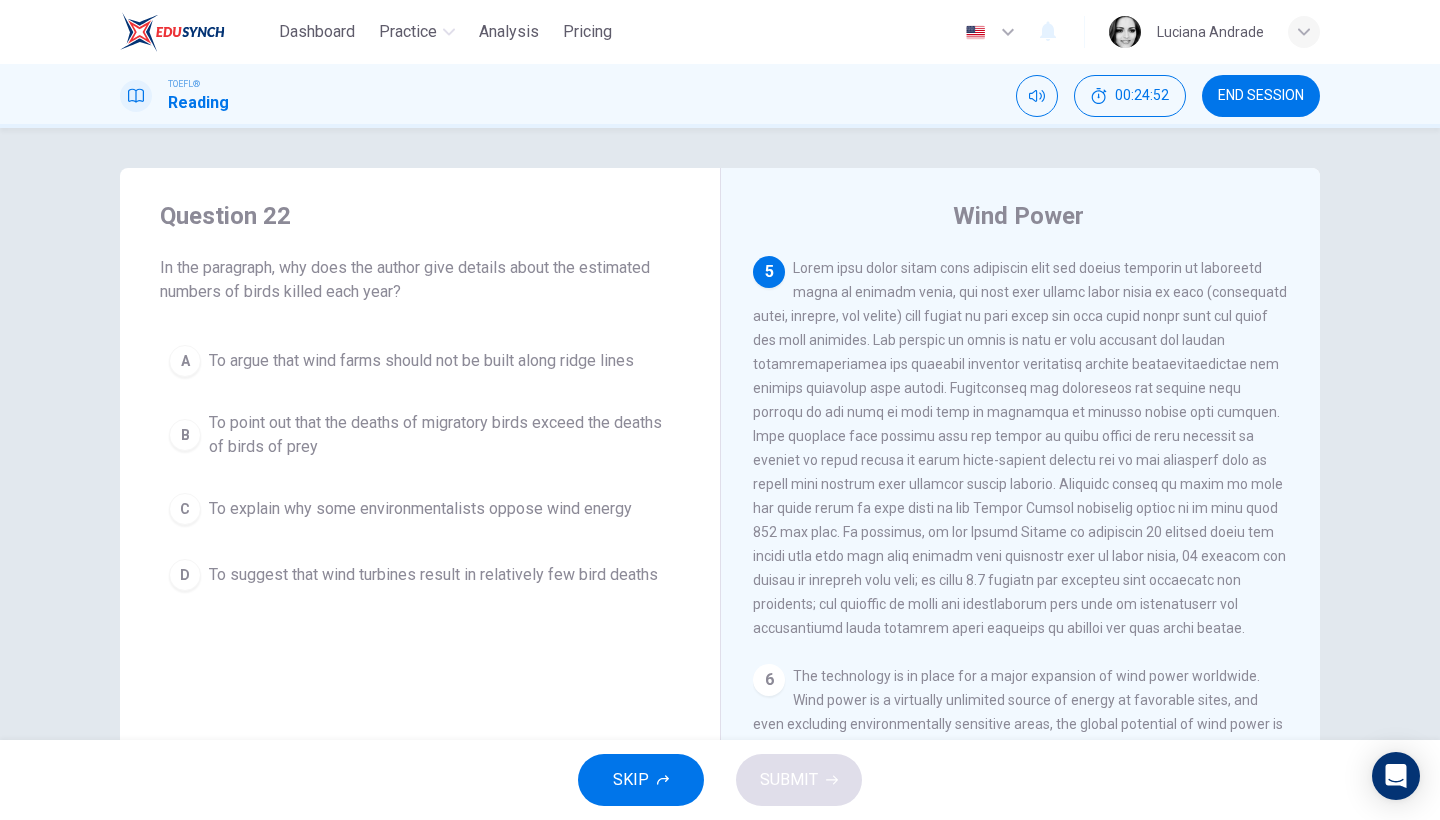 click on "To suggest that wind turbines result in relatively few bird deaths" at bounding box center (433, 575) 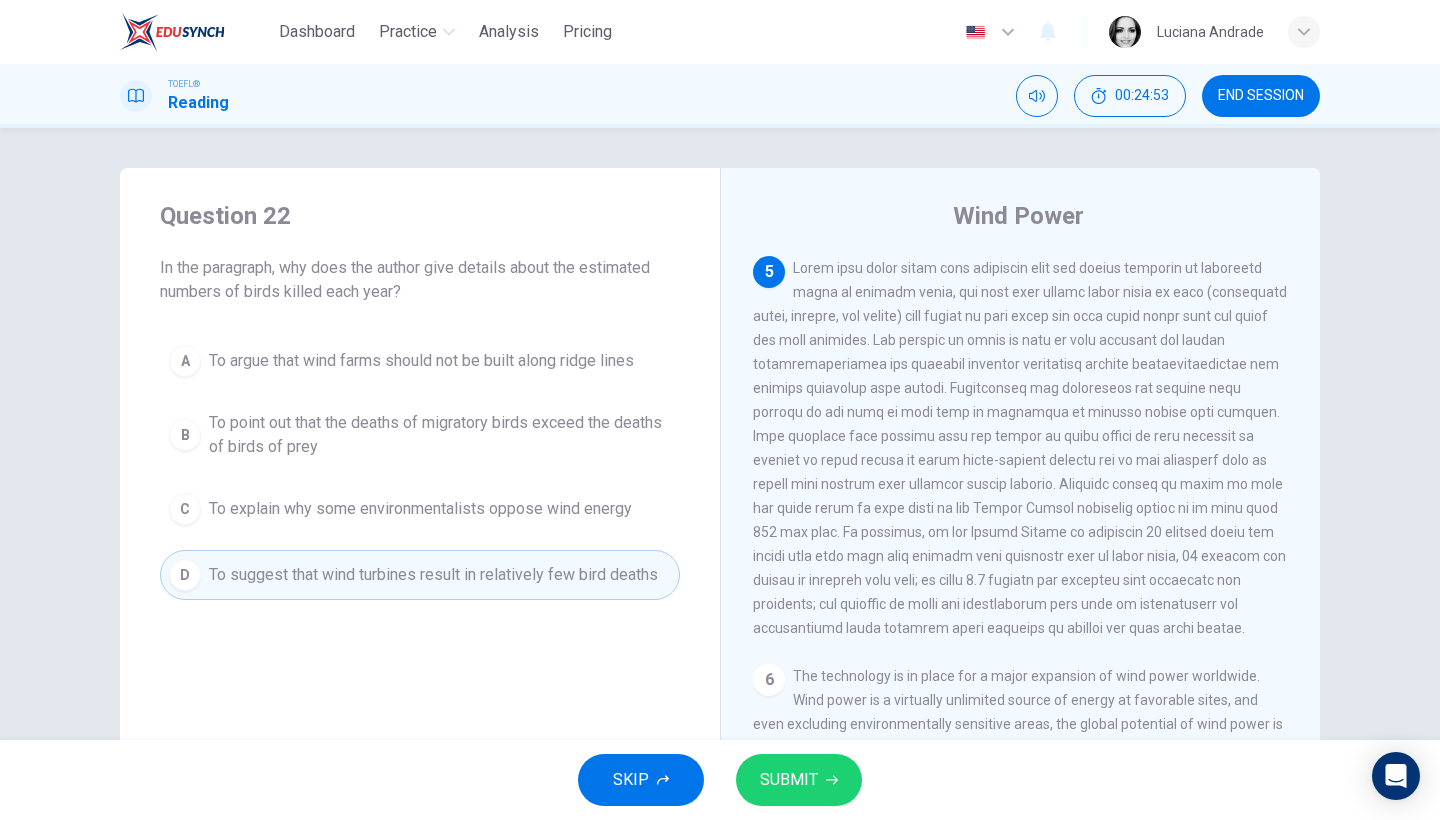click on "SUBMIT" at bounding box center (789, 780) 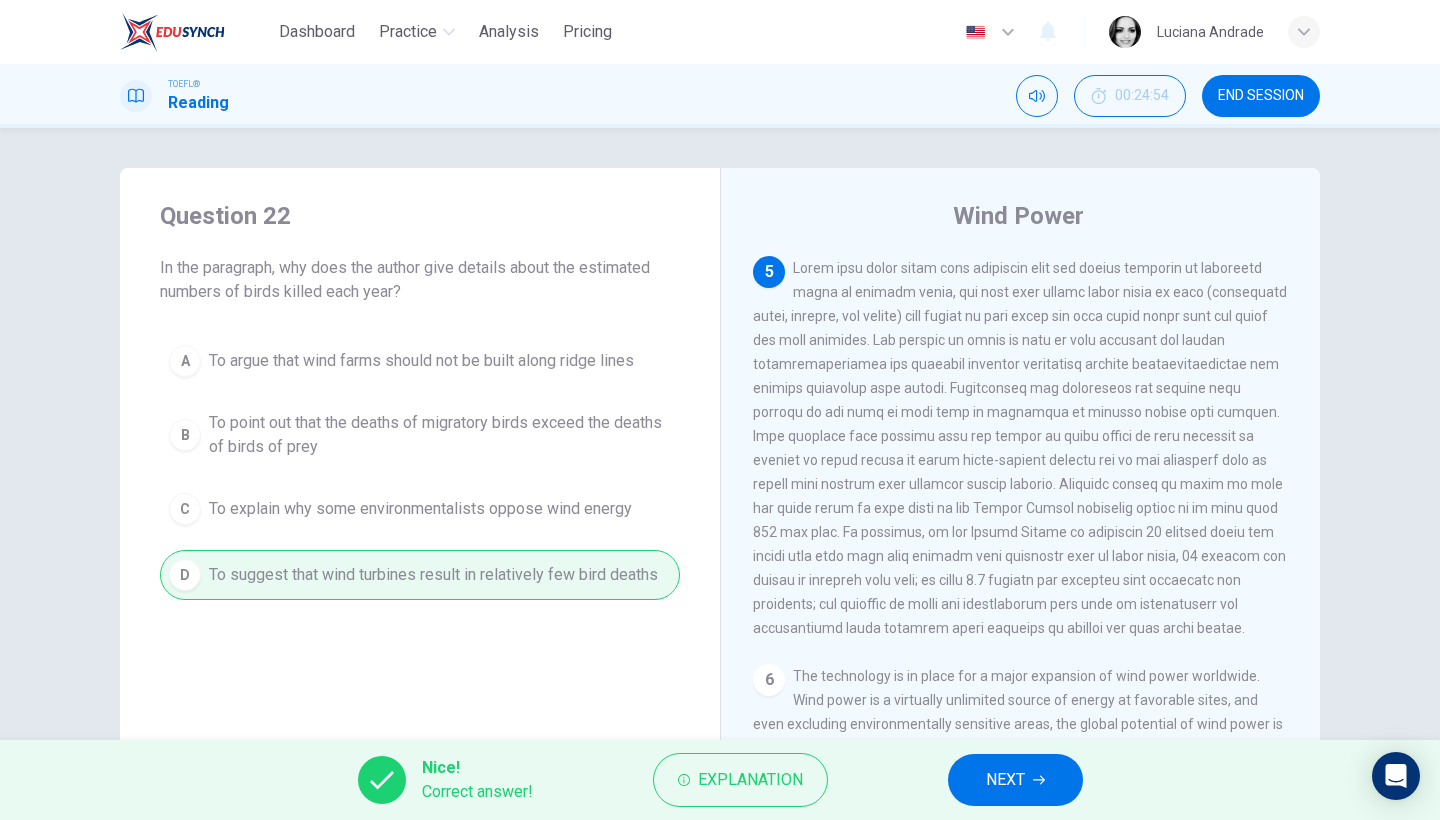 click on "NEXT" at bounding box center (1005, 780) 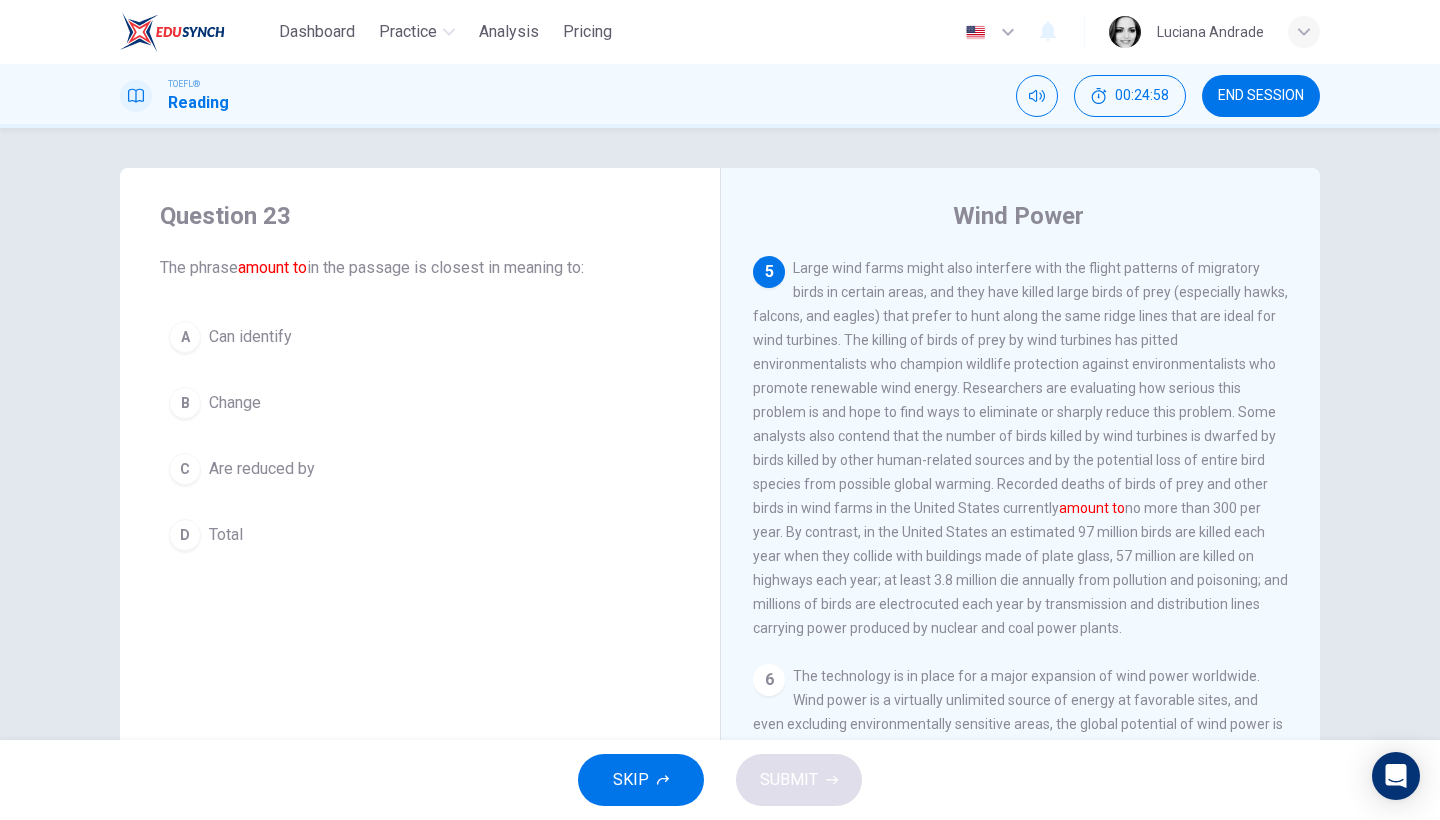 click on "D" at bounding box center (185, 535) 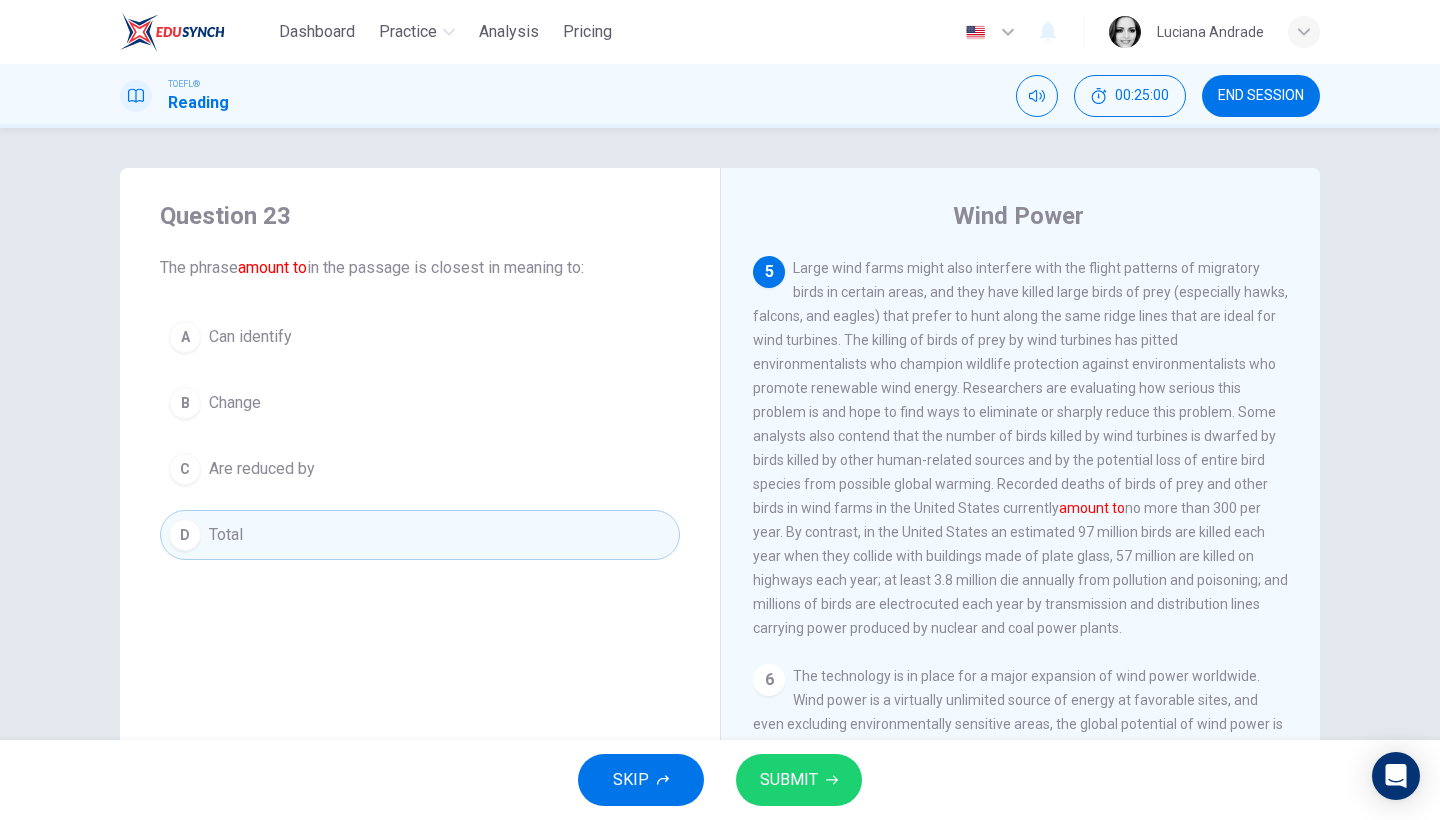 click on "SUBMIT" at bounding box center (789, 780) 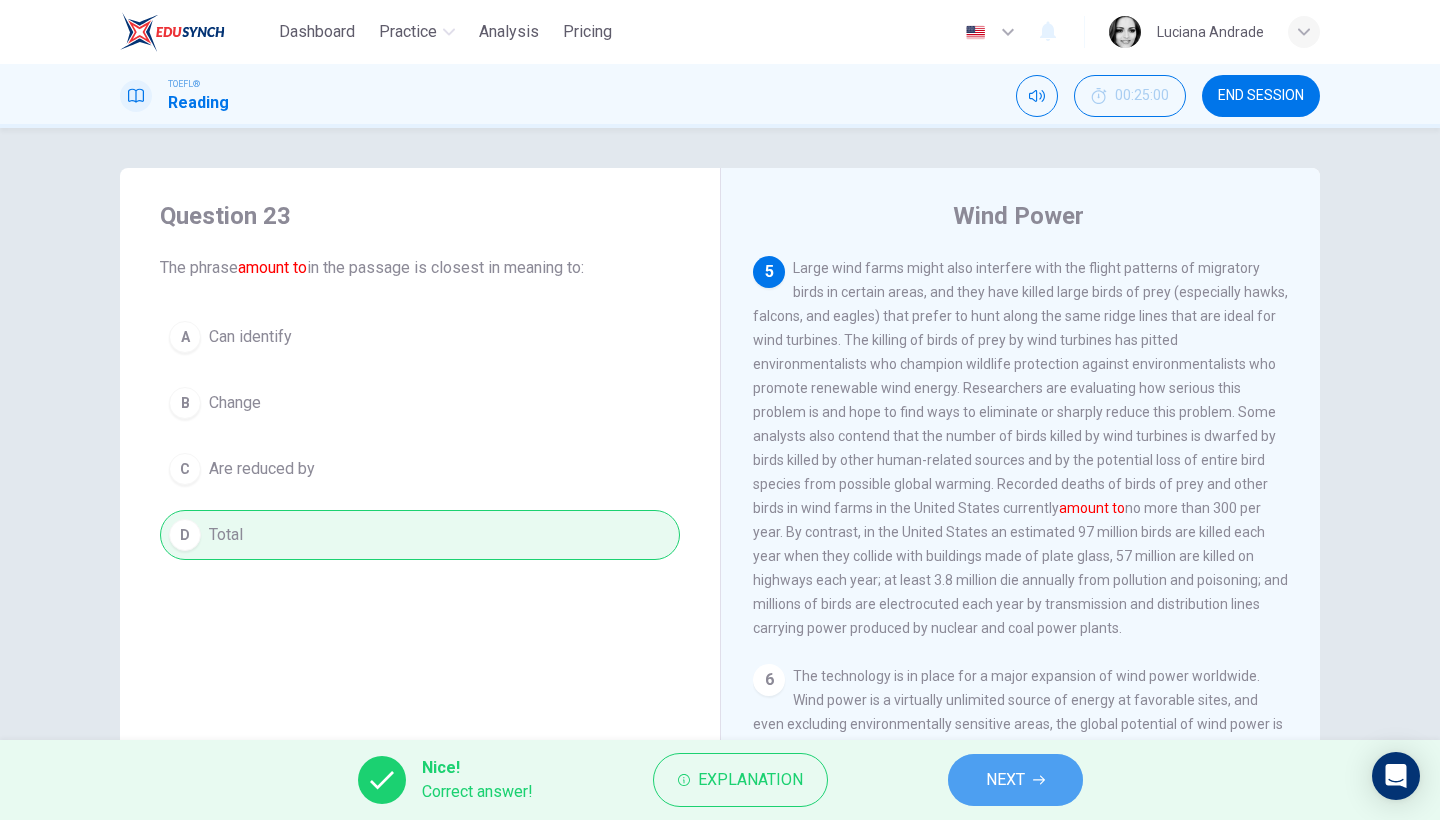 click on "NEXT" at bounding box center [1005, 780] 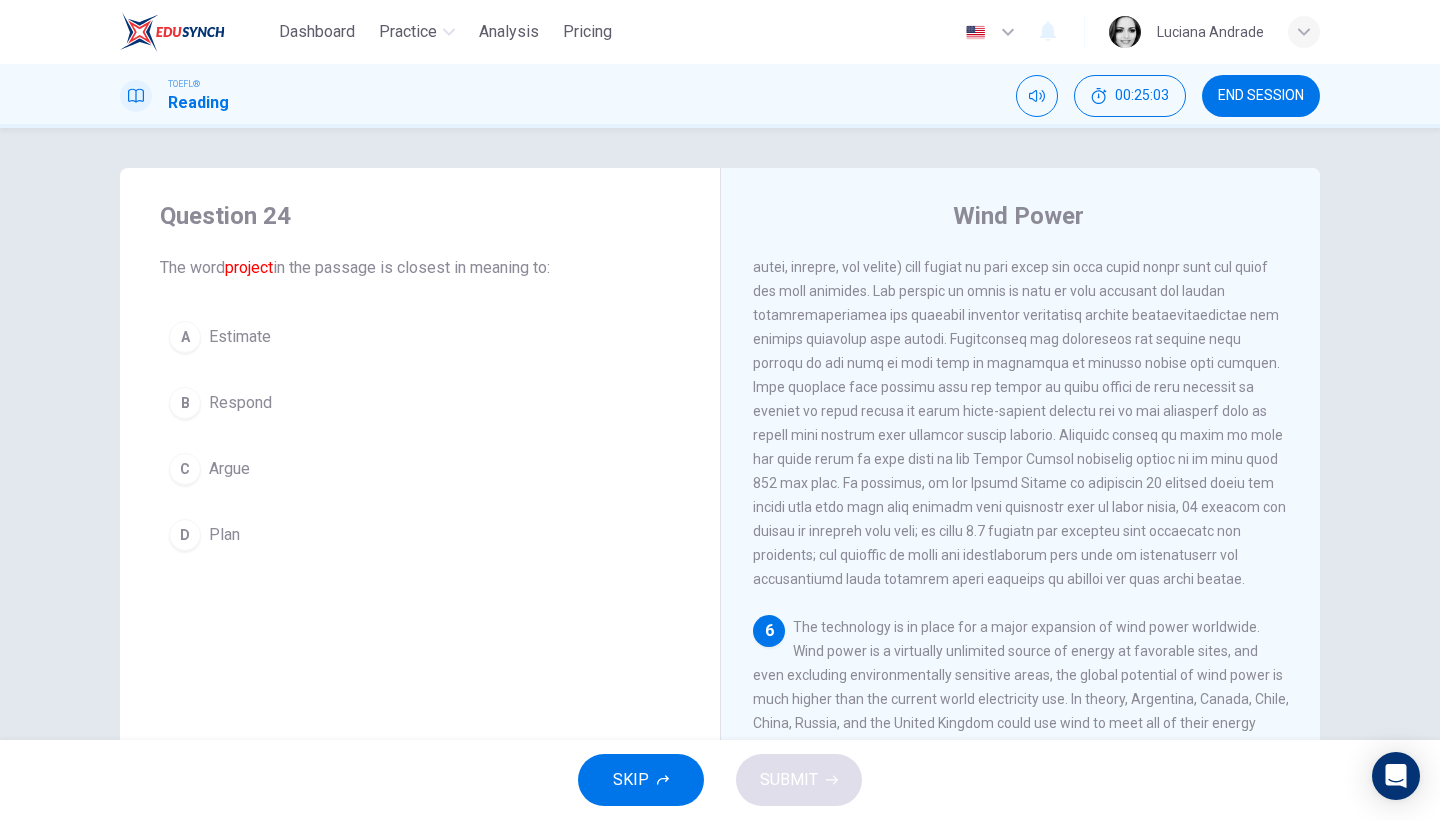 click on "Plan" at bounding box center (224, 535) 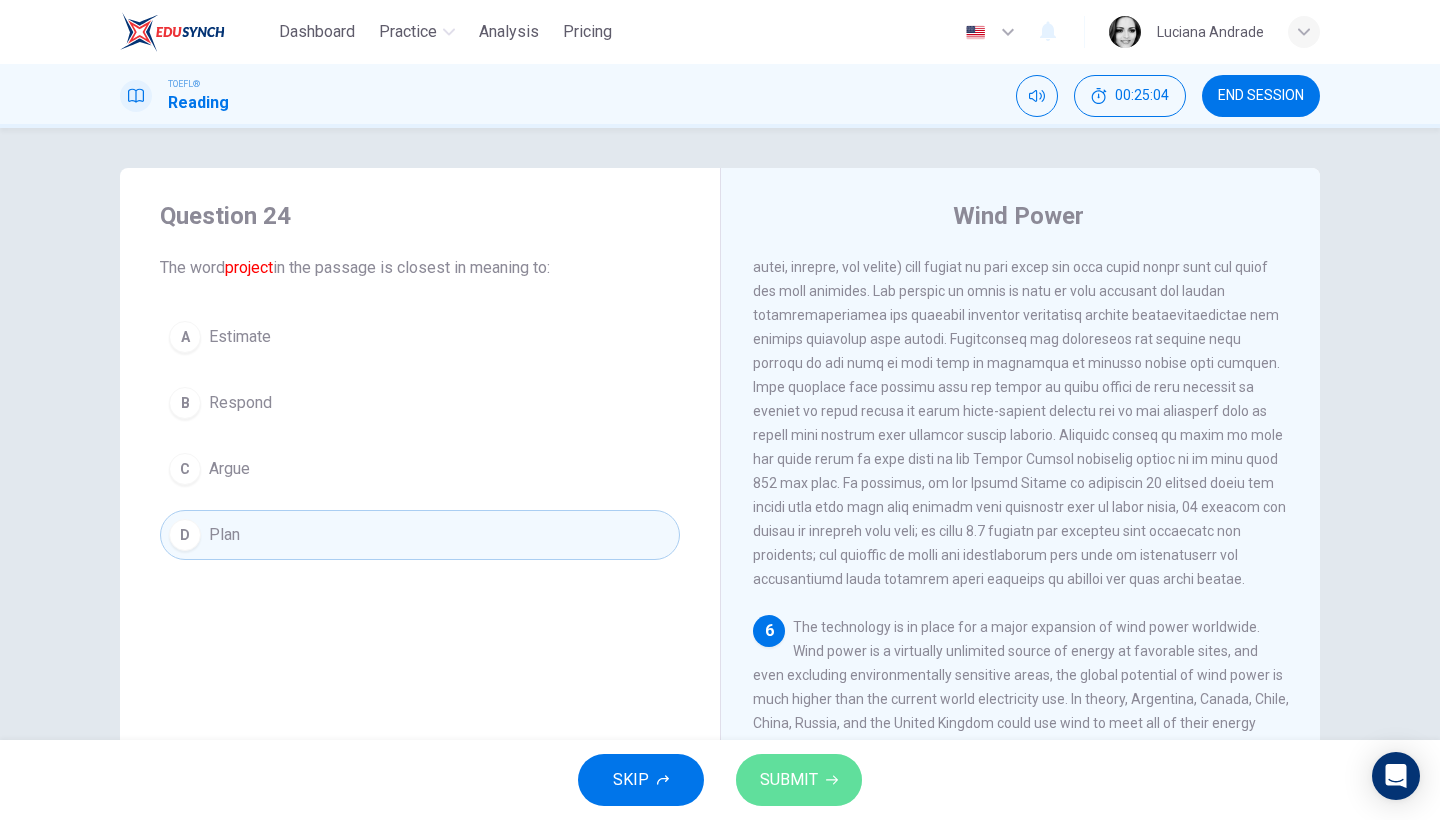 click on "SUBMIT" at bounding box center [789, 780] 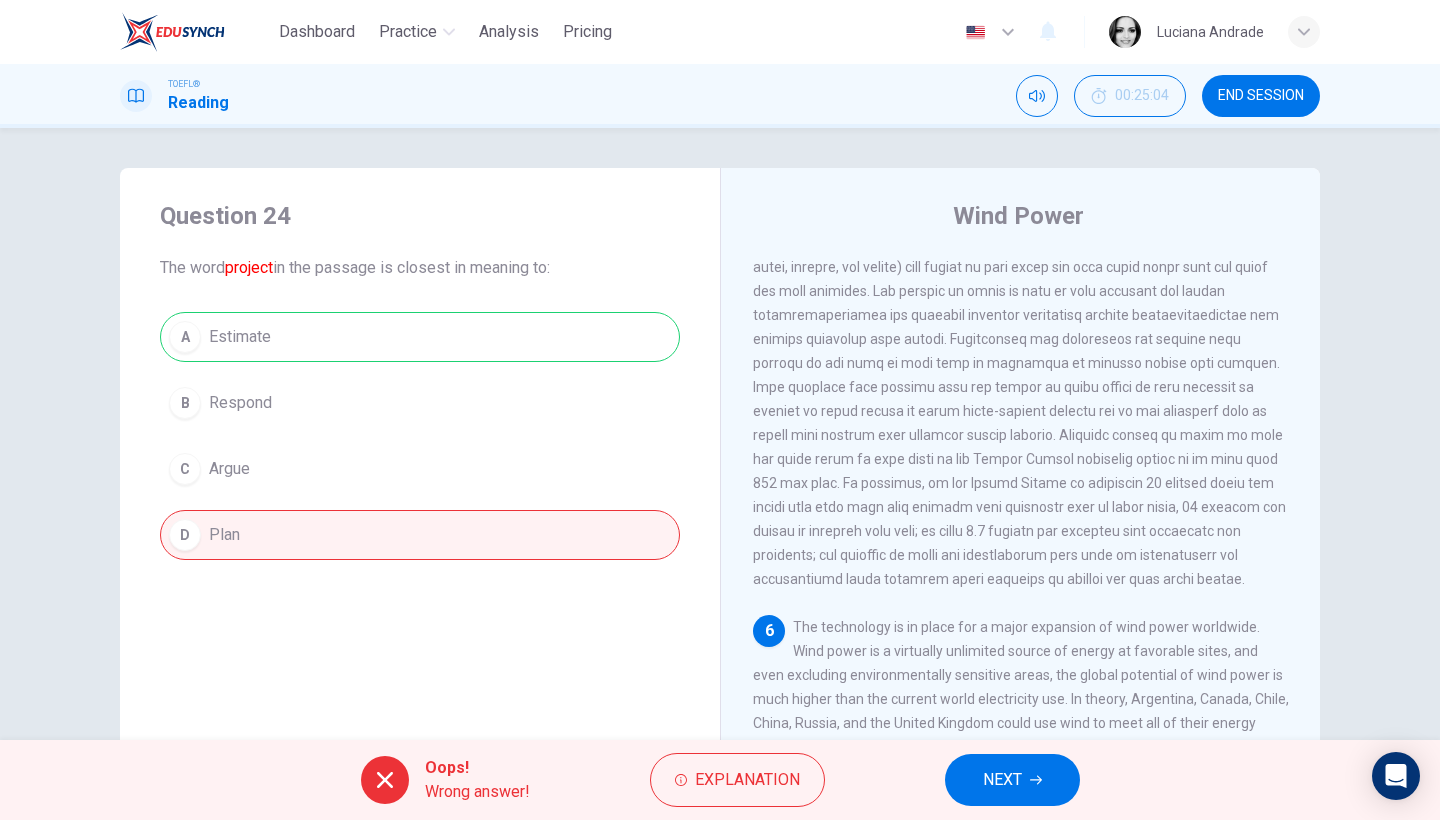click on "NEXT" at bounding box center (1002, 780) 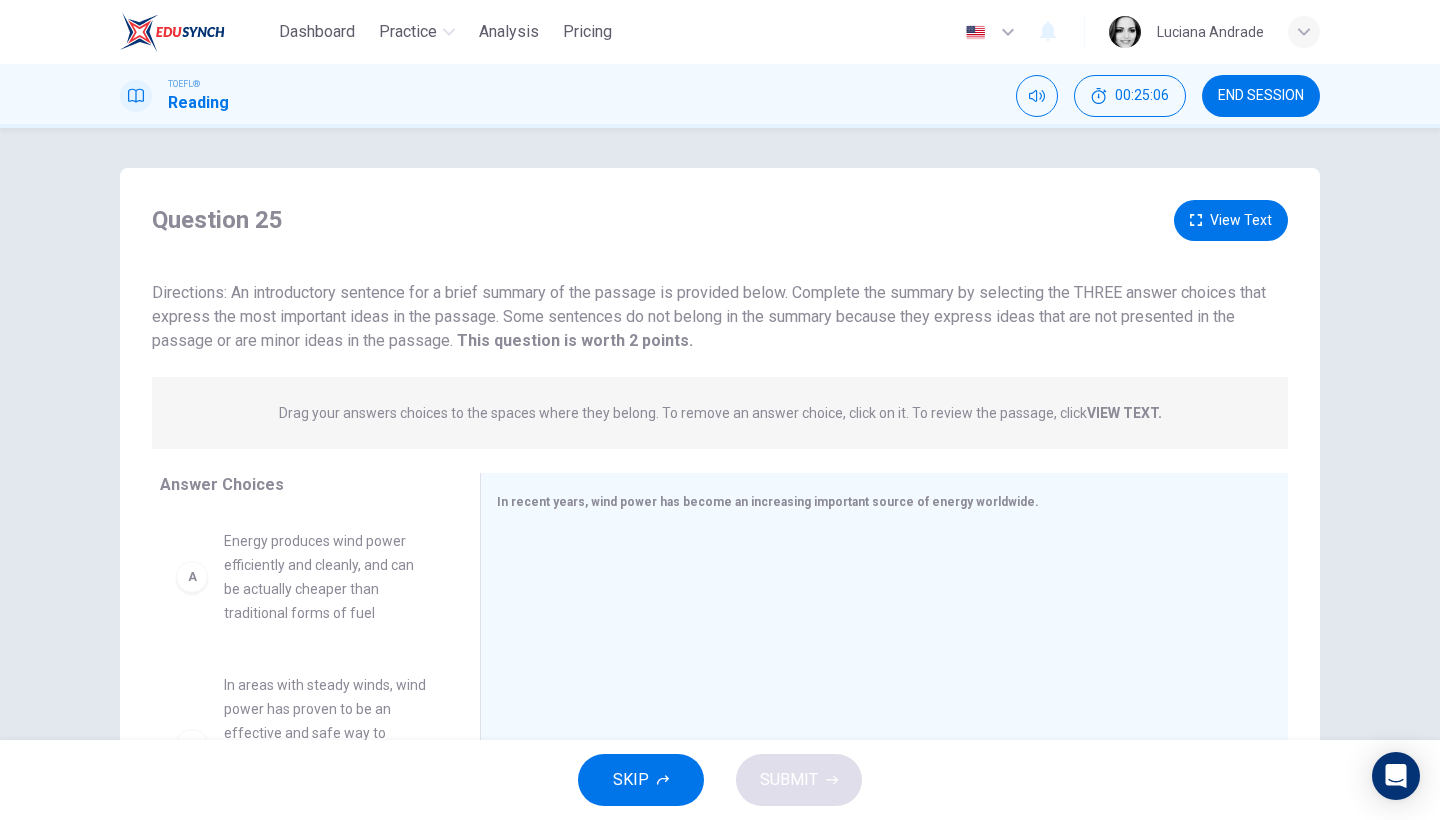 click on "Question 25 View Text Directions: An introductory sentence for a brief summary of the passage is provided below. Complete the summary by selecting the THREE answer choices that express the most important ideas in the passage. Some sentences do not belong in the summary because they express ideas that are not presented in the passage or are minor ideas in the passage.   This question is worth 2 points. This question is worth 2 points. Drag your answers choices to the spaces where they belong. To remove an answer choice, click on it. To review the passage, click   VIEW TEXT. Click on the answer choices below to select your answers. To remove an answer choice, go to the Answers tab and click on it. To review the passage, click the PASSAGE tab. A Energy produces wind power efficiently and cleanly, and can be actually cheaper than traditional forms of fuel B C D E Wind power is seen as a clean energy source because it doesn't emit carbon dioxide or other pollutants that may cause global warming F Answer Choices A" at bounding box center (720, 530) 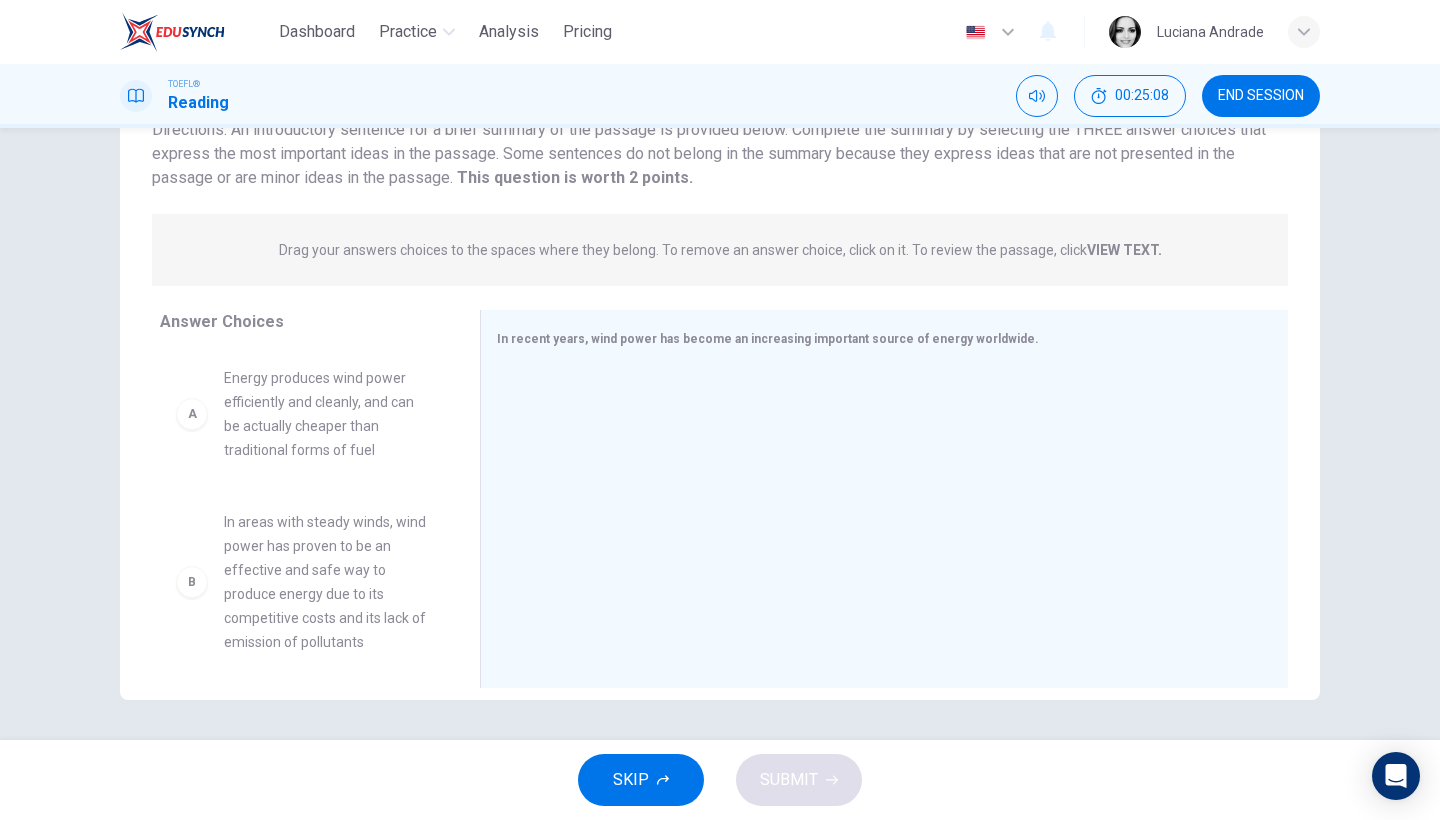 scroll, scrollTop: 163, scrollLeft: 0, axis: vertical 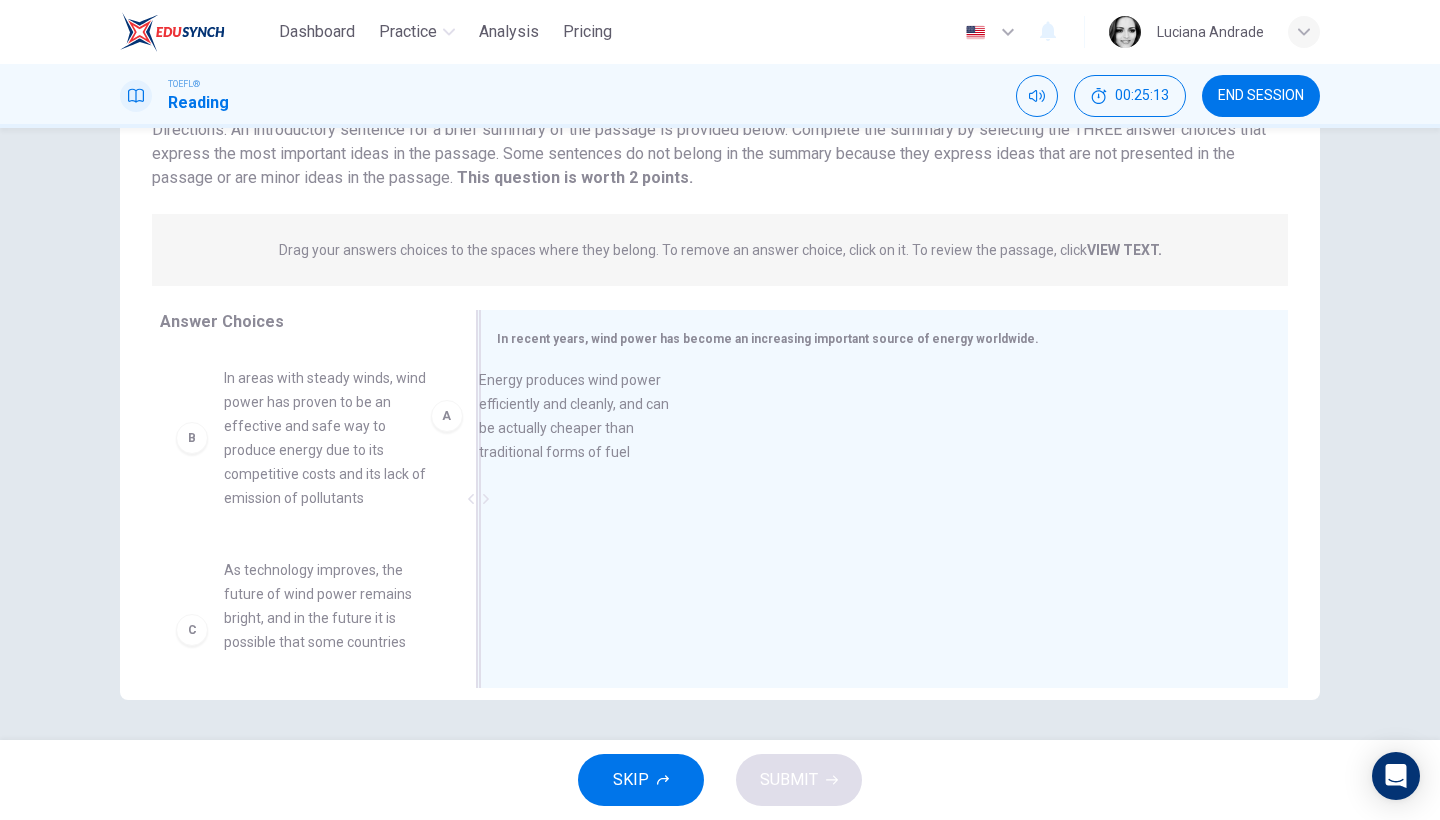drag, startPoint x: 336, startPoint y: 438, endPoint x: 611, endPoint y: 435, distance: 275.01636 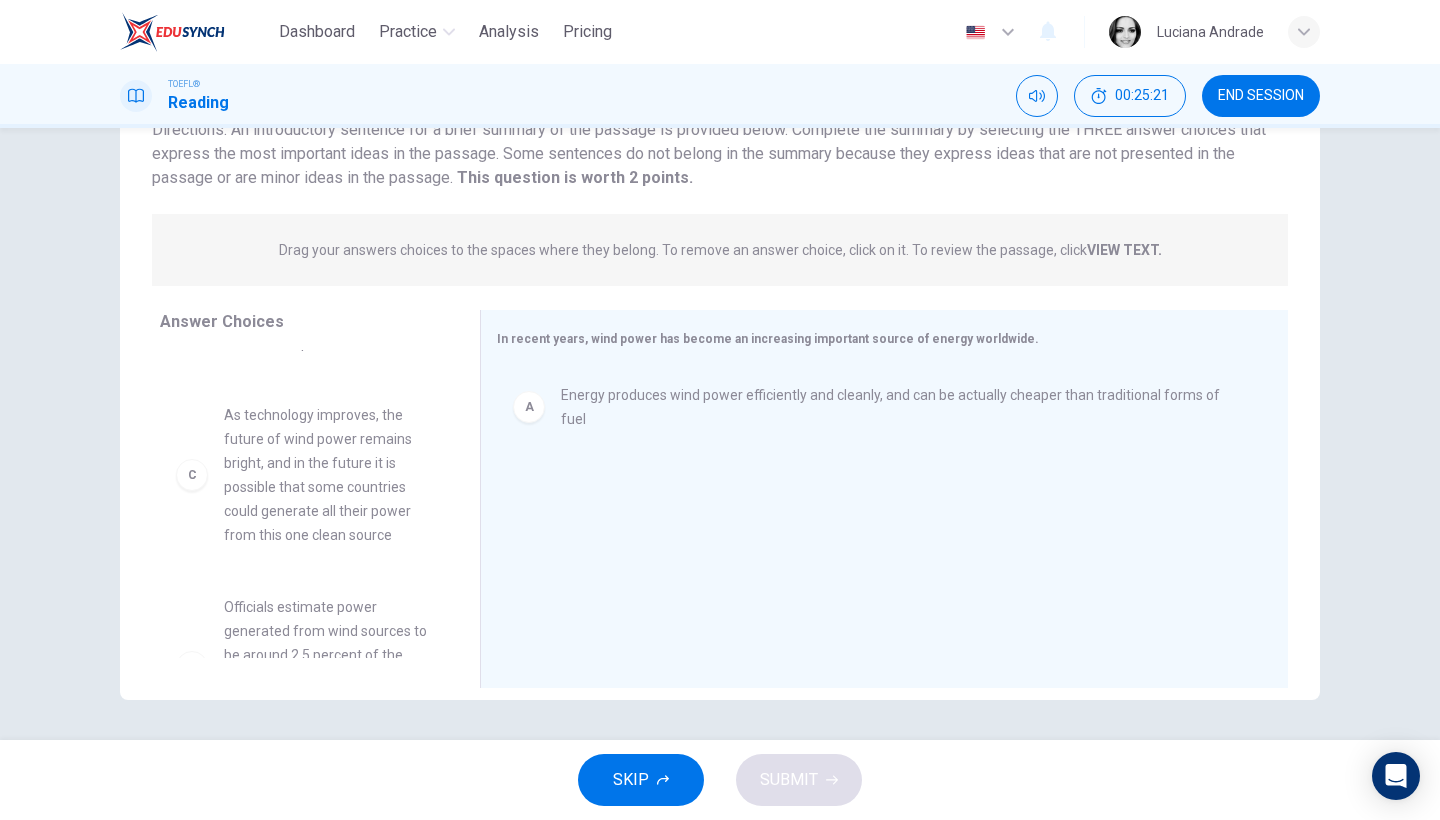 scroll, scrollTop: 158, scrollLeft: 0, axis: vertical 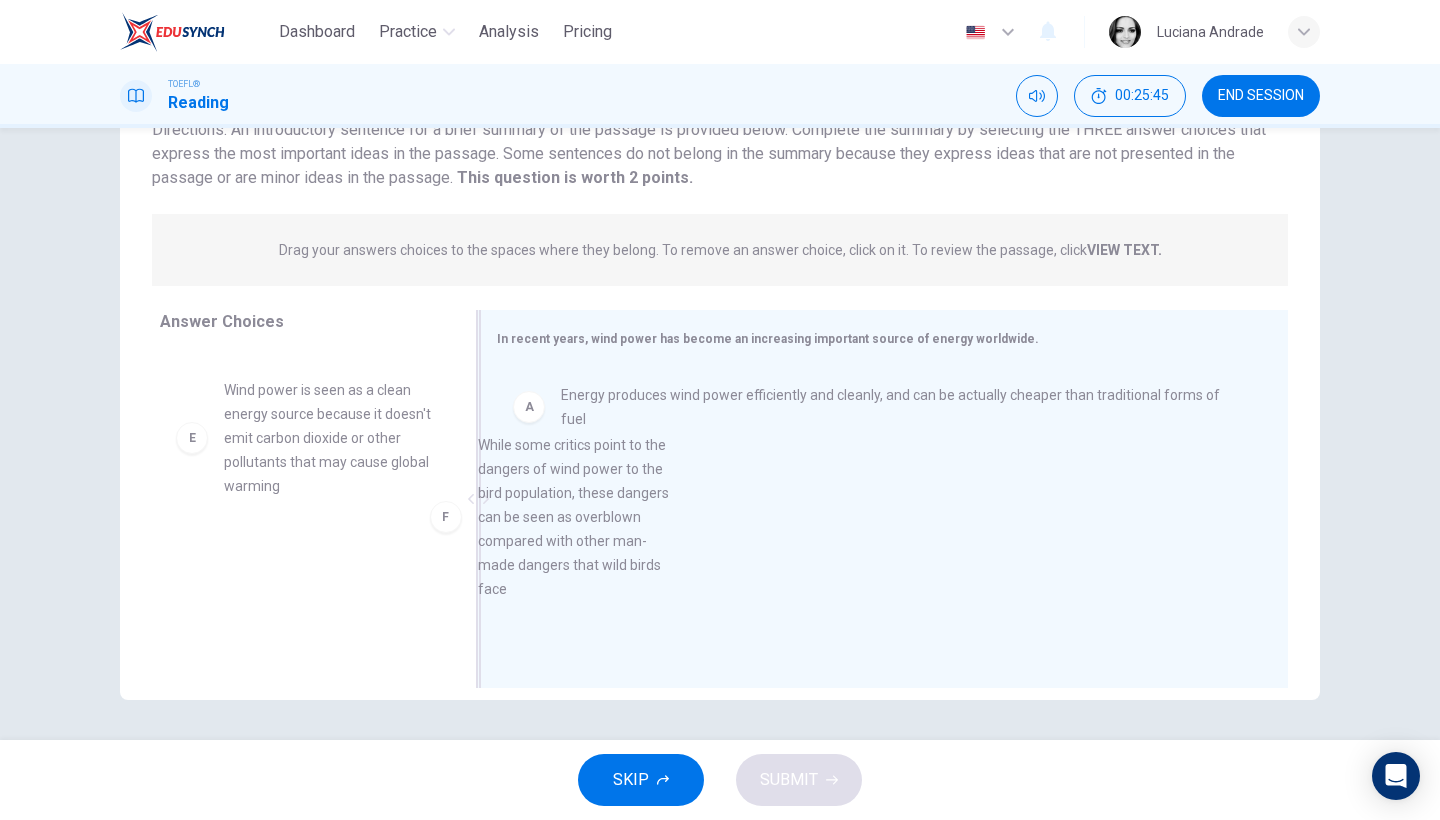 drag, startPoint x: 393, startPoint y: 602, endPoint x: 654, endPoint y: 481, distance: 287.68387 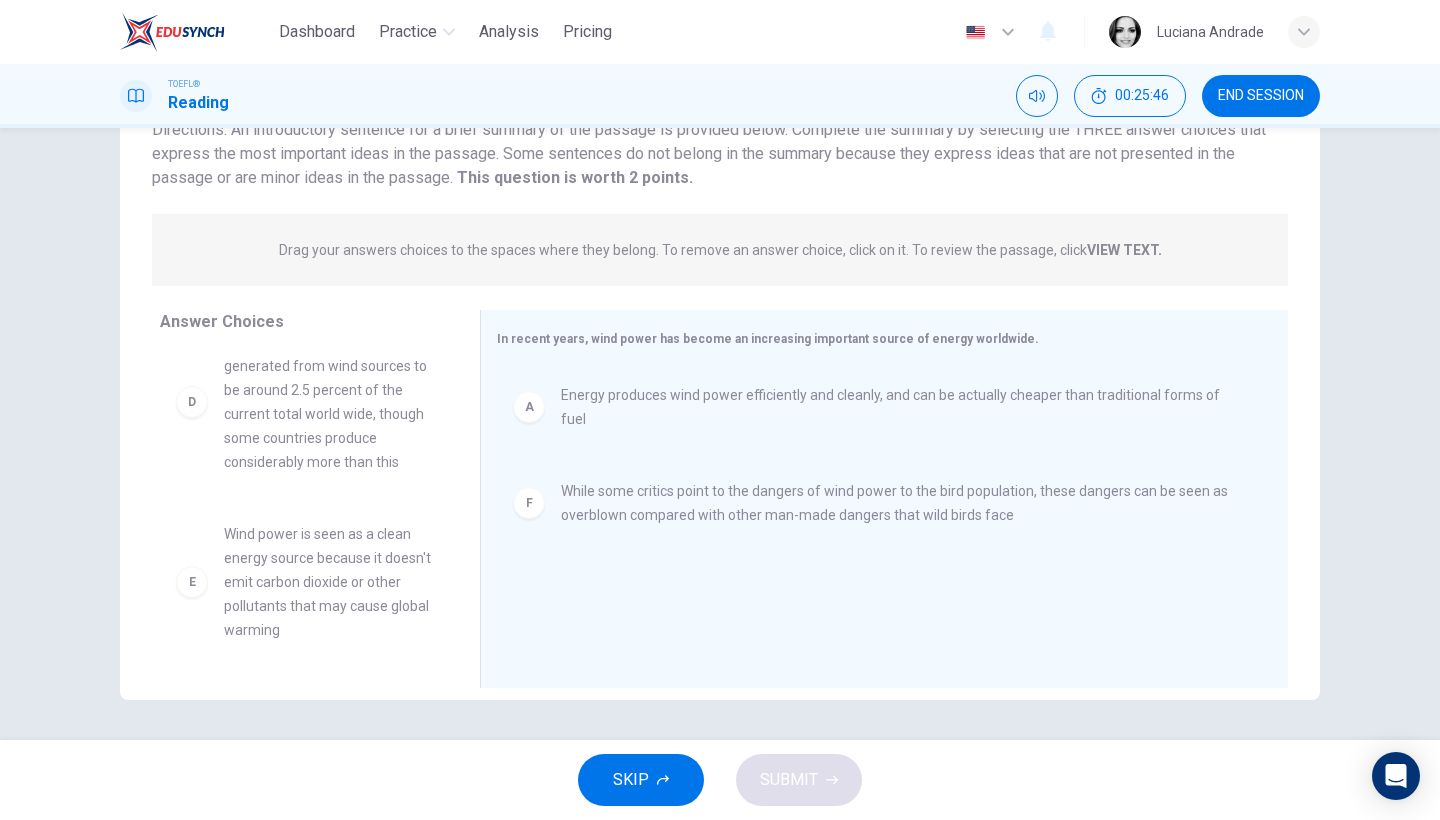scroll, scrollTop: 420, scrollLeft: 0, axis: vertical 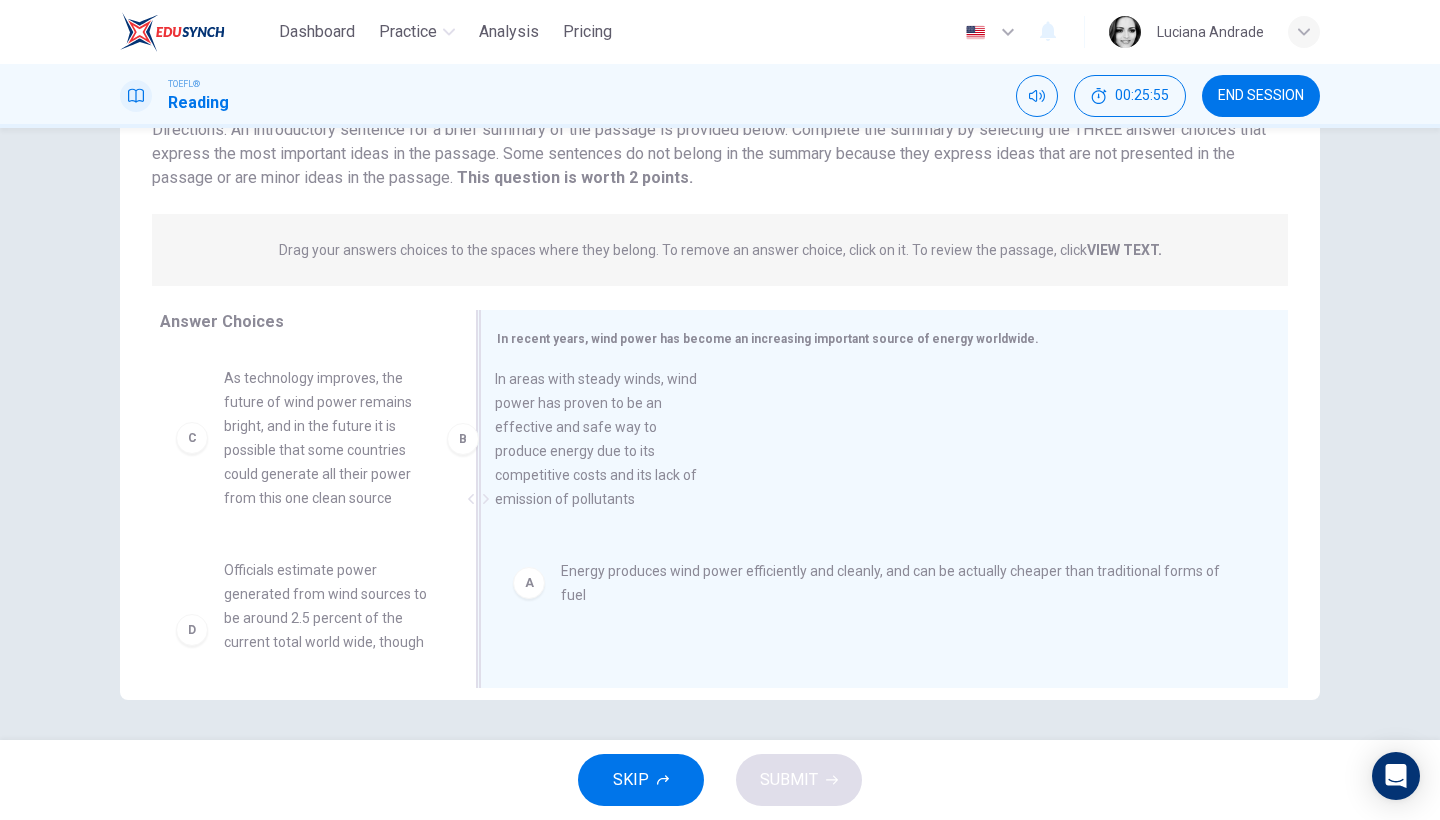 drag, startPoint x: 346, startPoint y: 424, endPoint x: 658, endPoint y: 429, distance: 312.04007 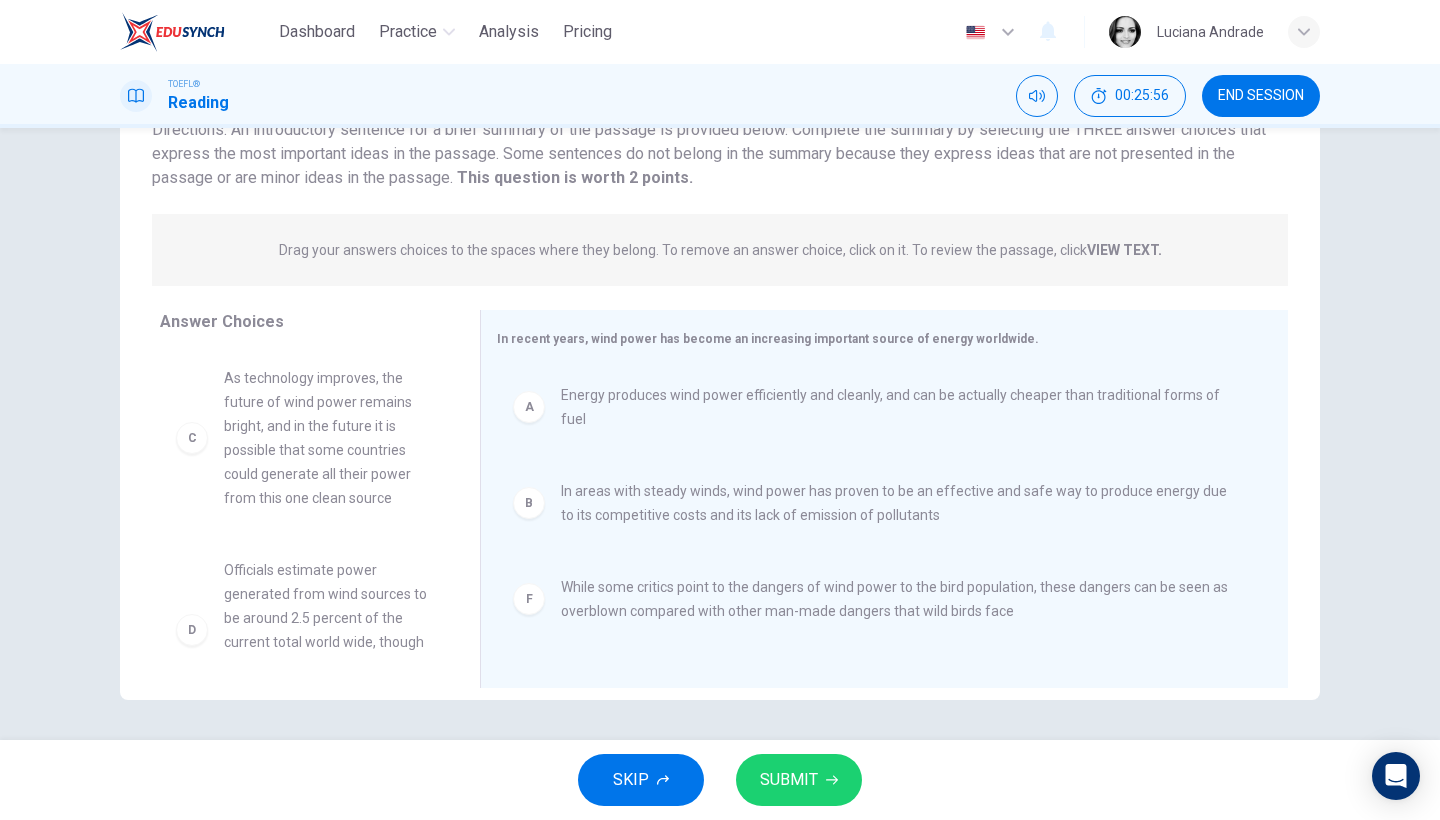click on "SUBMIT" at bounding box center [789, 780] 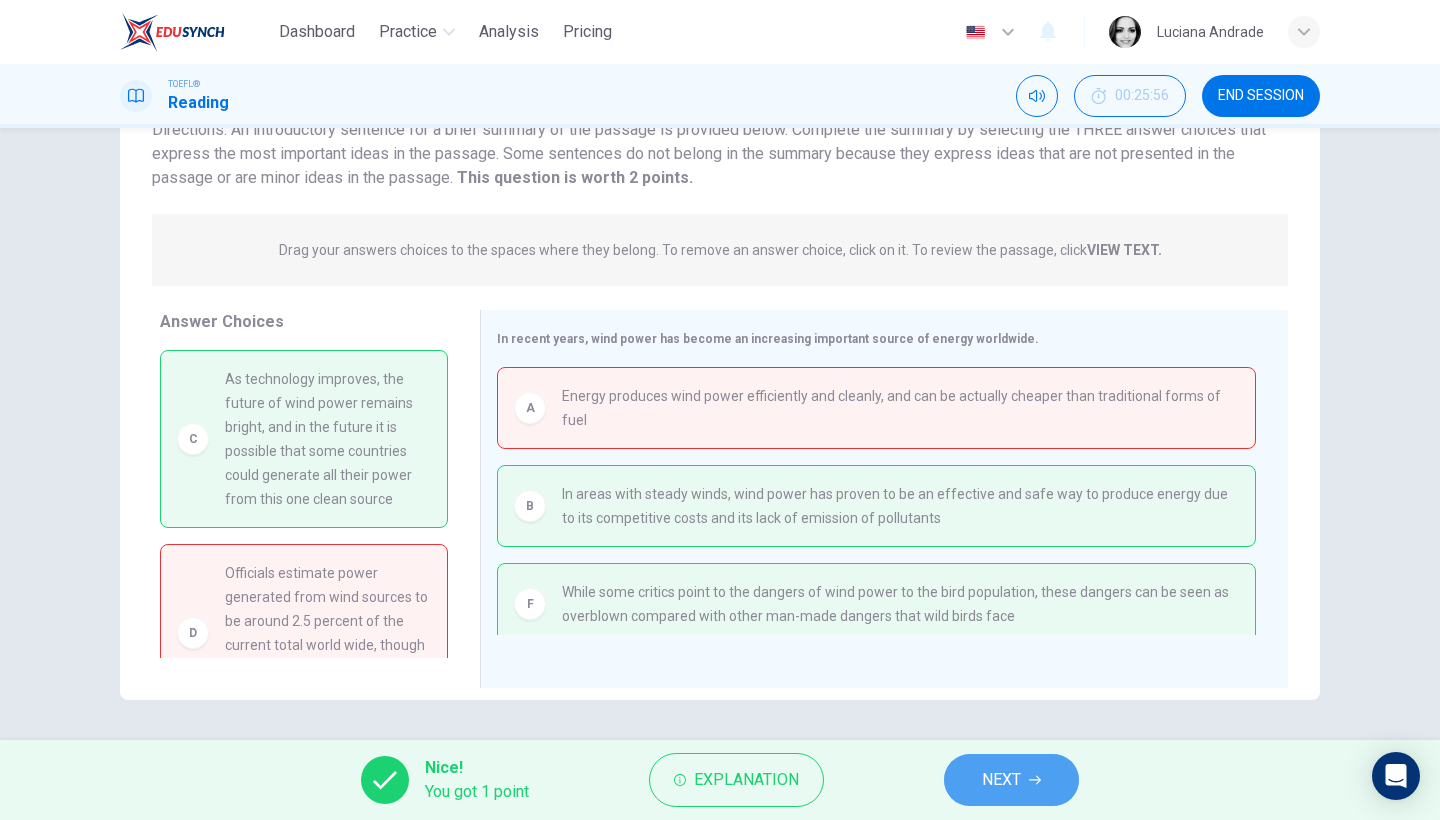 click on "NEXT" at bounding box center [1001, 780] 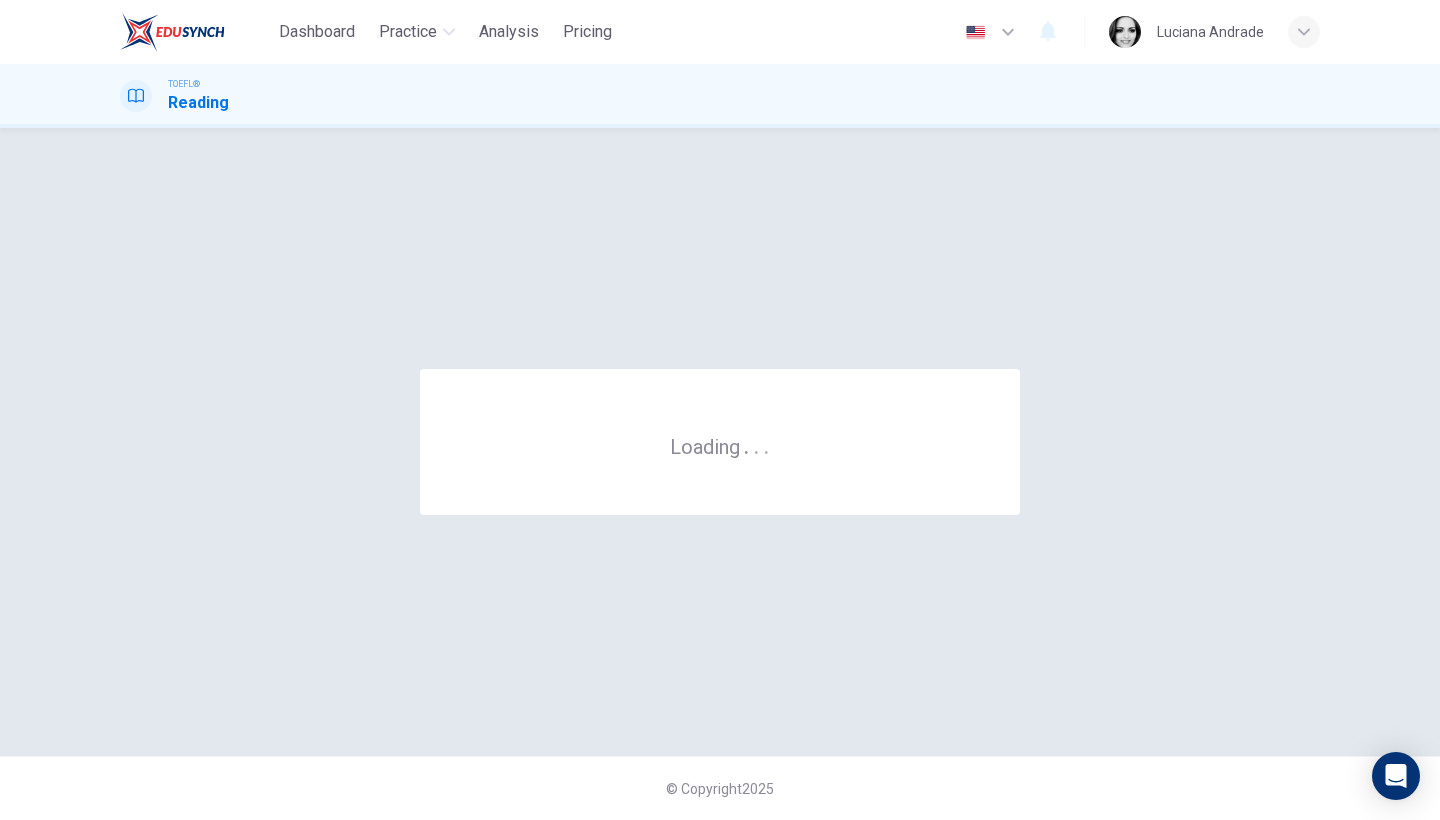scroll, scrollTop: 0, scrollLeft: 0, axis: both 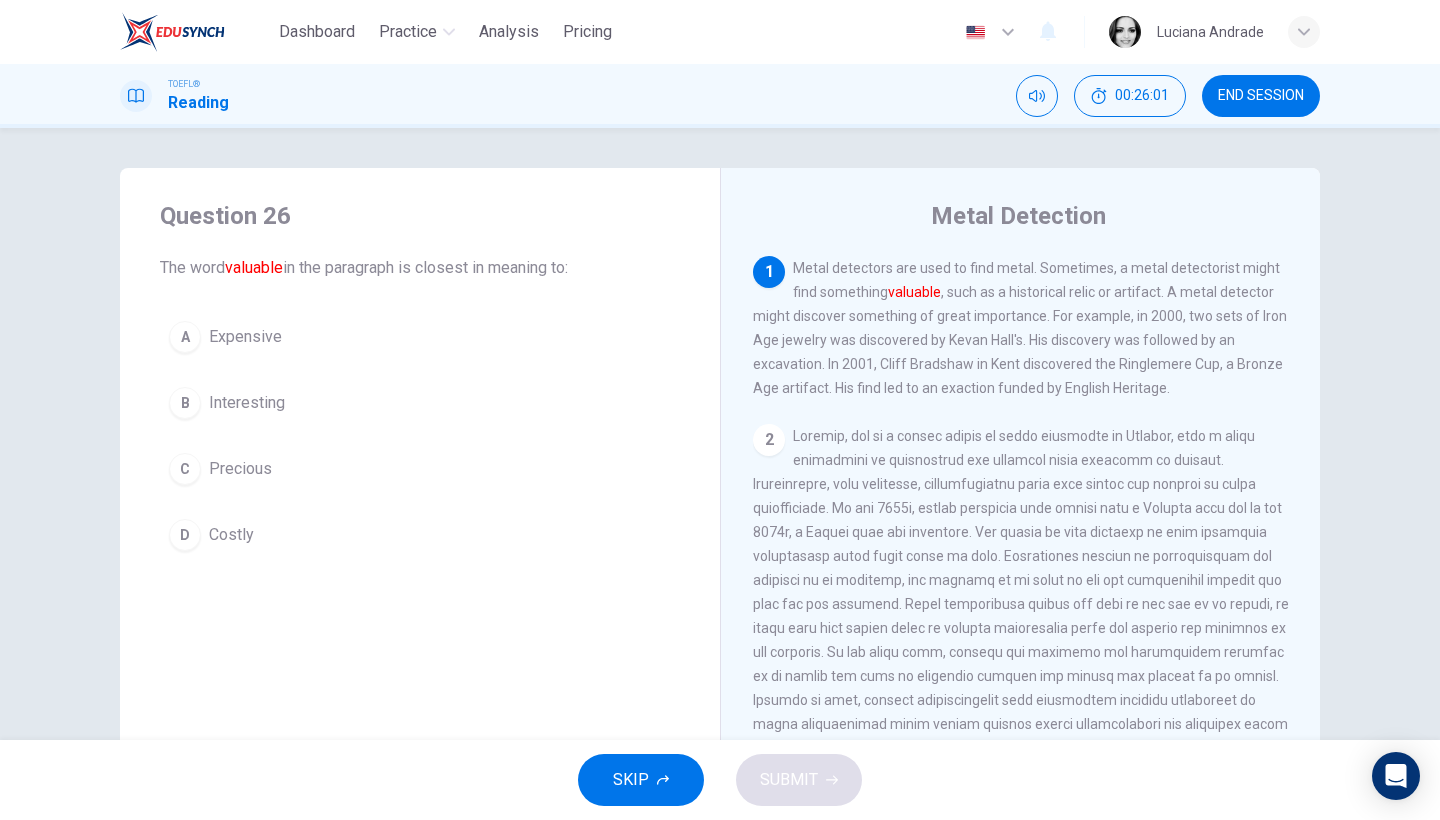 click on "C Precious" at bounding box center [420, 469] 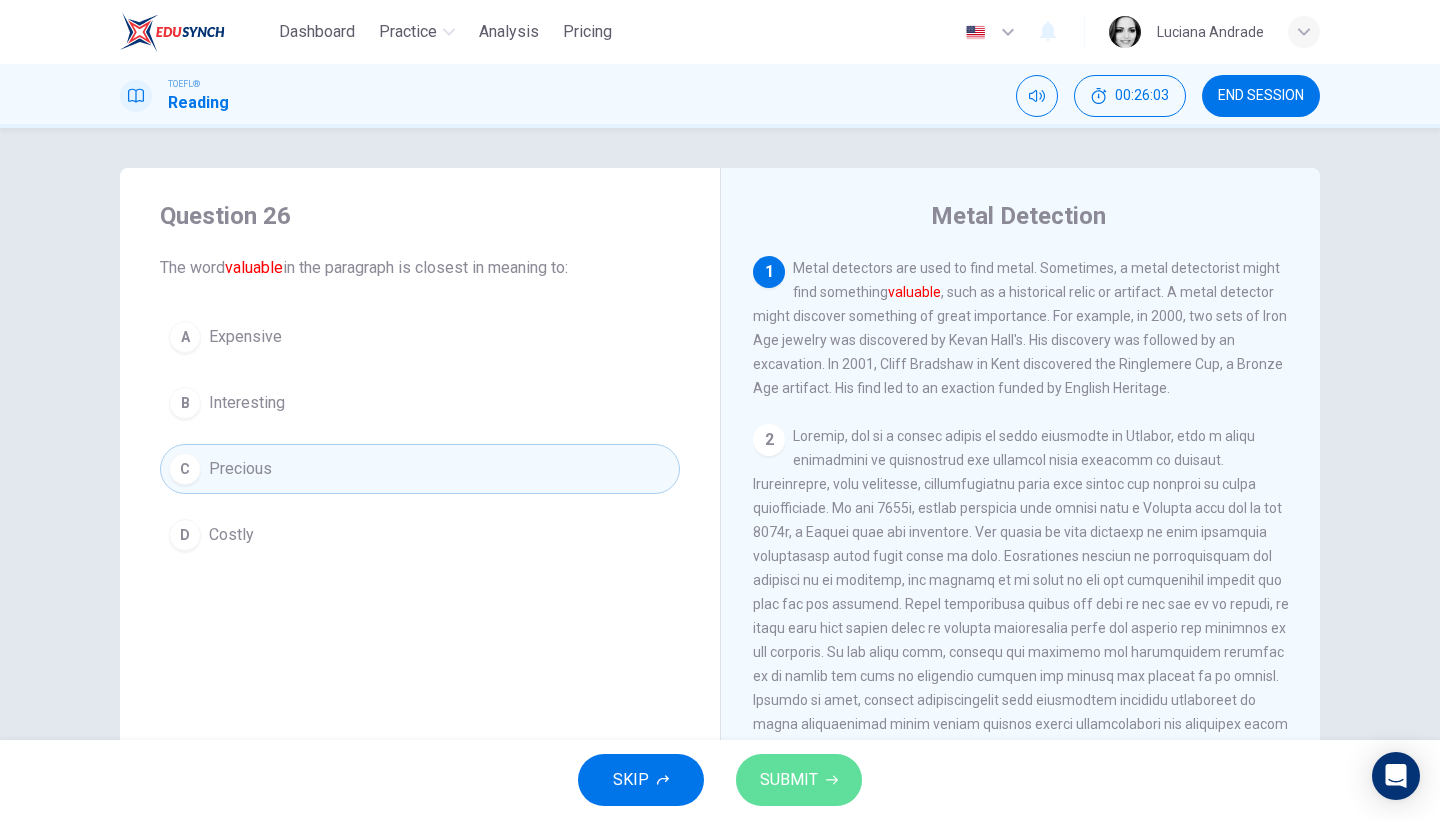 click on "SUBMIT" at bounding box center [789, 780] 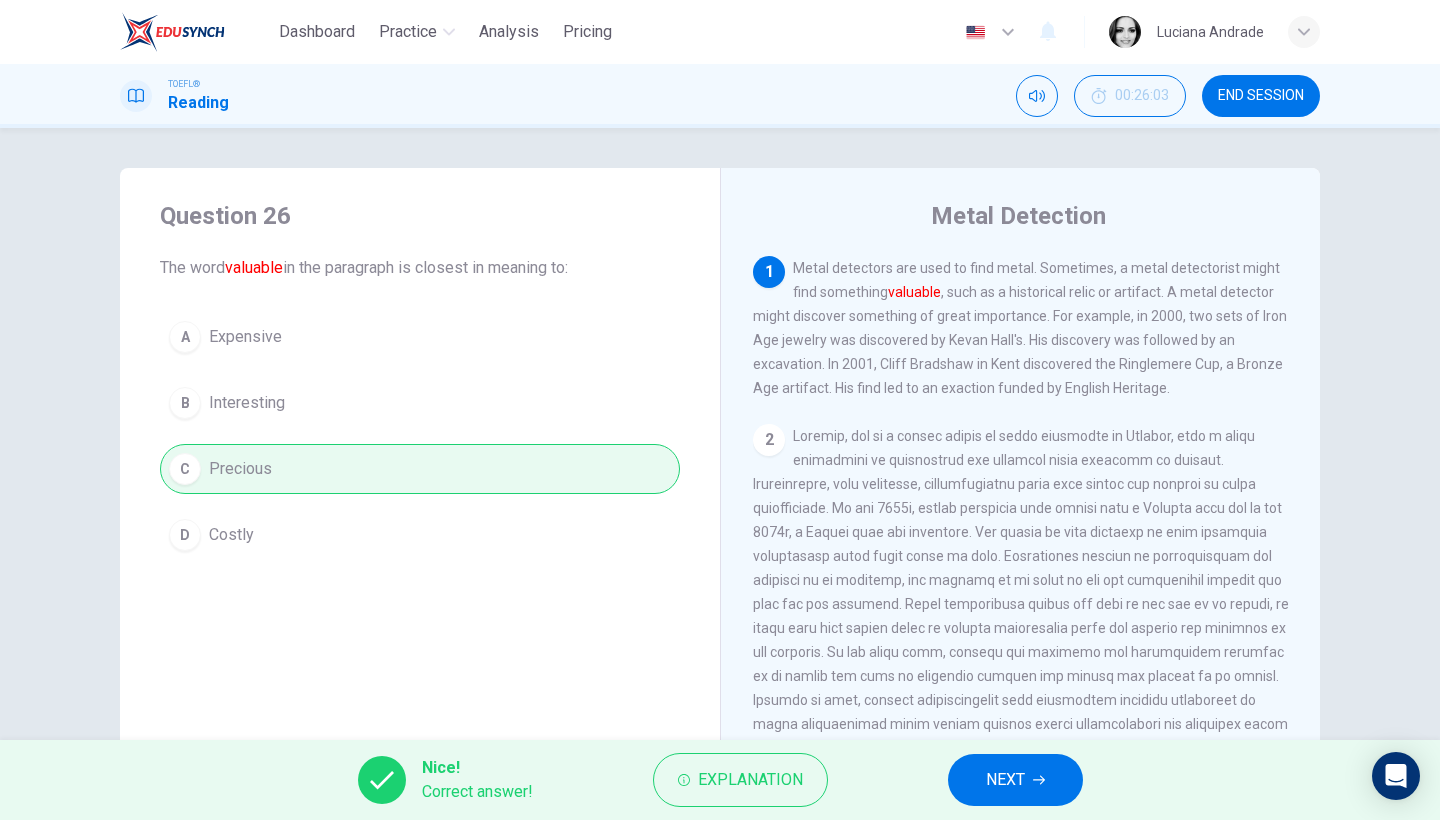 click on "NEXT" at bounding box center (1005, 780) 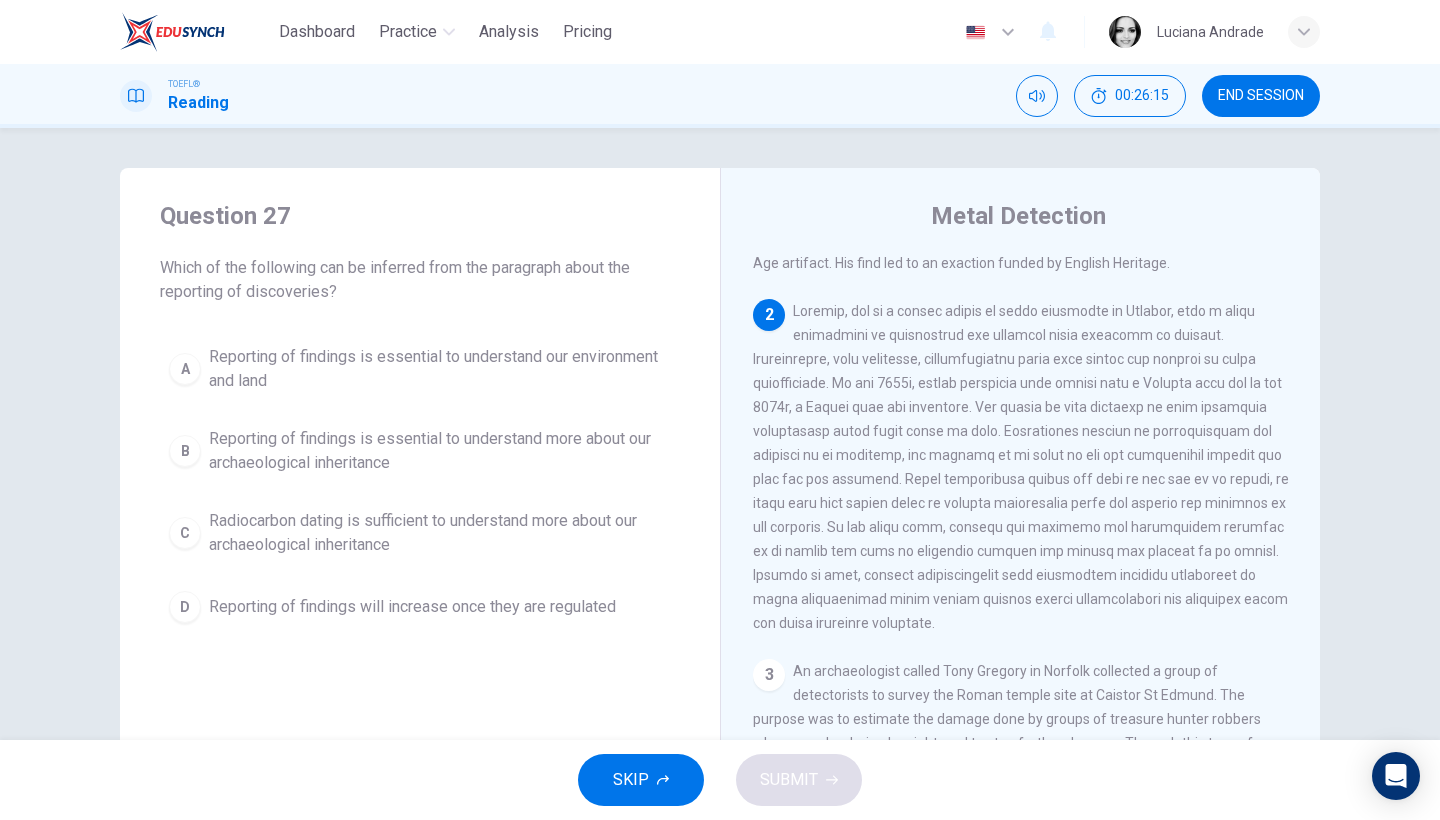 scroll, scrollTop: 122, scrollLeft: 0, axis: vertical 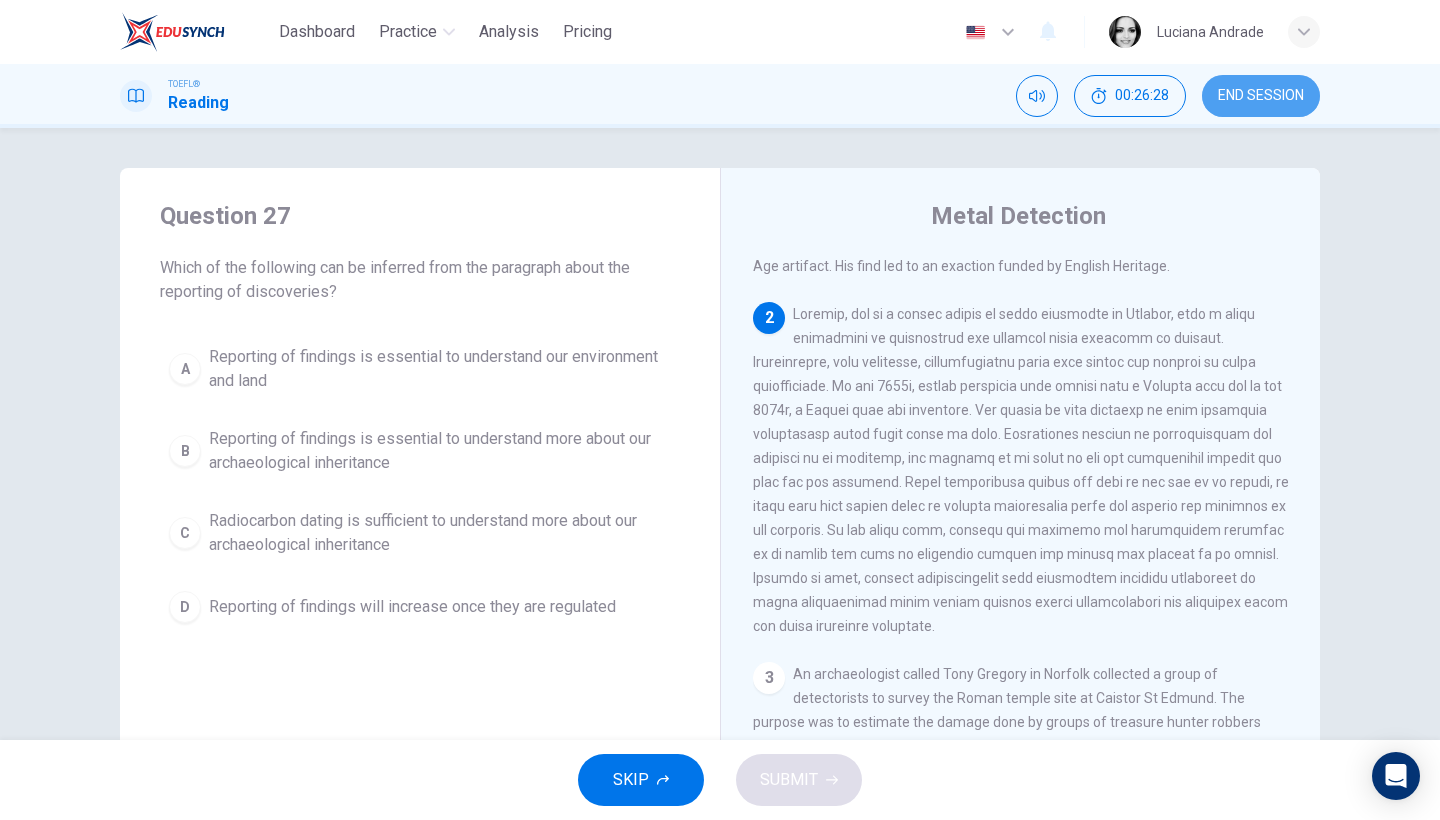 click on "END SESSION" at bounding box center (1261, 96) 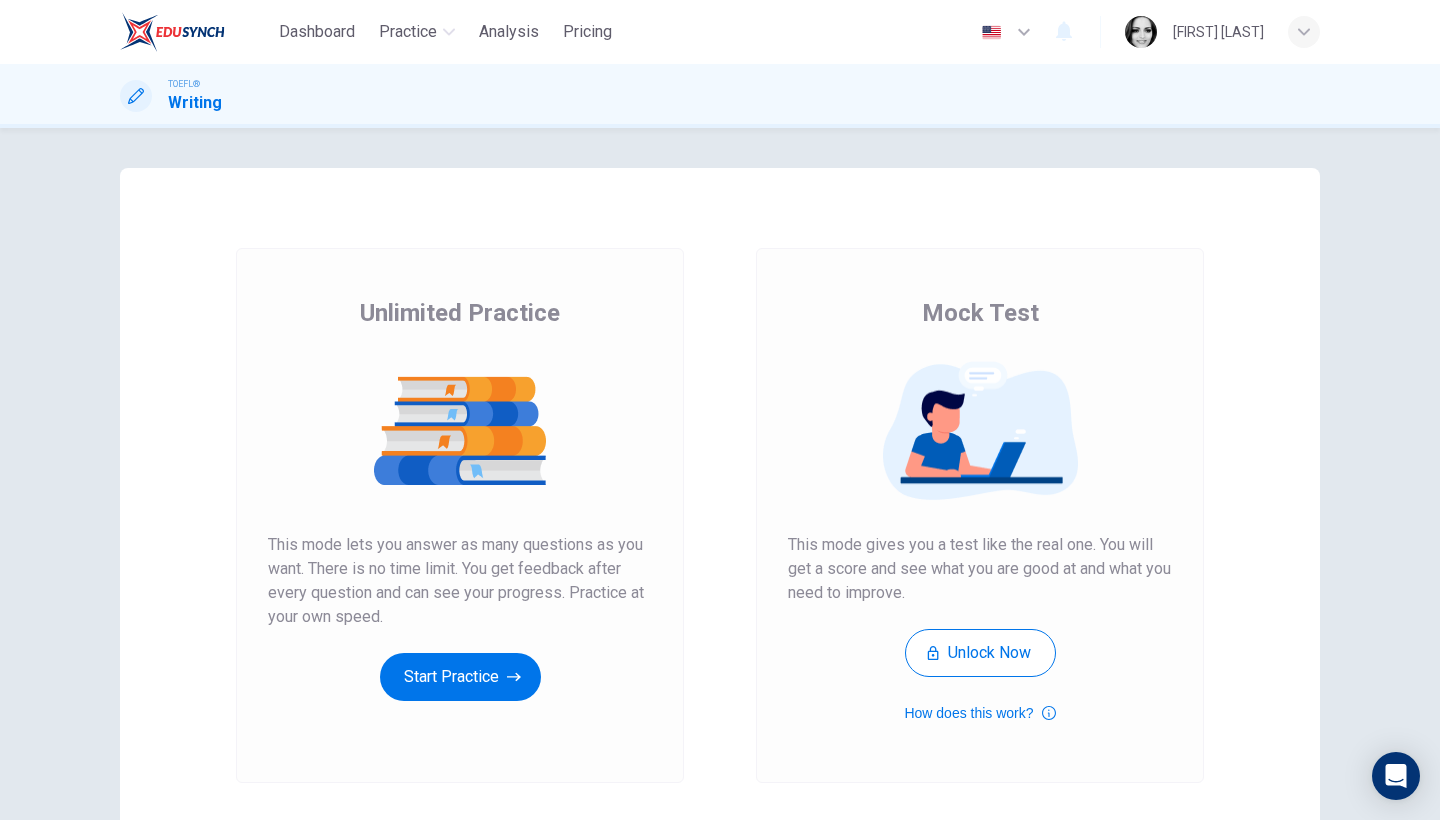 scroll, scrollTop: 0, scrollLeft: 0, axis: both 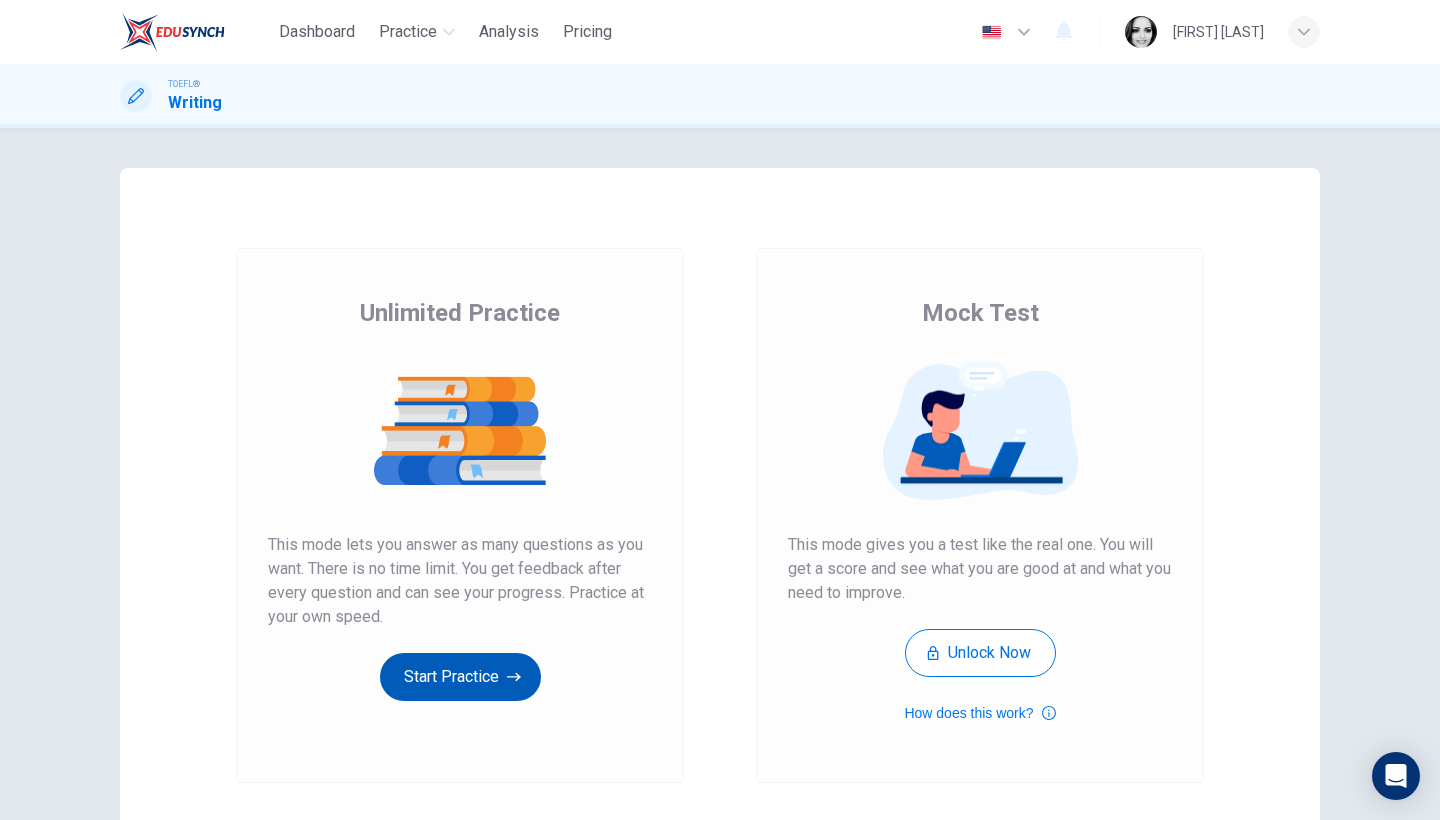 click on "Start Practice" at bounding box center (460, 677) 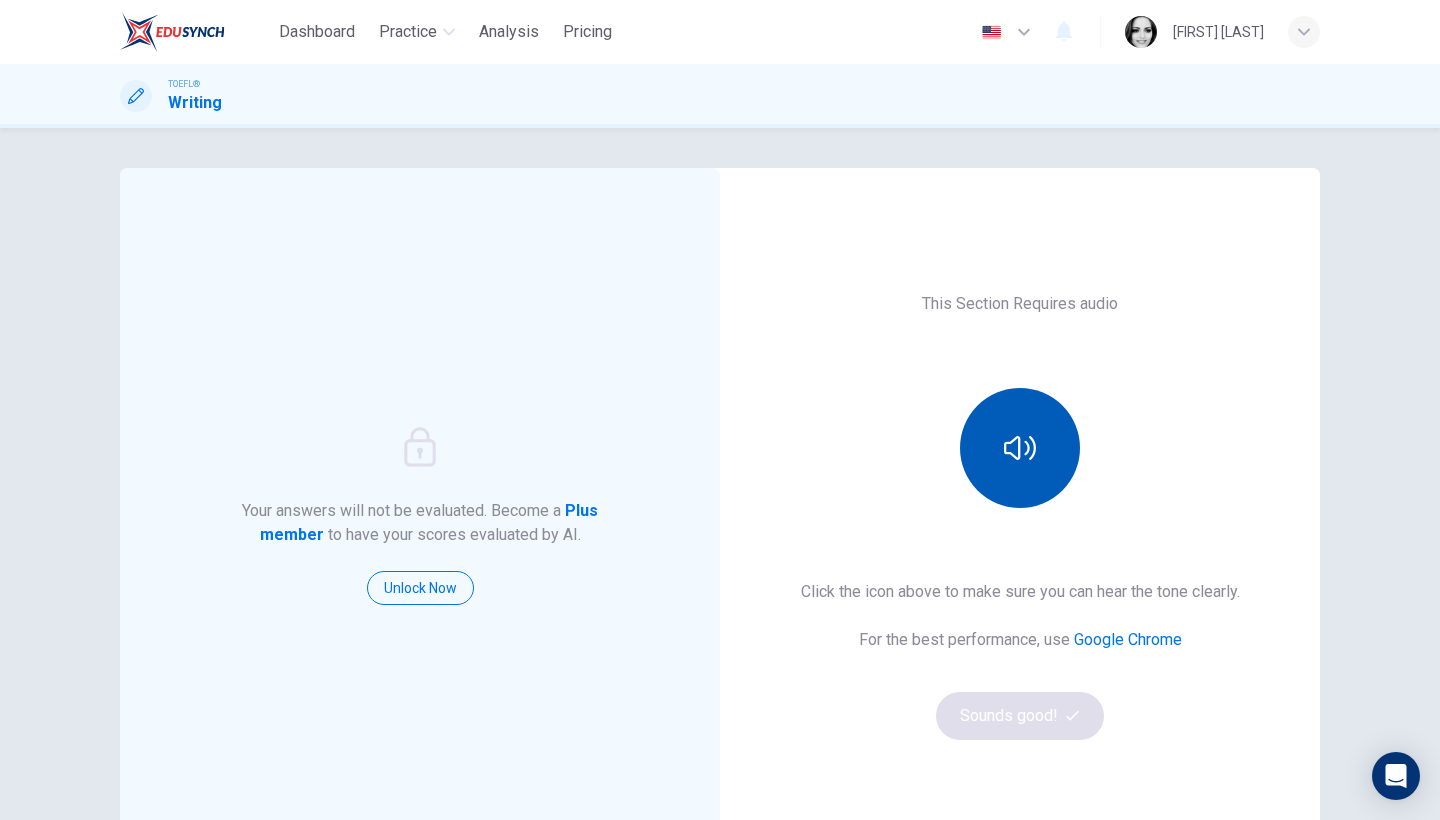 click at bounding box center [1020, 448] 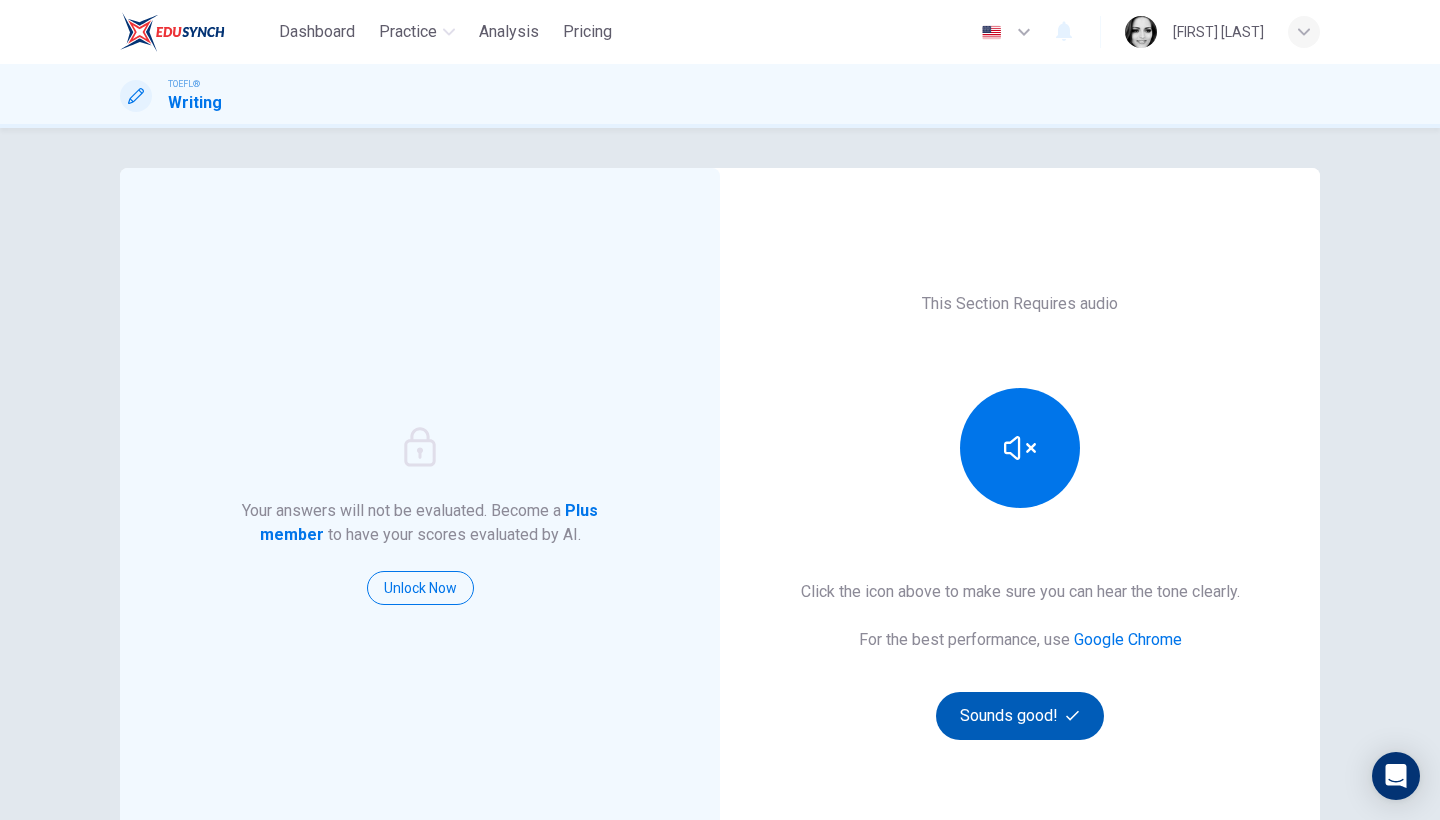 click on "Sounds good!" at bounding box center (1020, 716) 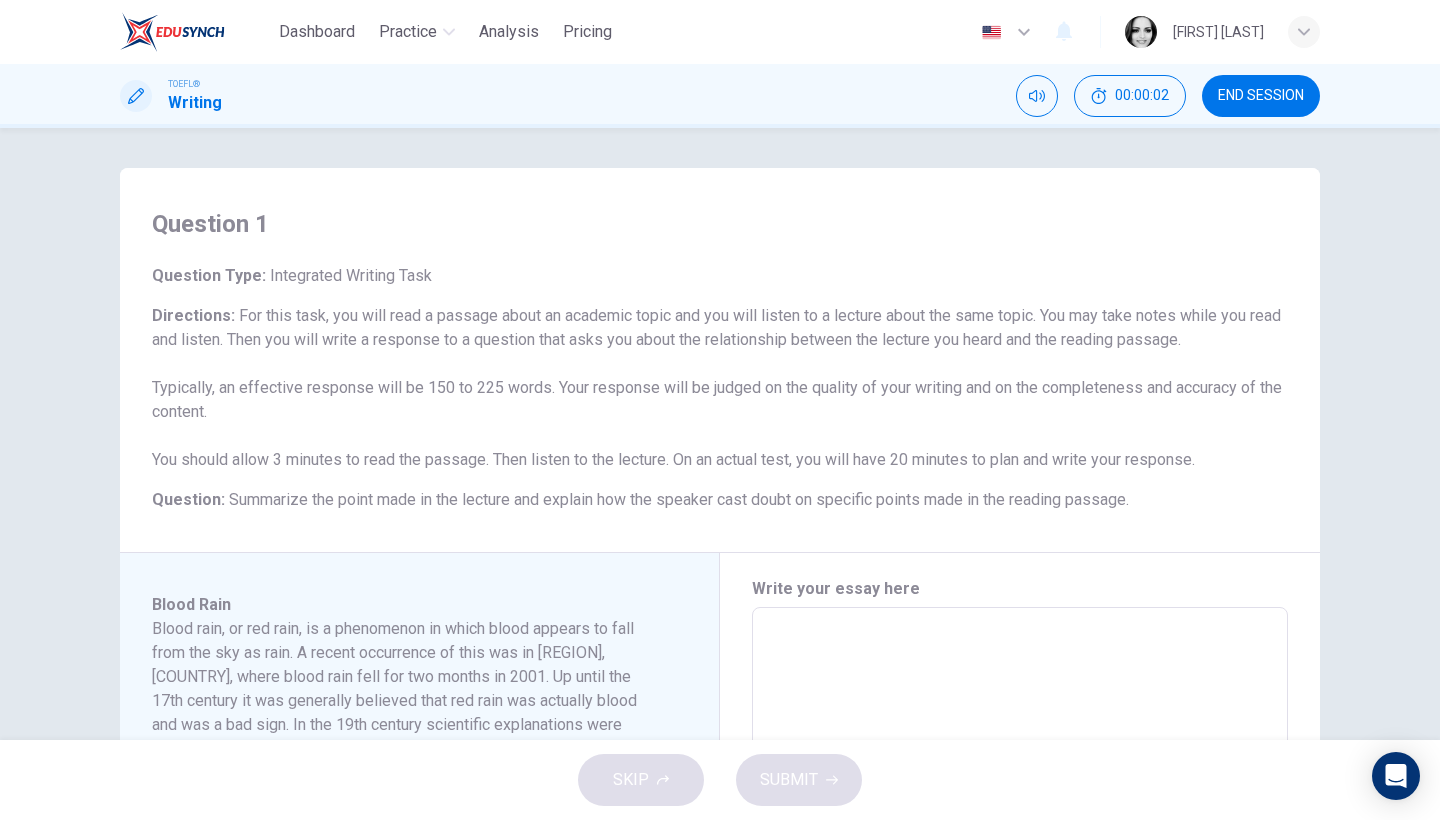 click on "Question :     Summarize the point made in the lecture and explain how the speaker cast doubt on specific points made in the reading passage." at bounding box center (720, 500) 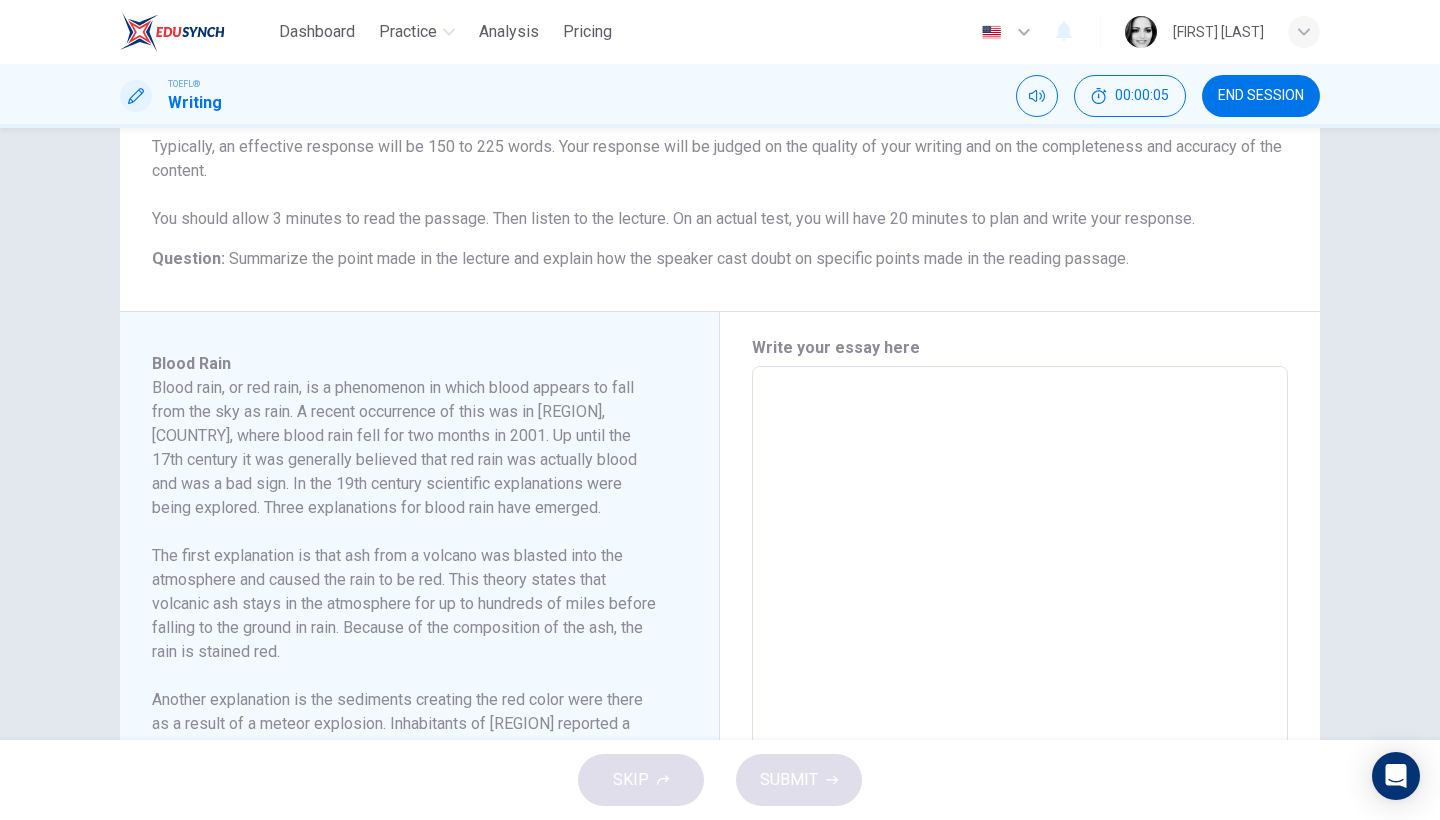 scroll, scrollTop: 233, scrollLeft: 0, axis: vertical 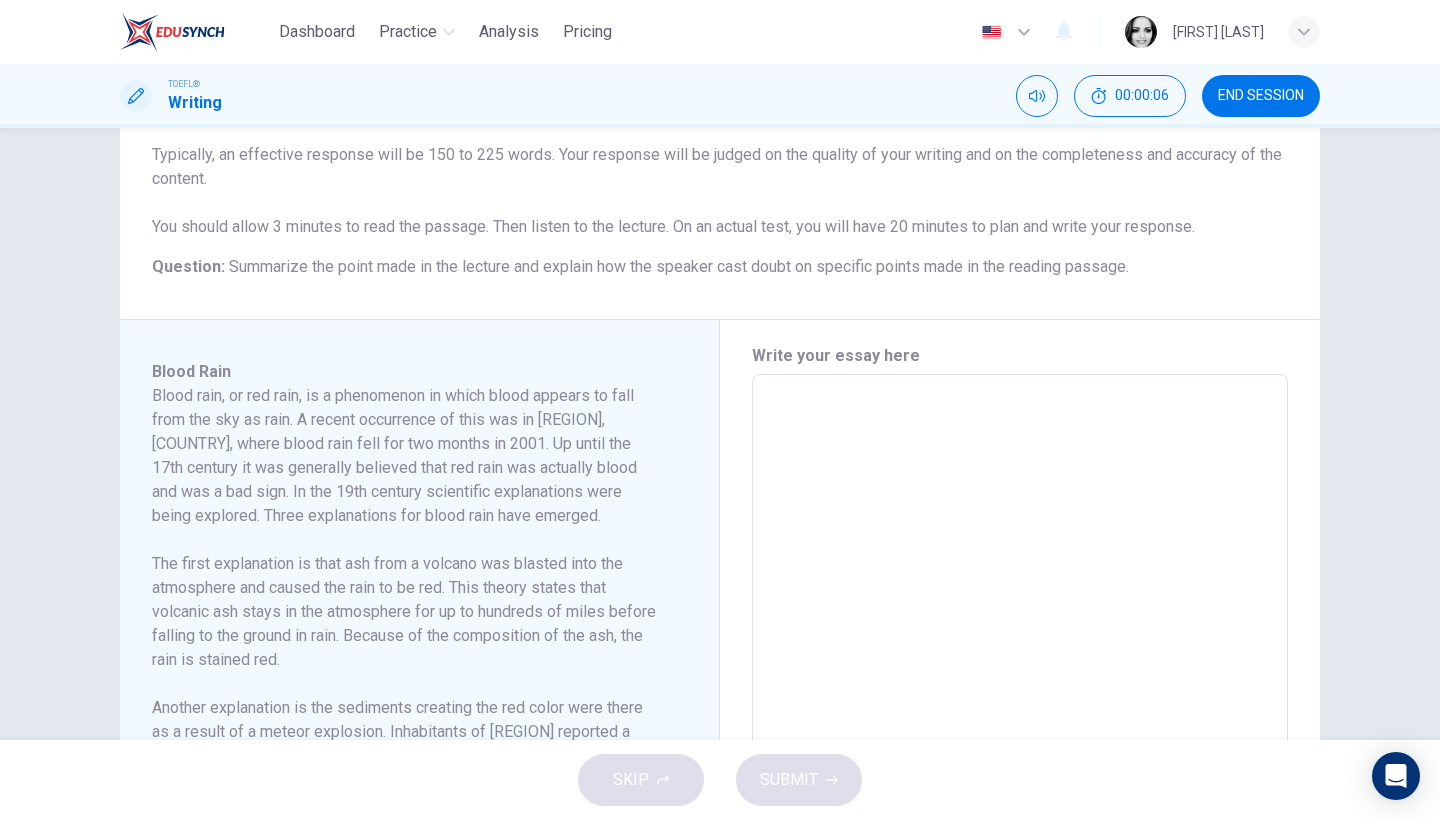 click on "END SESSION" at bounding box center [1261, 96] 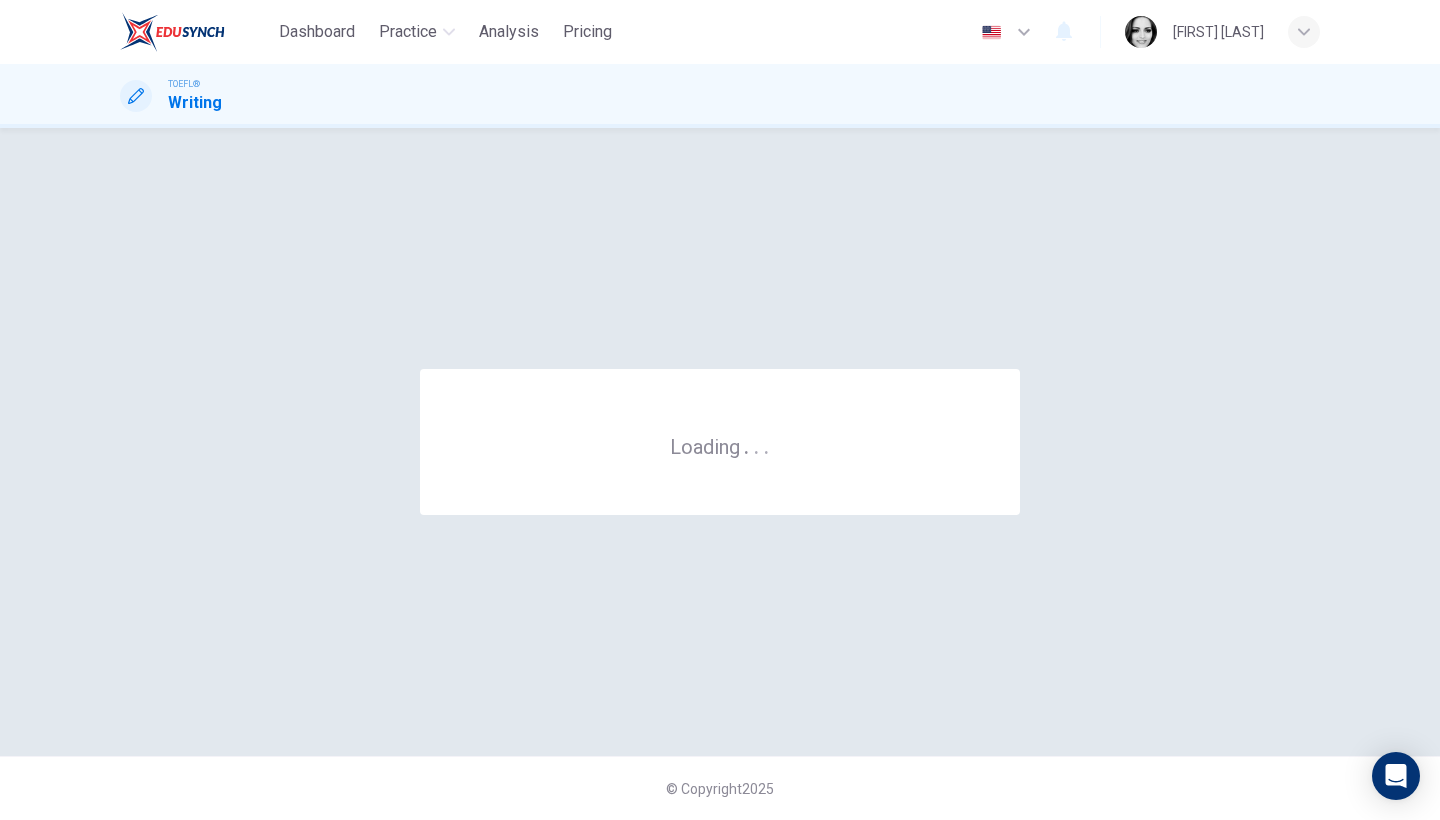 scroll, scrollTop: 0, scrollLeft: 0, axis: both 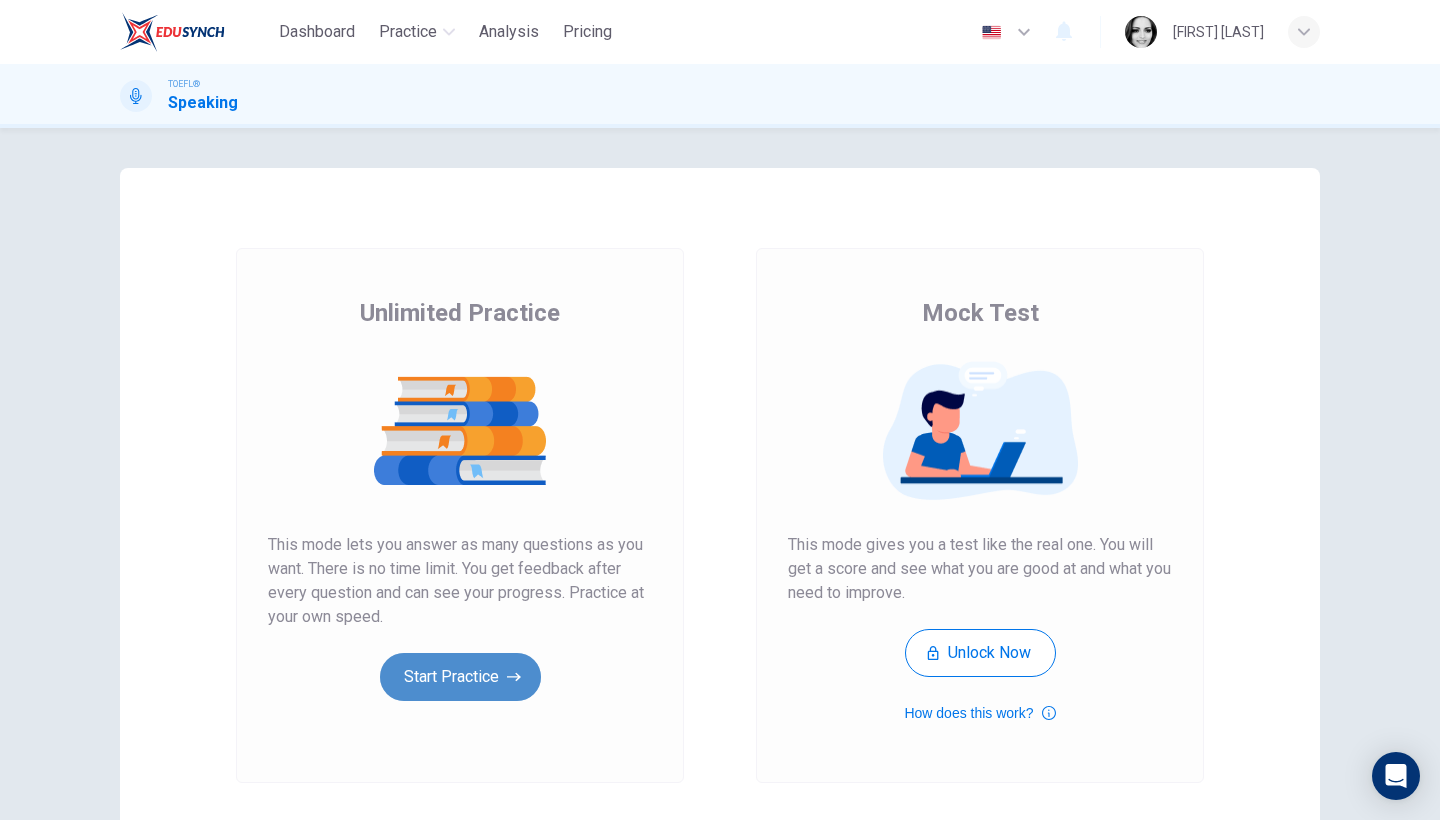 click on "Start Practice" at bounding box center (460, 677) 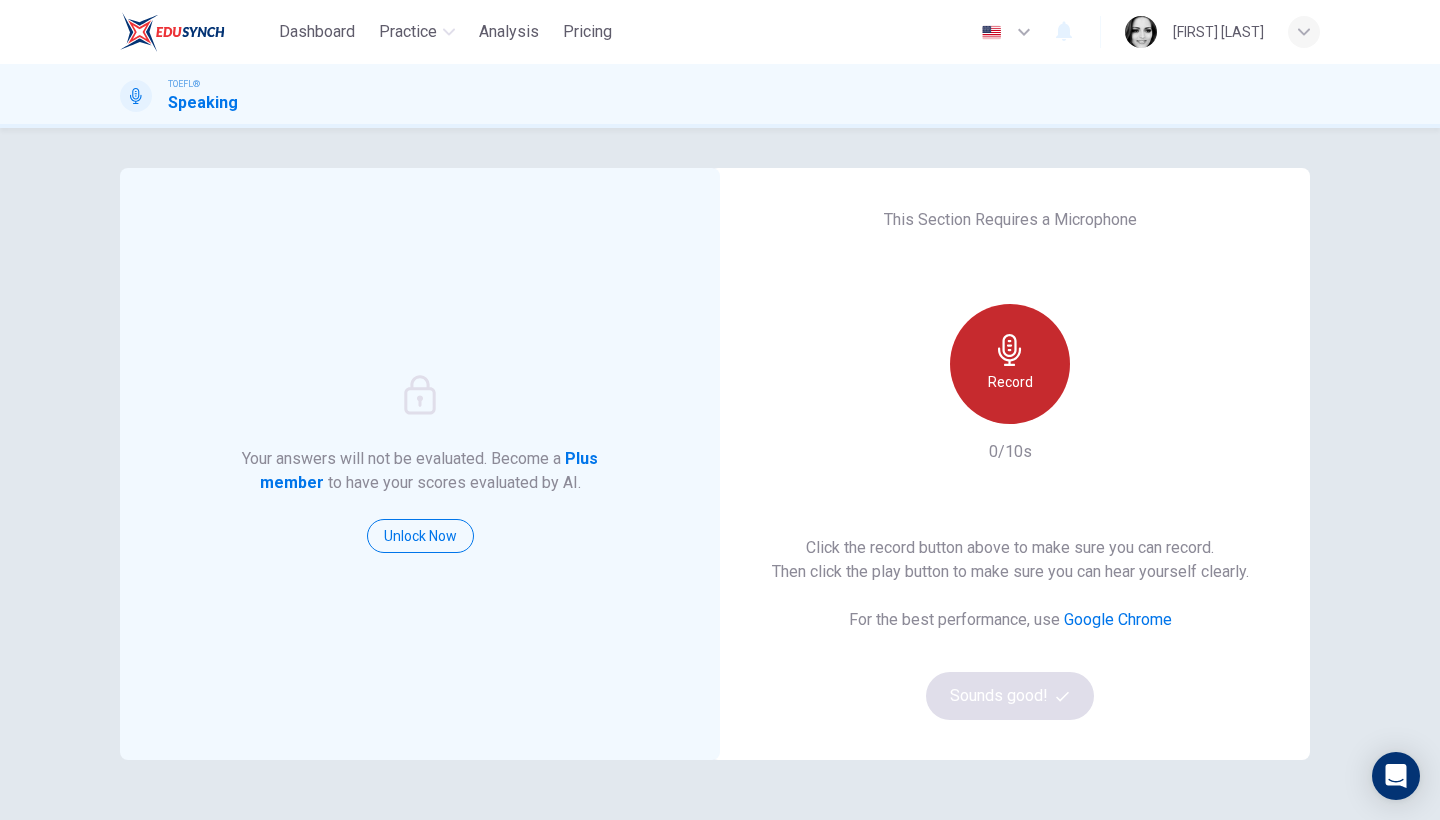 click on "Record" at bounding box center [1010, 364] 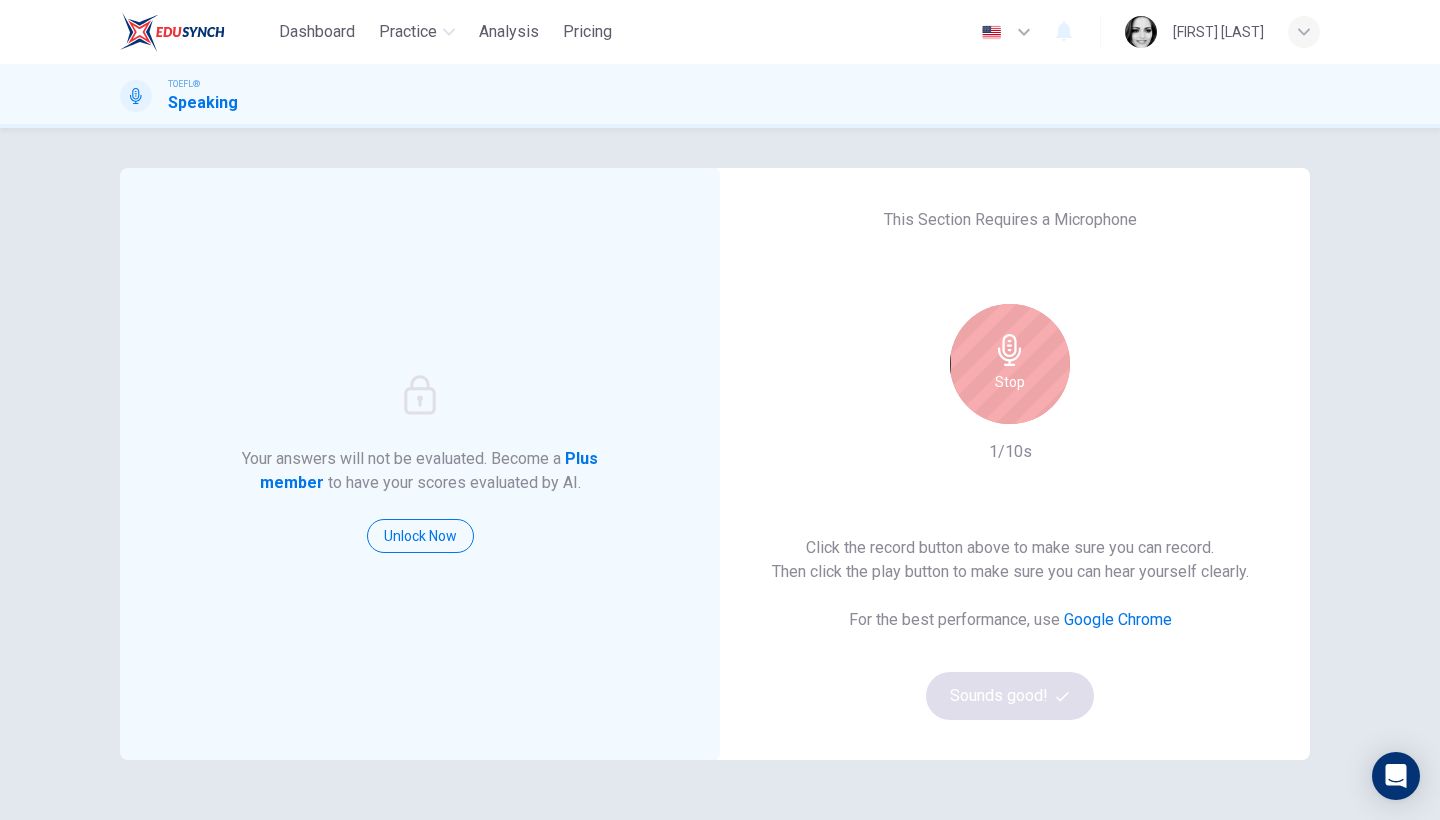 click on "Stop" at bounding box center (1010, 382) 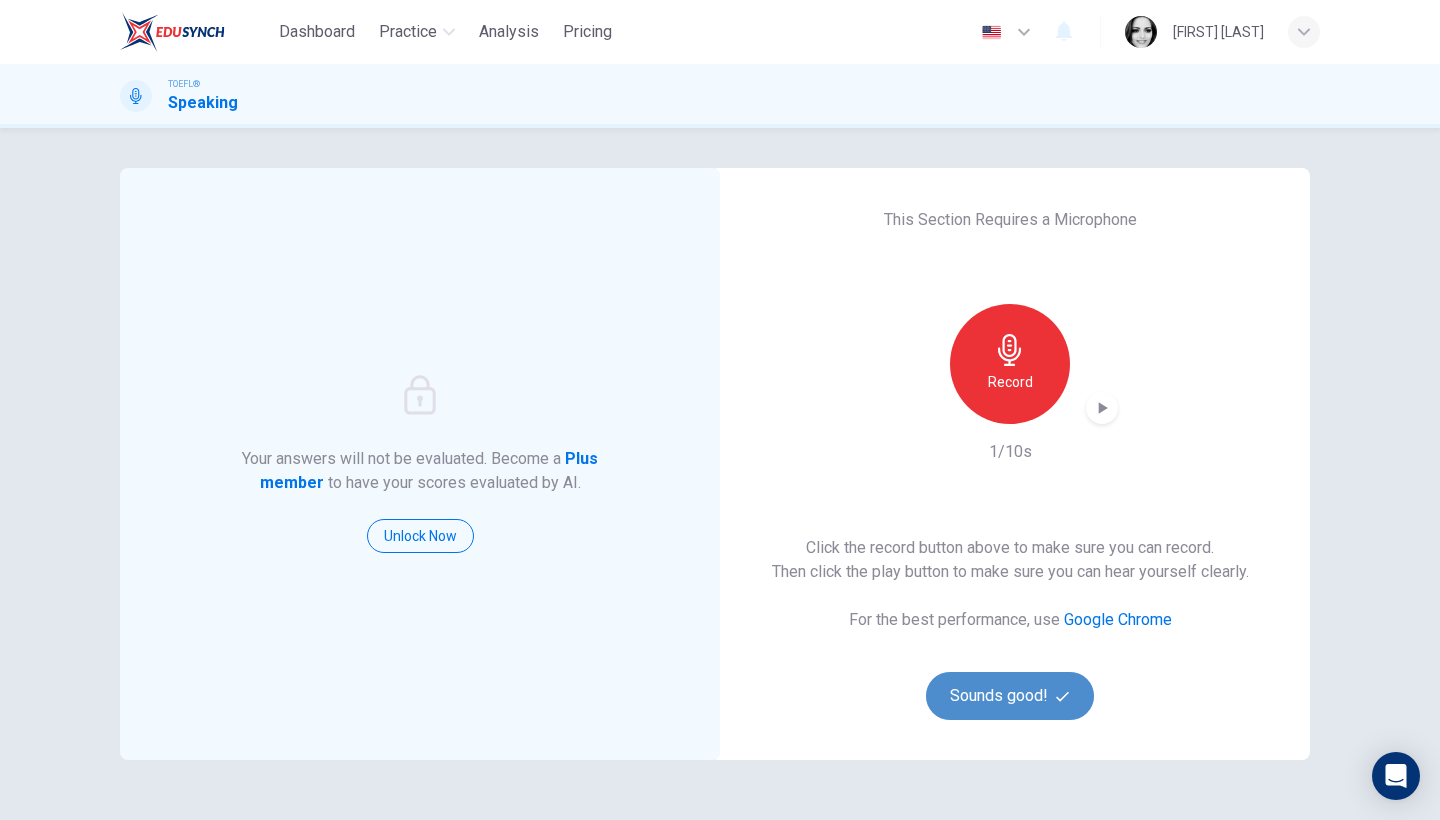 click on "Sounds good!" at bounding box center [1010, 696] 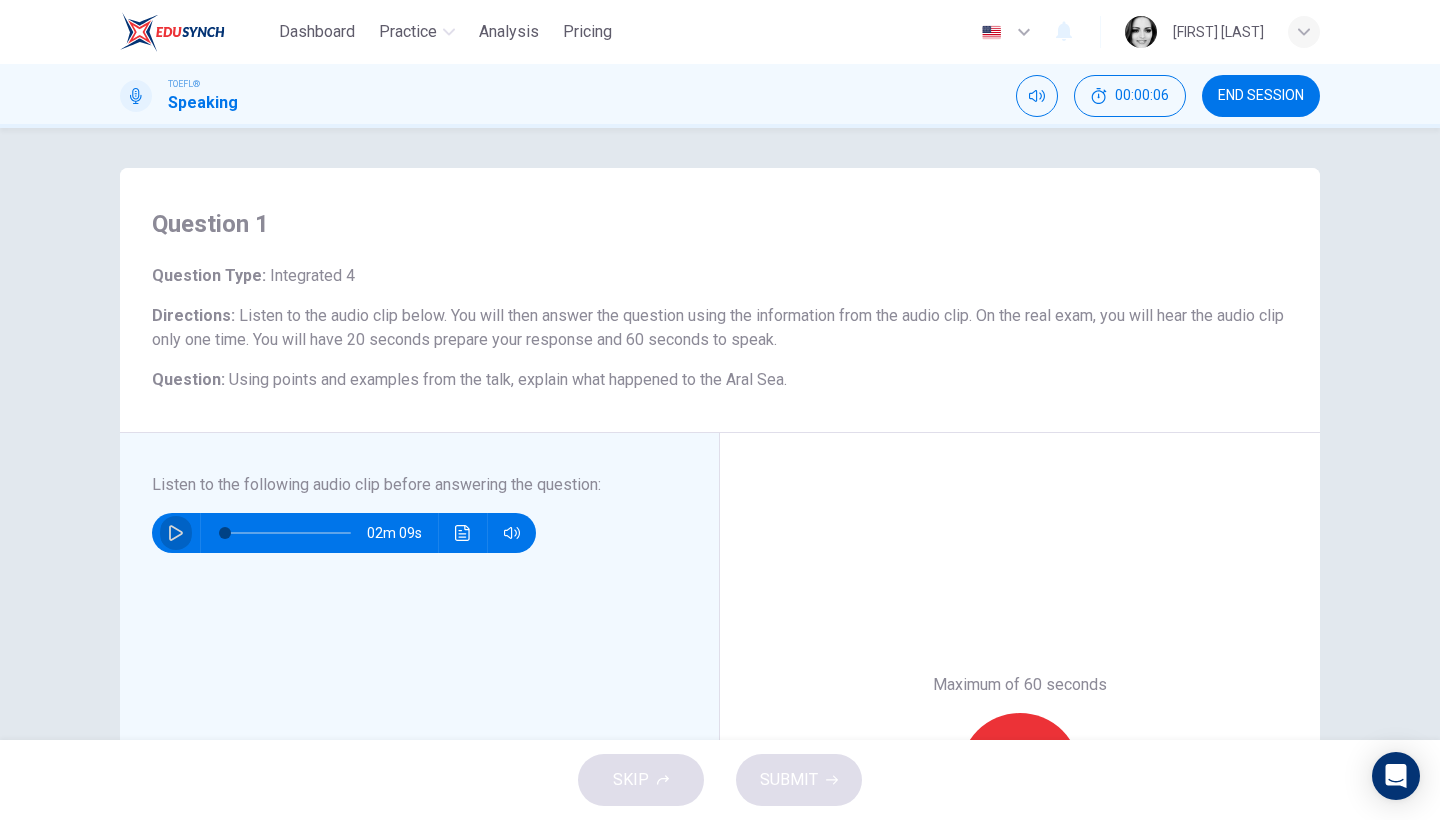 click 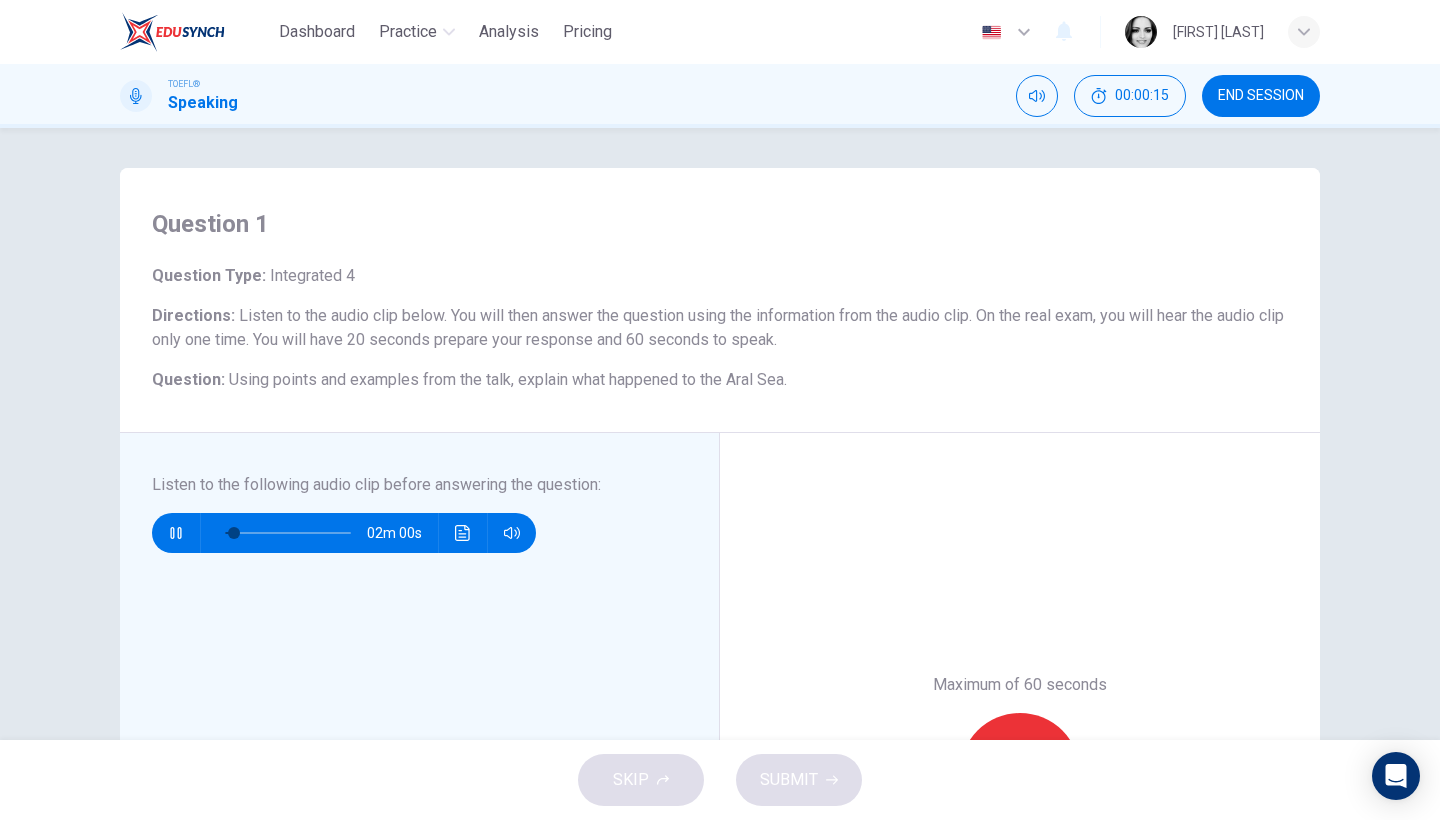 click on "Maximum of 60 seconds Record 0/60s" at bounding box center [1020, 773] 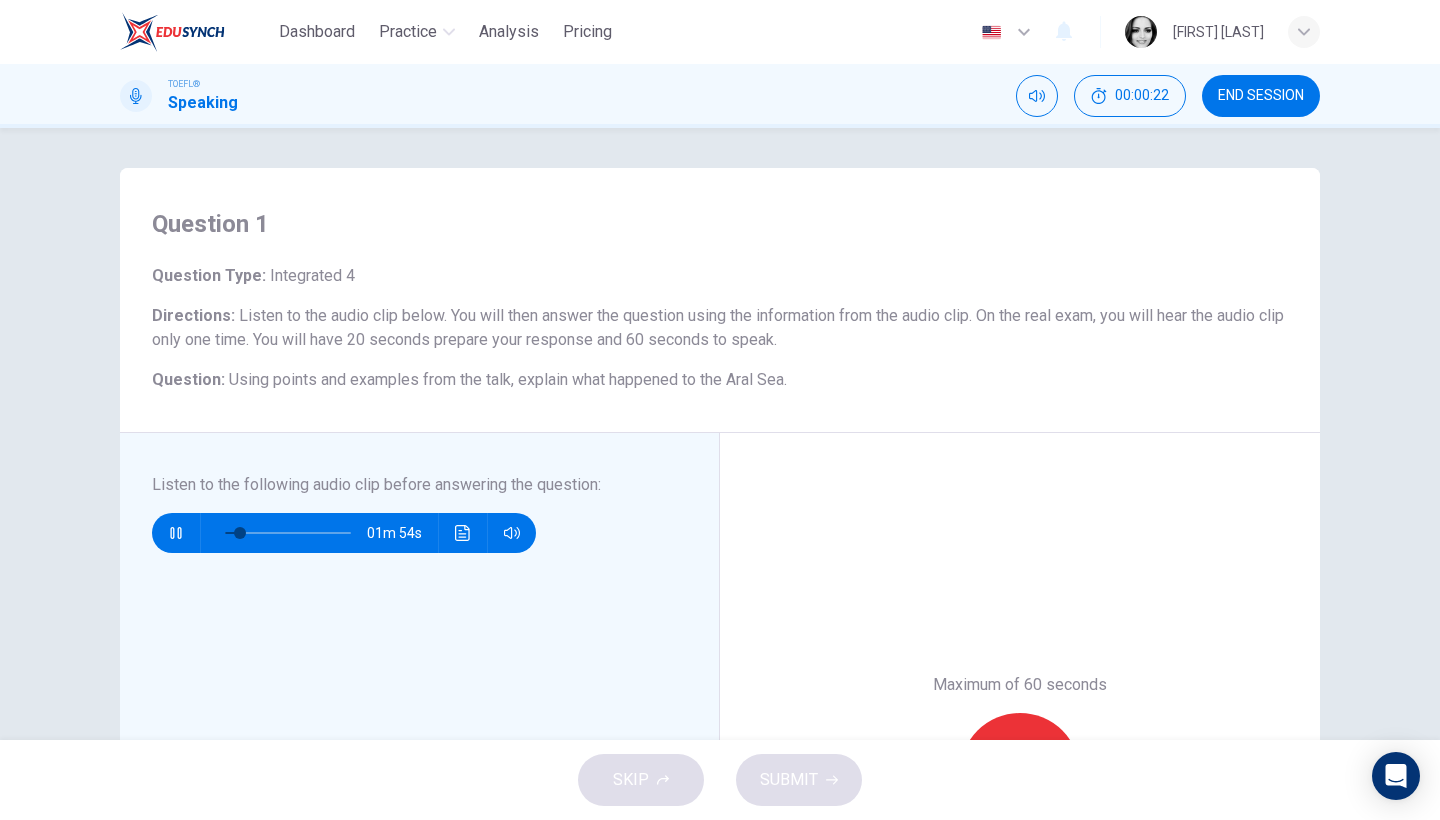 type on "12" 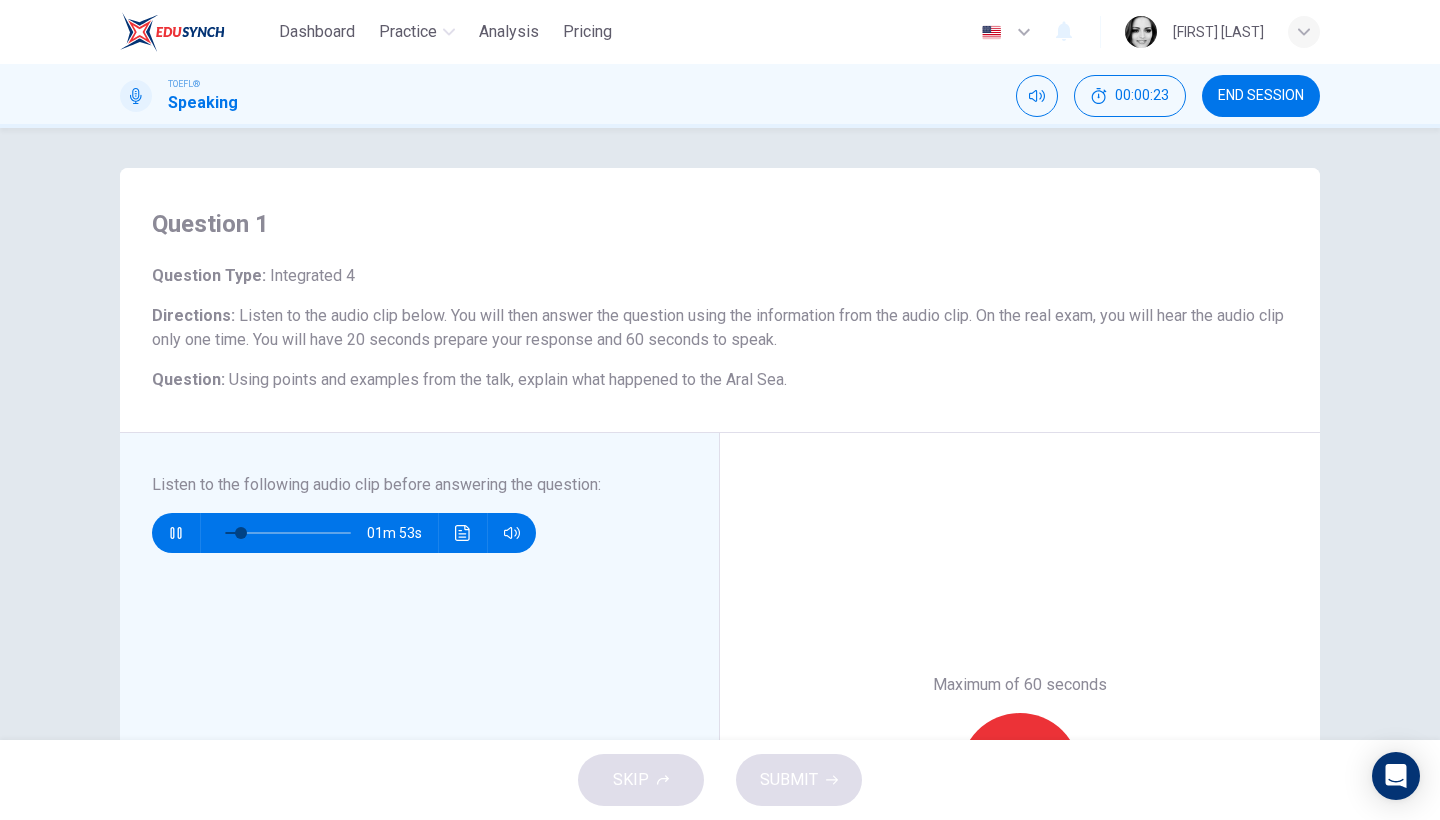 click on "END SESSION" at bounding box center (1261, 96) 